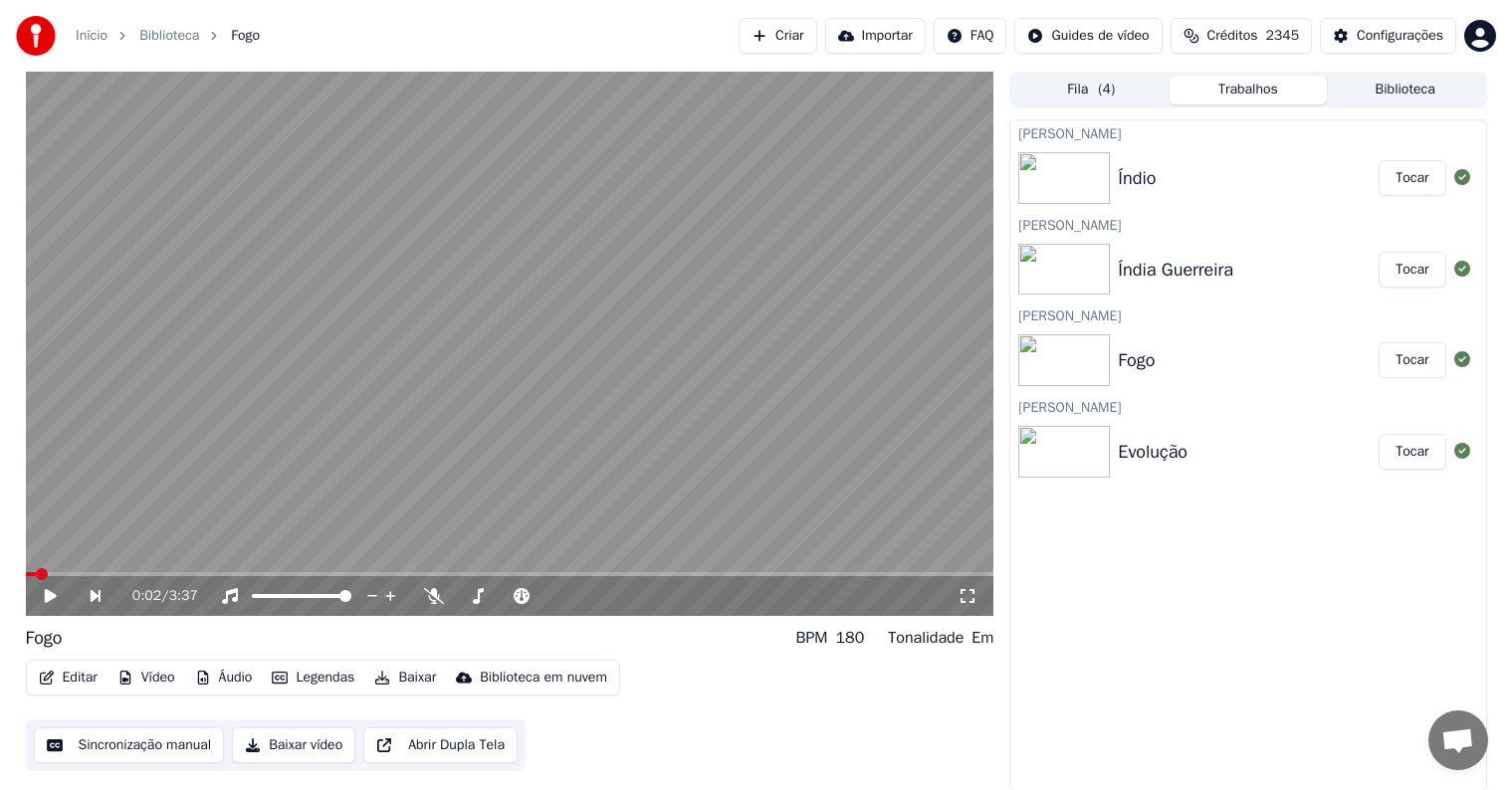 scroll, scrollTop: 0, scrollLeft: 0, axis: both 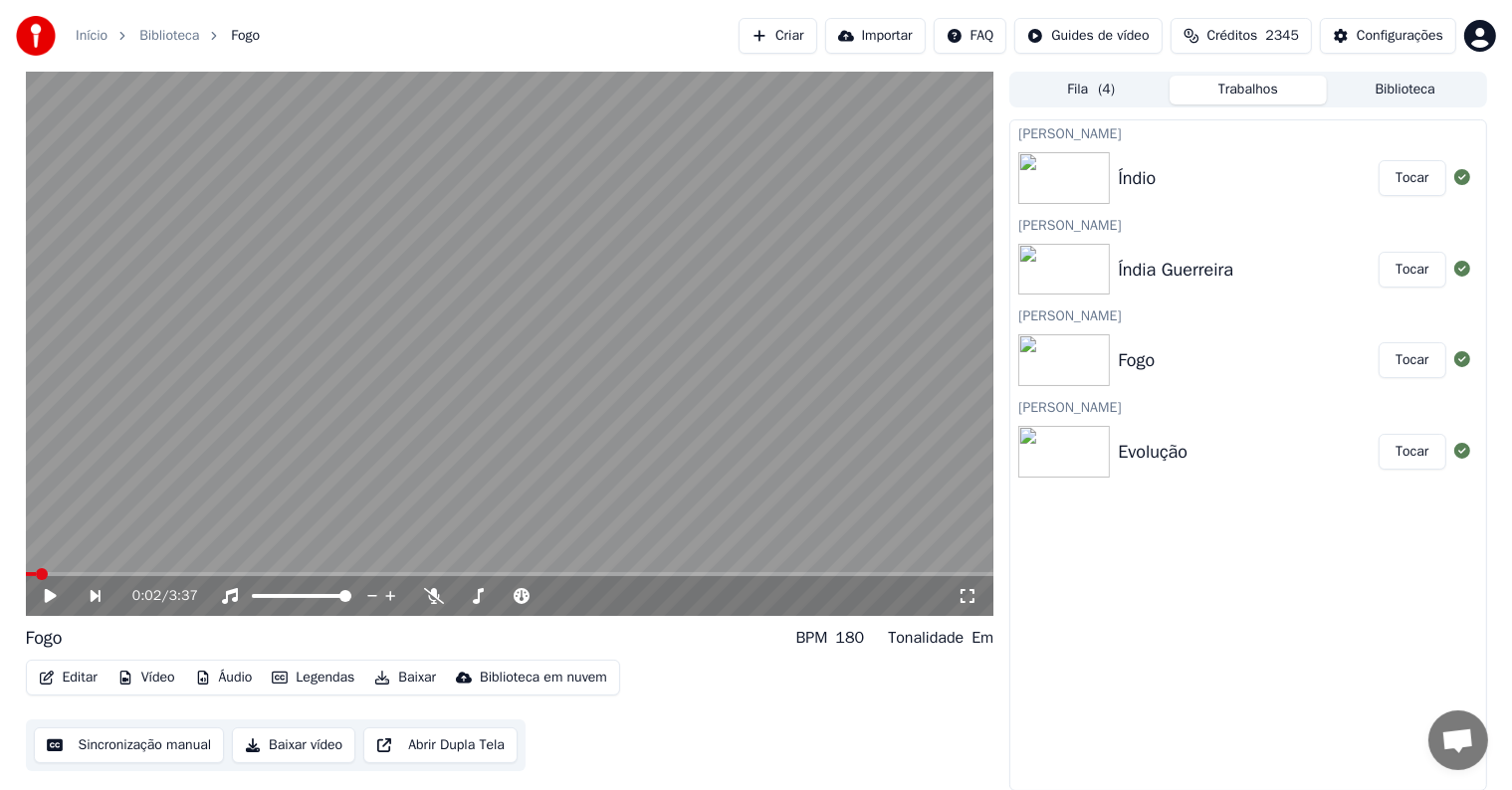 click on "Índia Guerreira" at bounding box center [1176, 270] 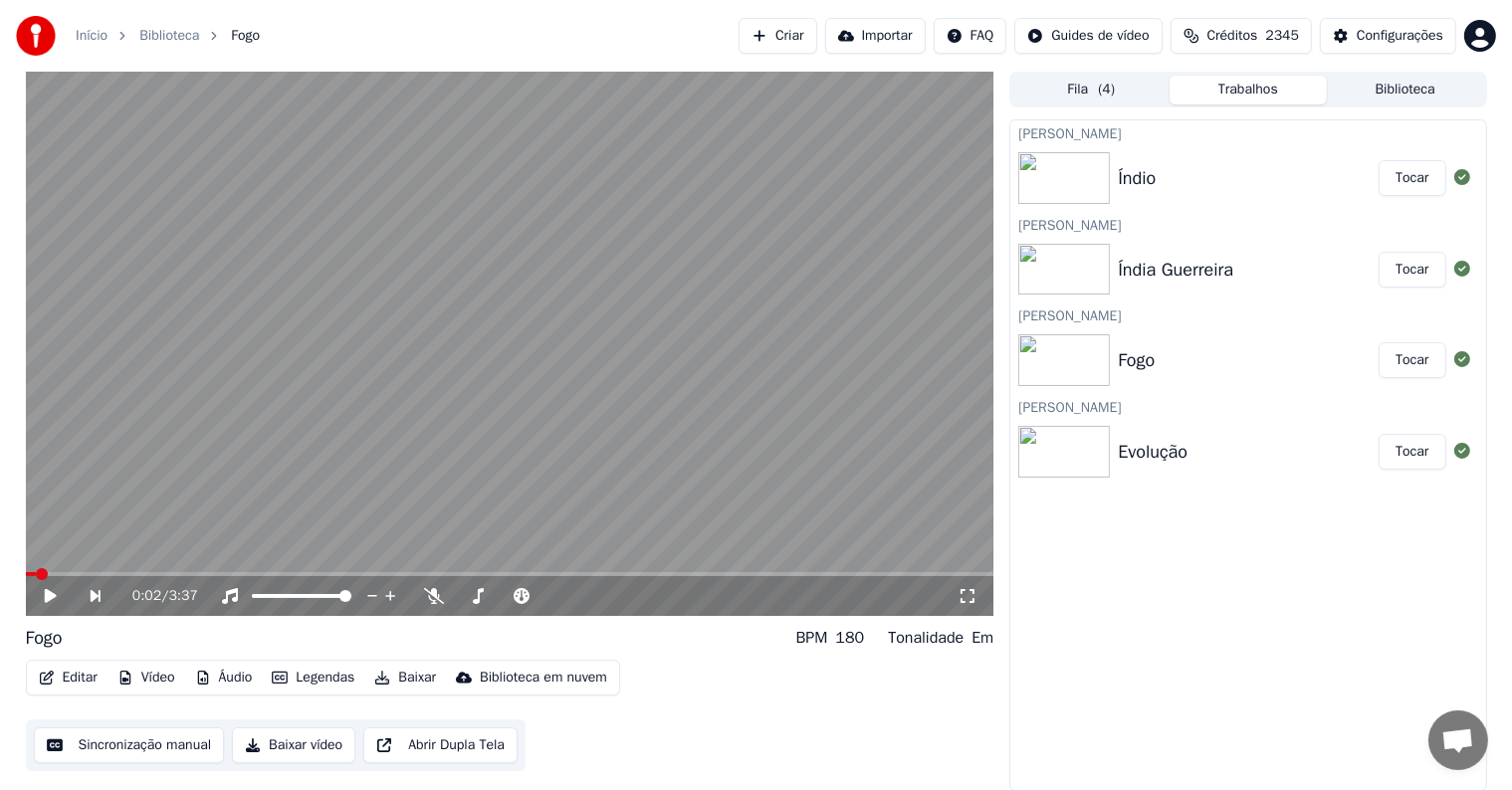 click on "Tocar" at bounding box center [1411, 360] 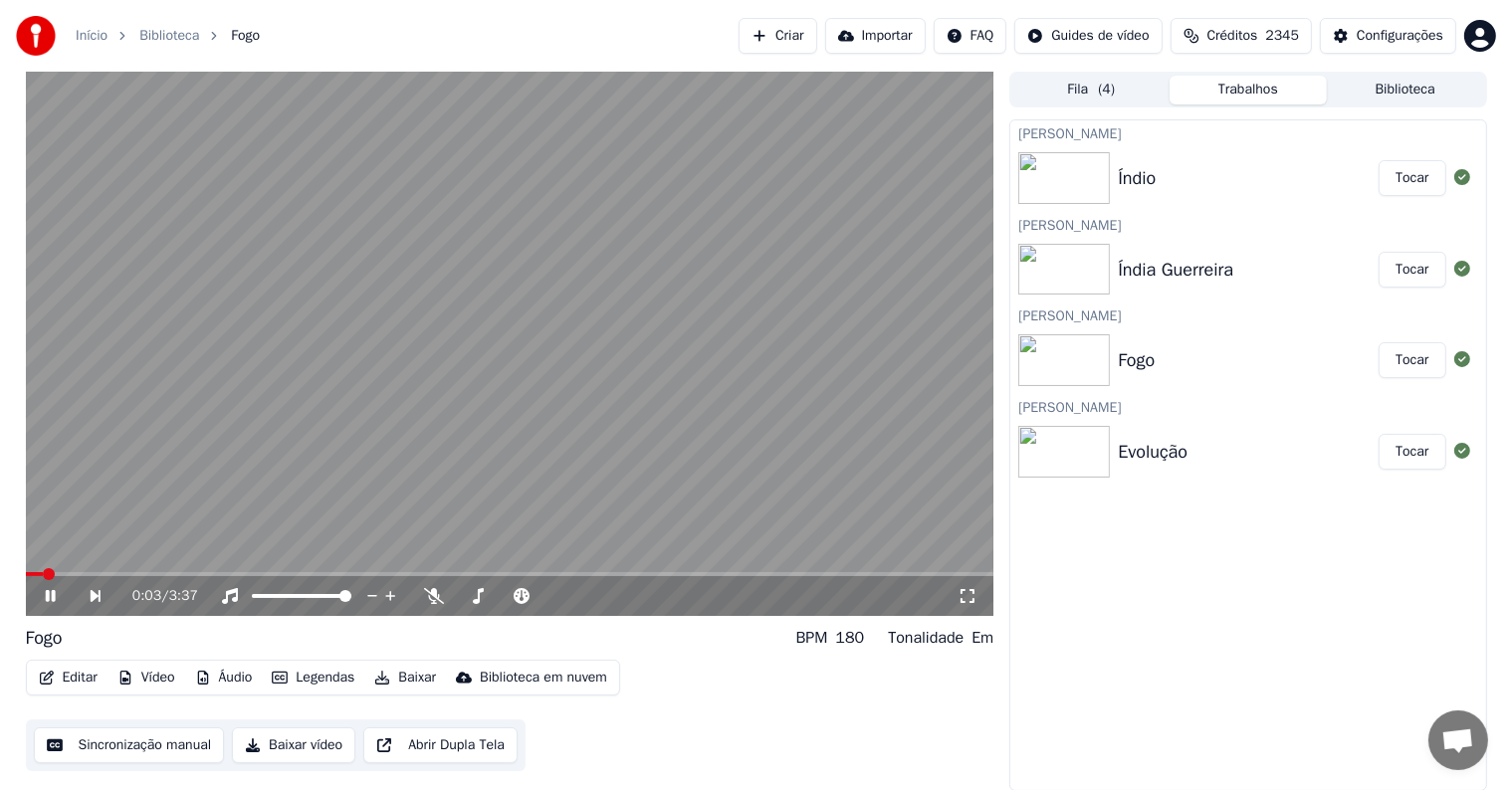 click at bounding box center (510, 343) 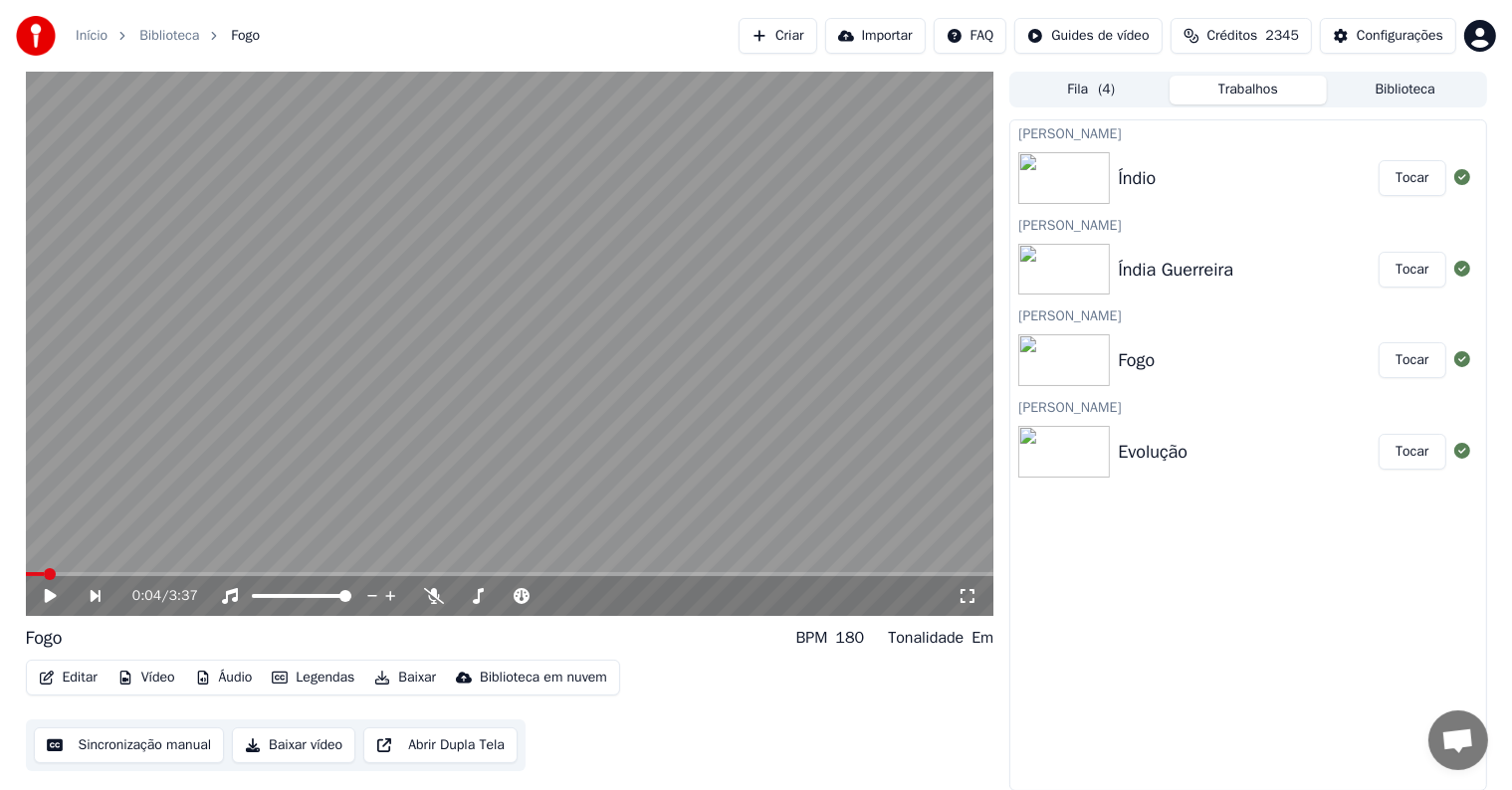 click on "Tocar" at bounding box center (1411, 270) 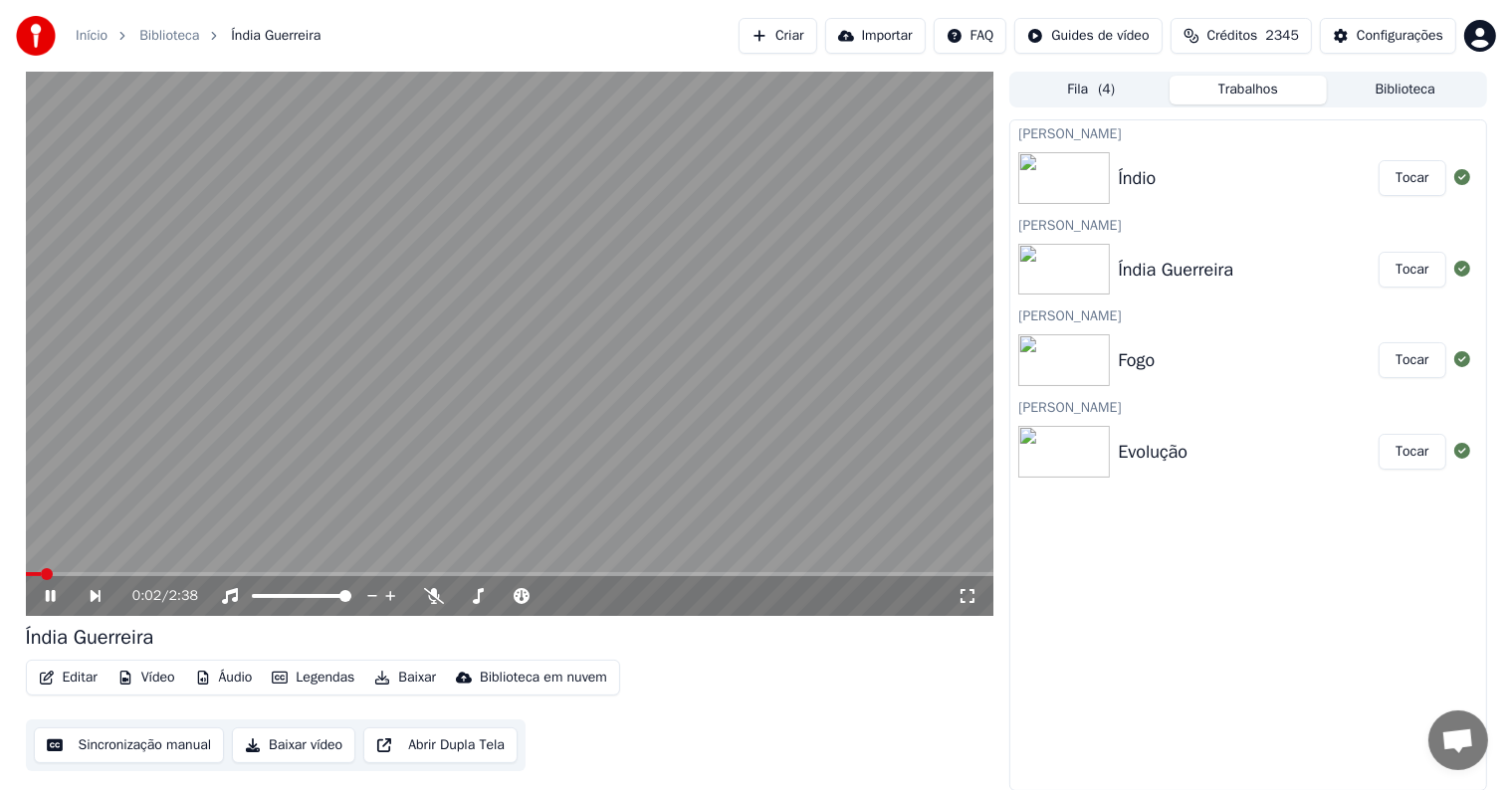 click at bounding box center (510, 343) 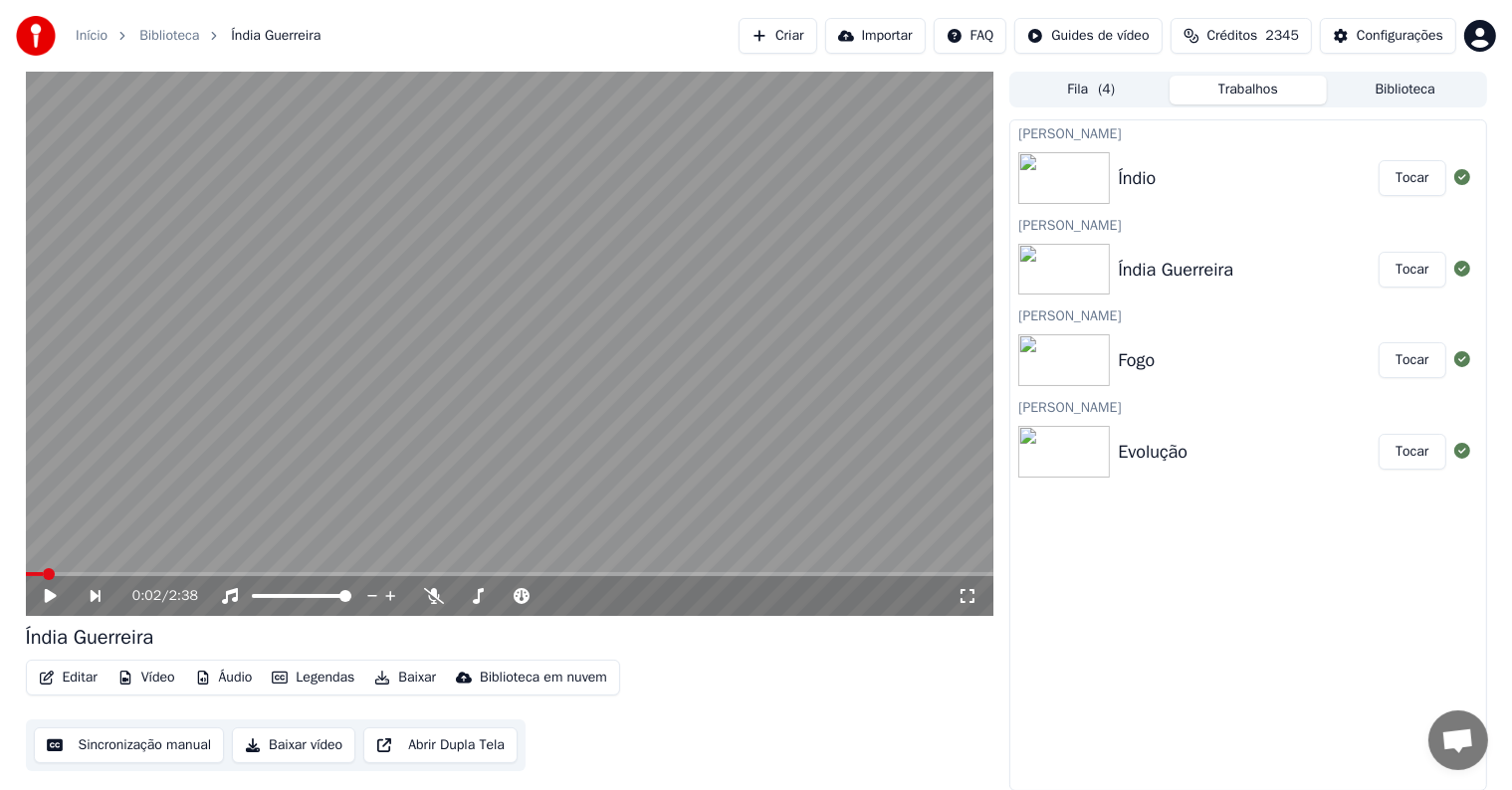 click on "Editar" at bounding box center (68, 678) 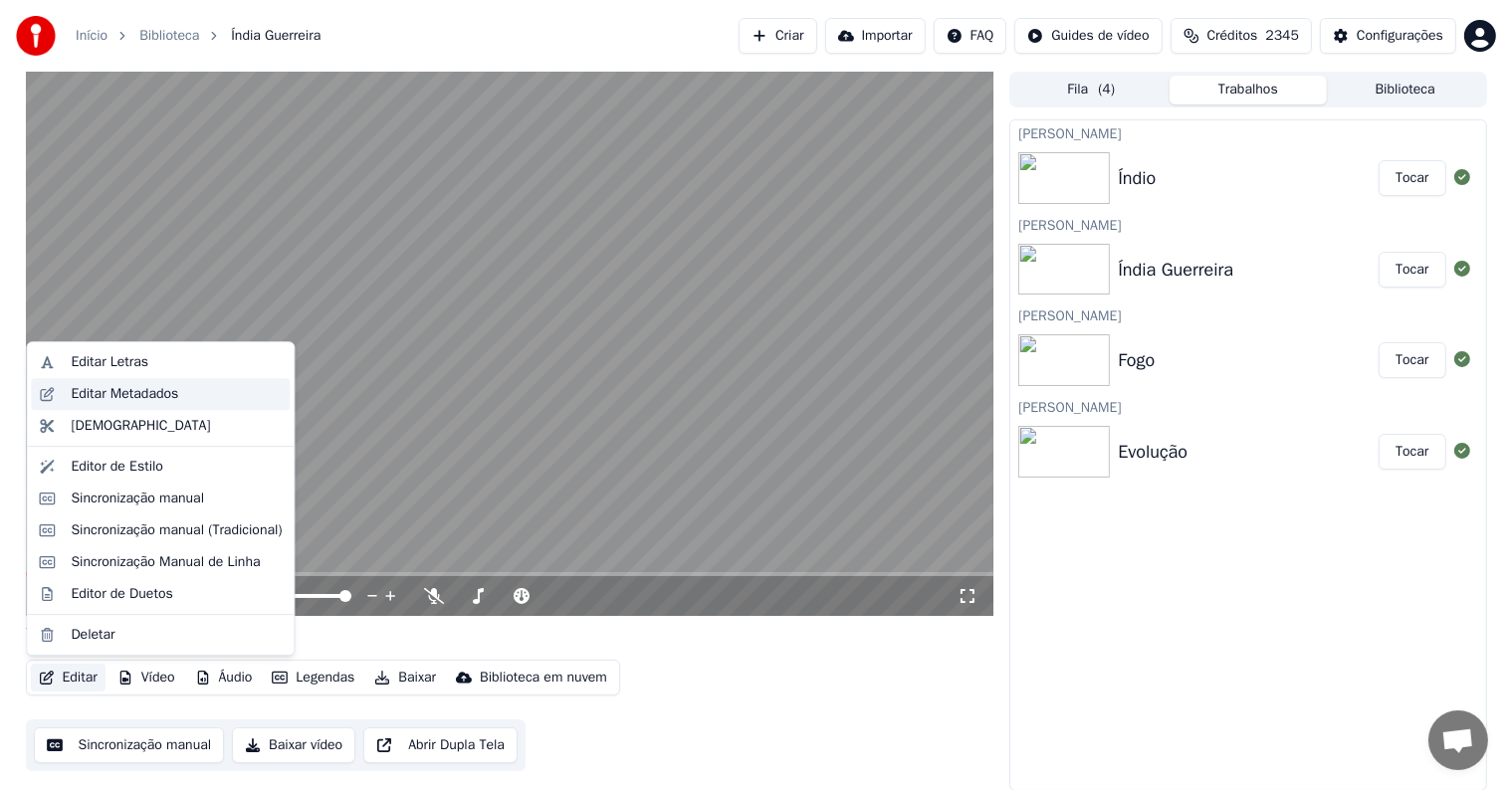 click on "Editar Metadados" at bounding box center [124, 394] 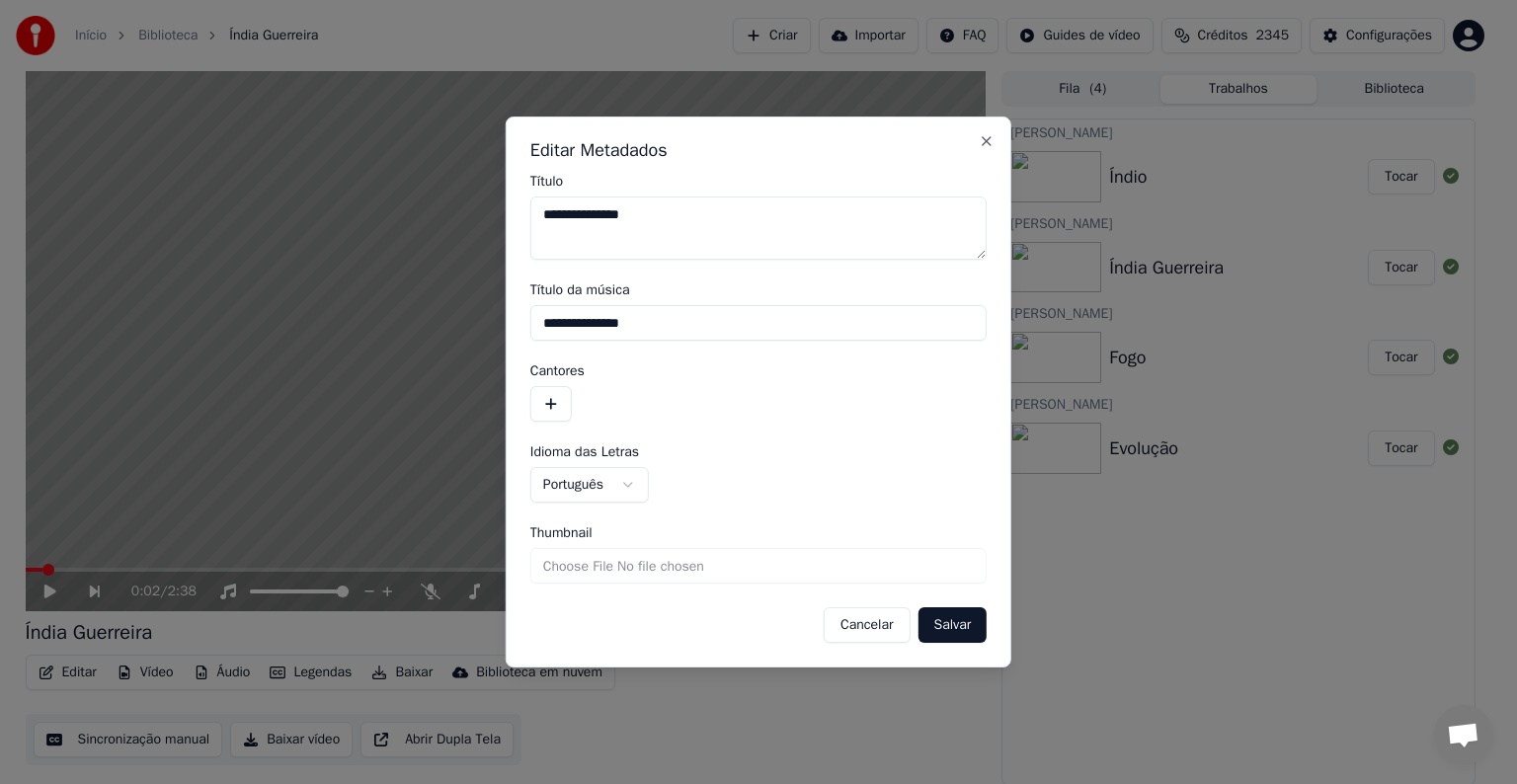 drag, startPoint x: 652, startPoint y: 332, endPoint x: 525, endPoint y: 319, distance: 127.66362 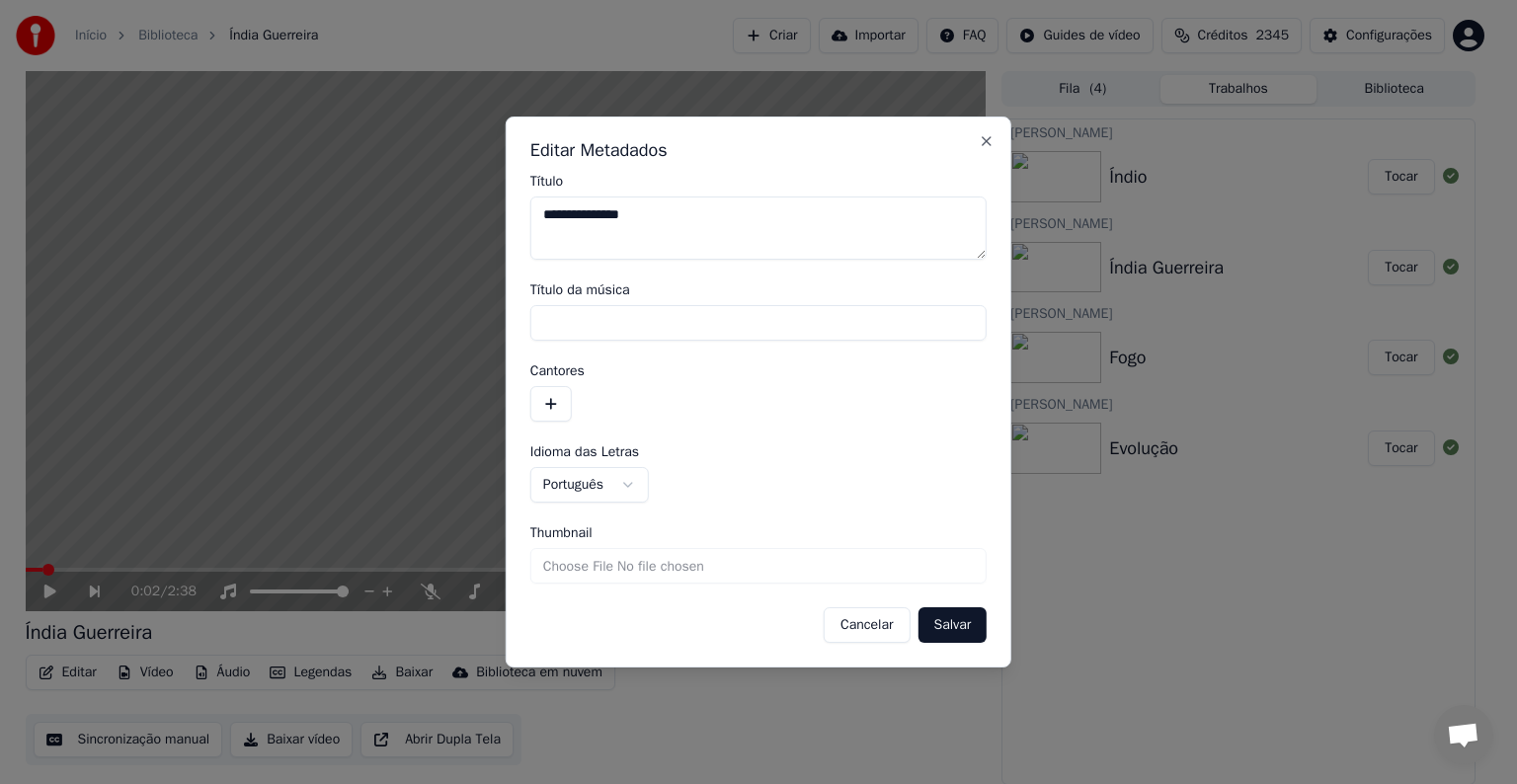 type 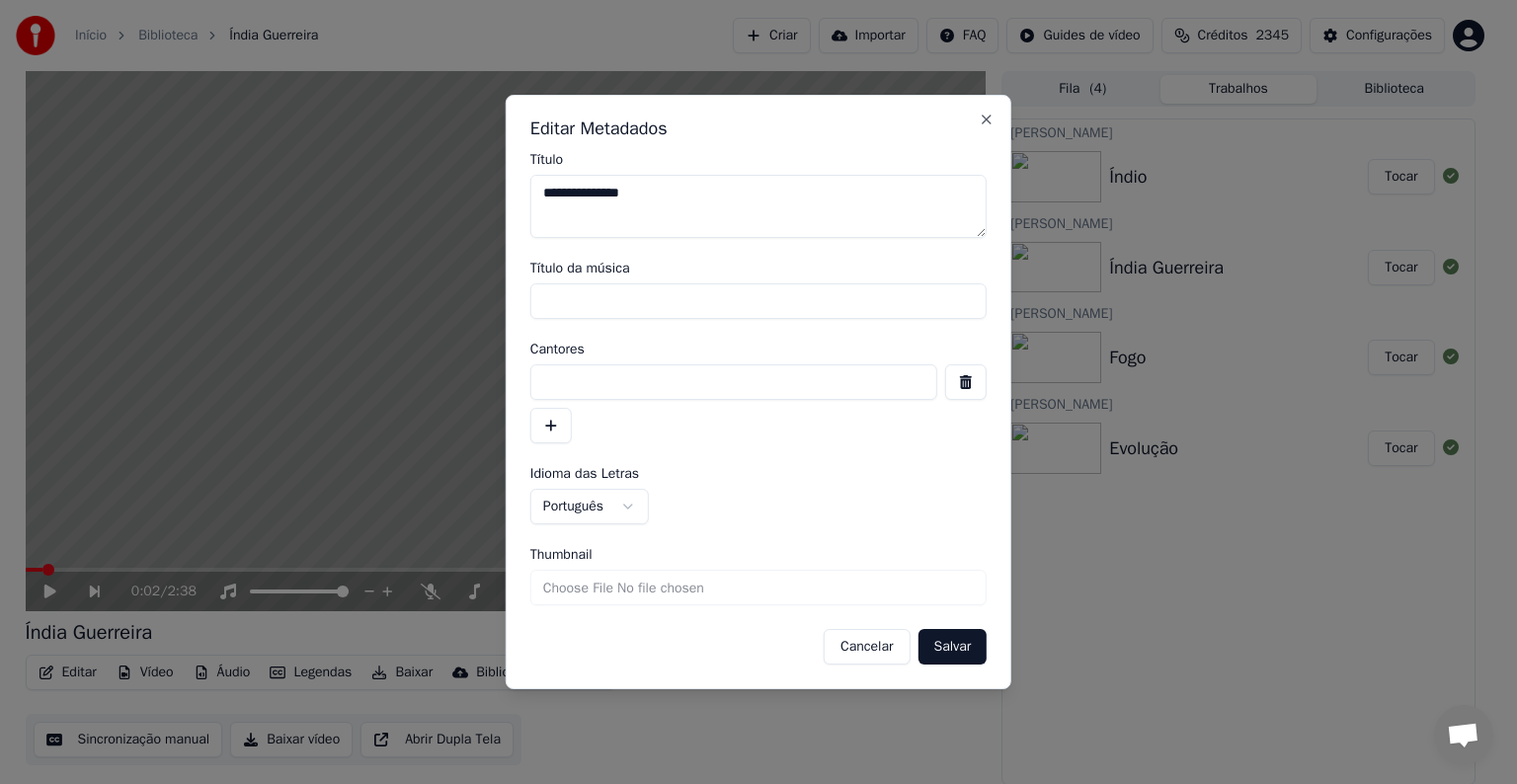 click at bounding box center [734, 382] 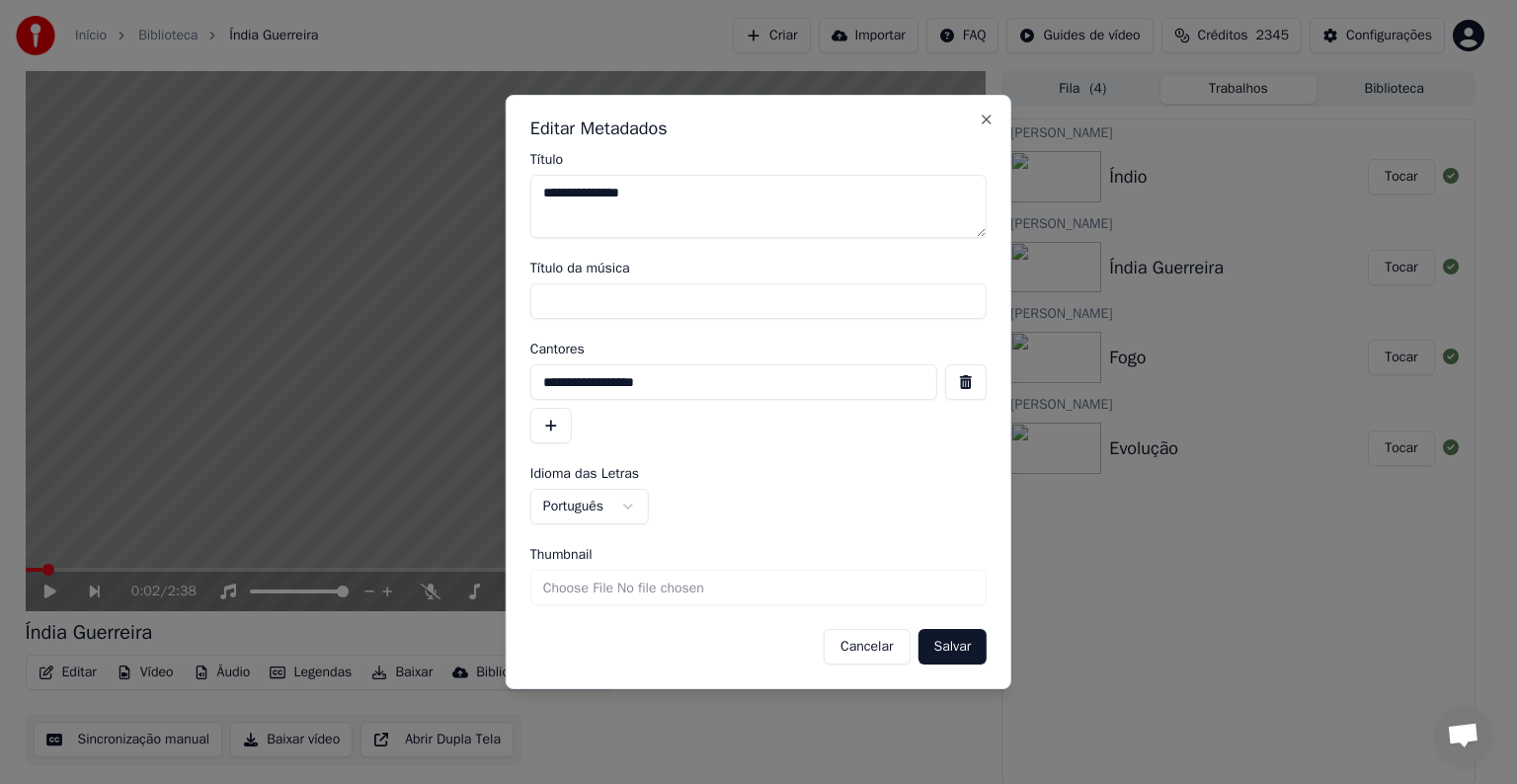 type on "**********" 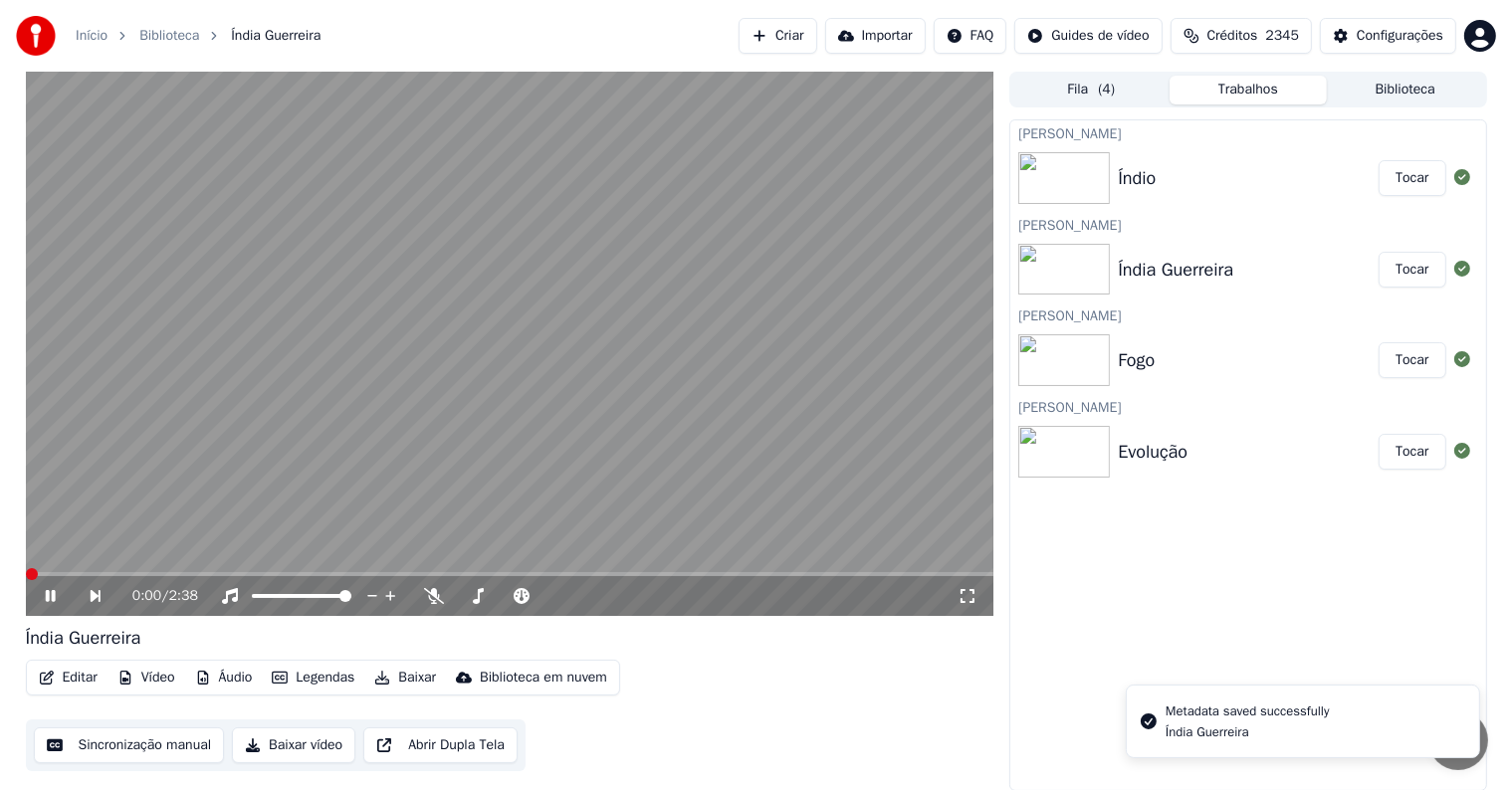 click at bounding box center (510, 343) 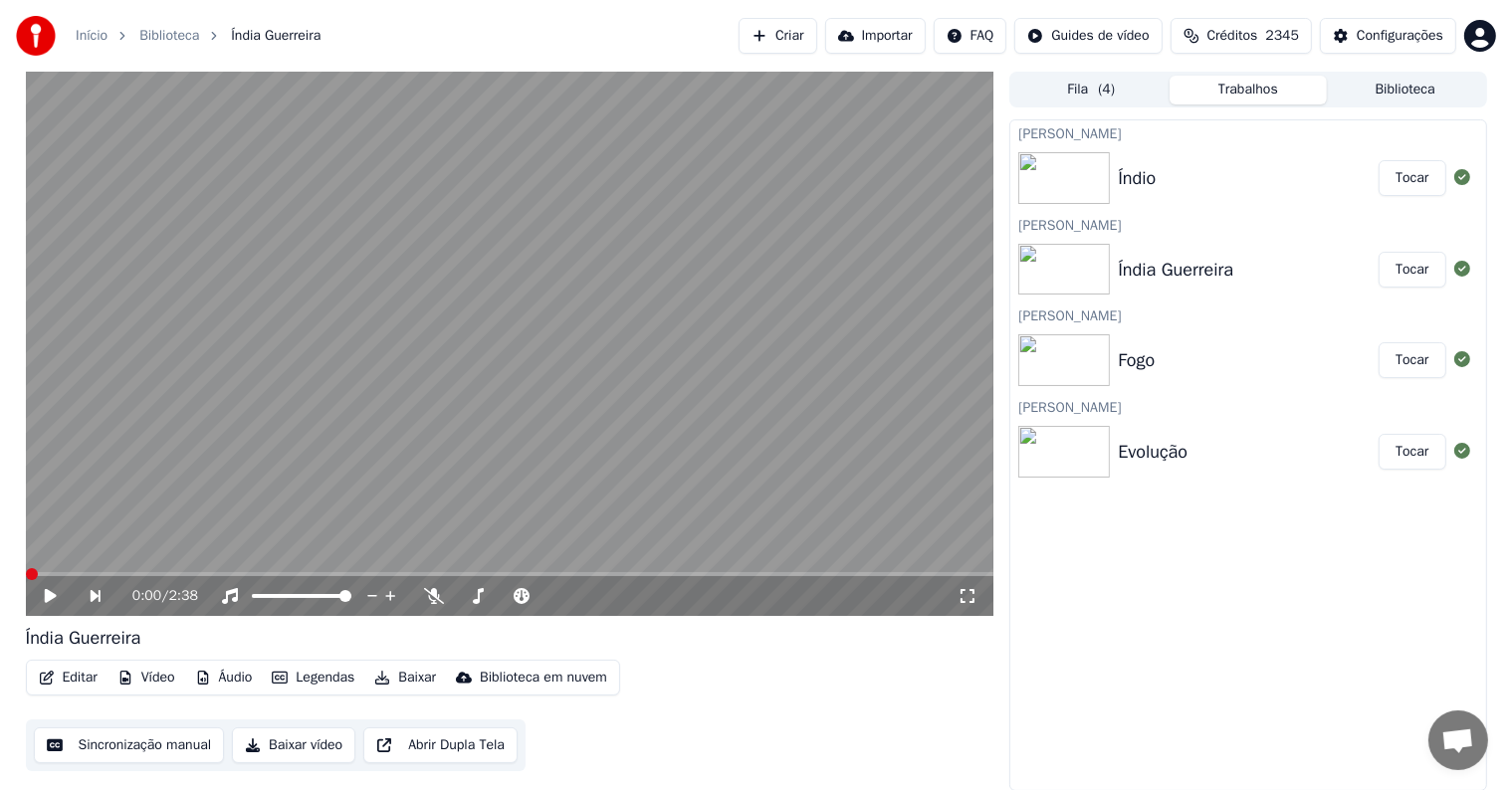 click on "Sincronização manual" at bounding box center [129, 745] 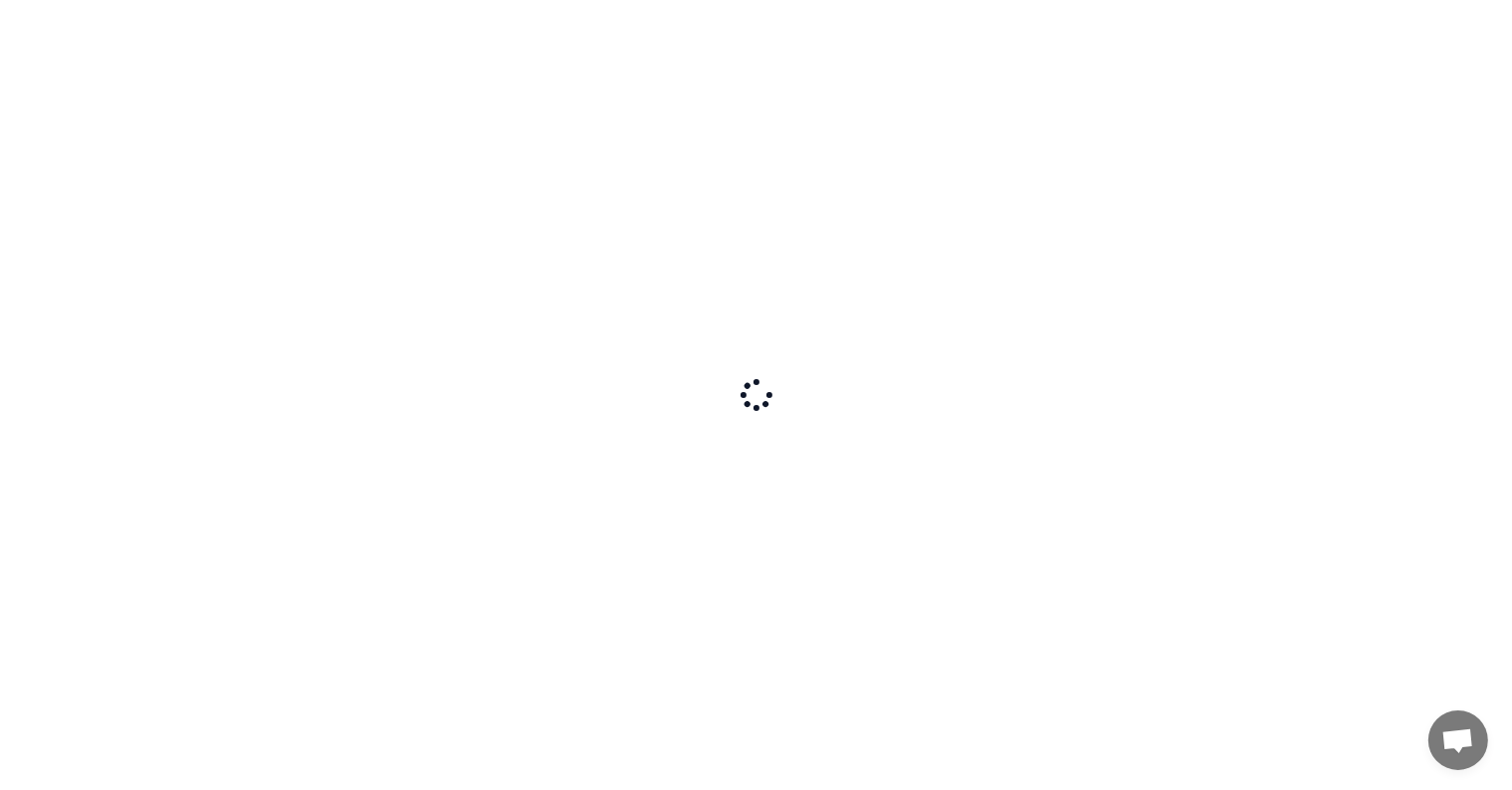 scroll, scrollTop: 0, scrollLeft: 0, axis: both 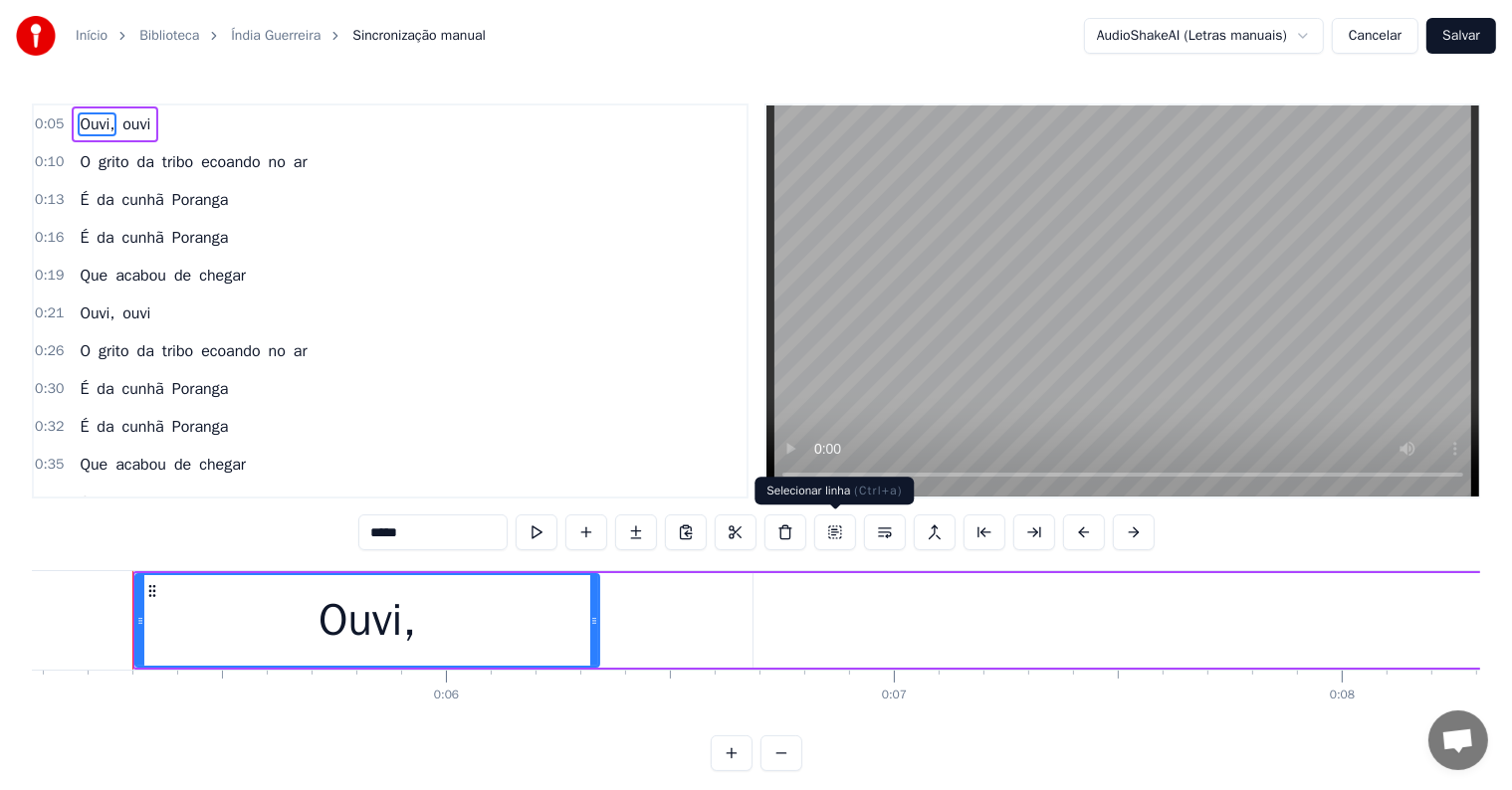 type 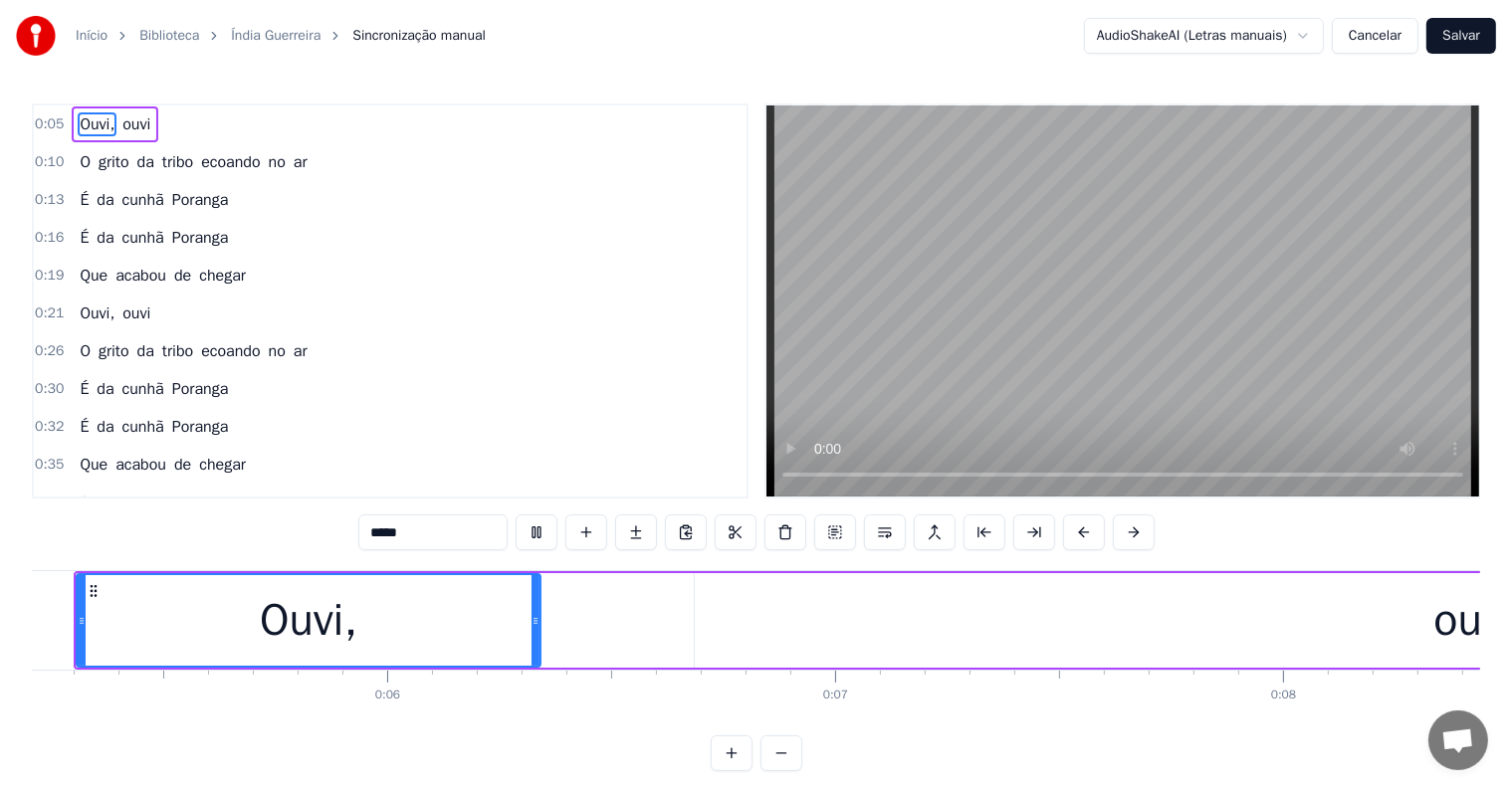 scroll, scrollTop: 0, scrollLeft: 3316, axis: horizontal 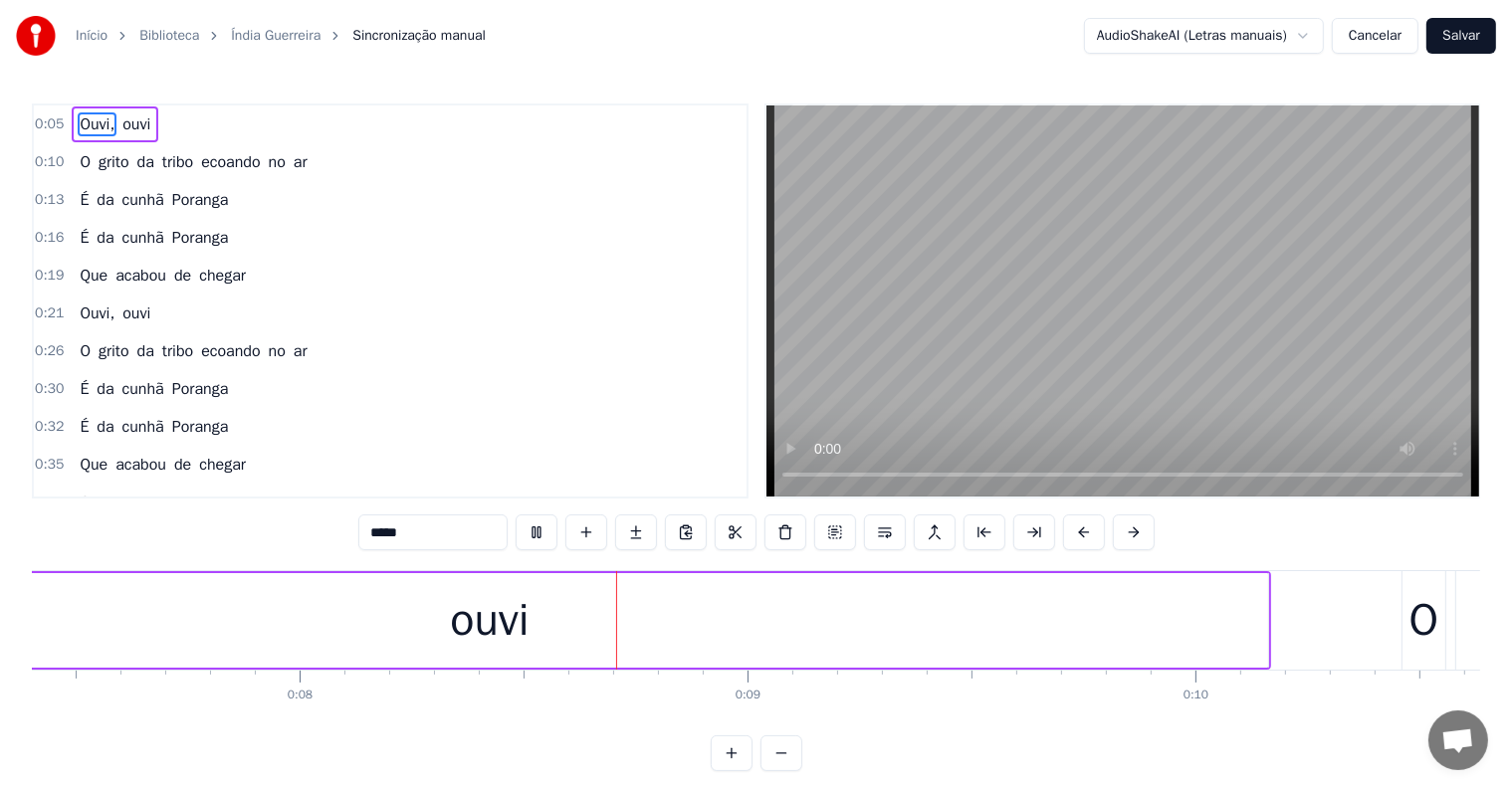 click on "0:30 É da cunhã Poranga" at bounding box center [390, 389] 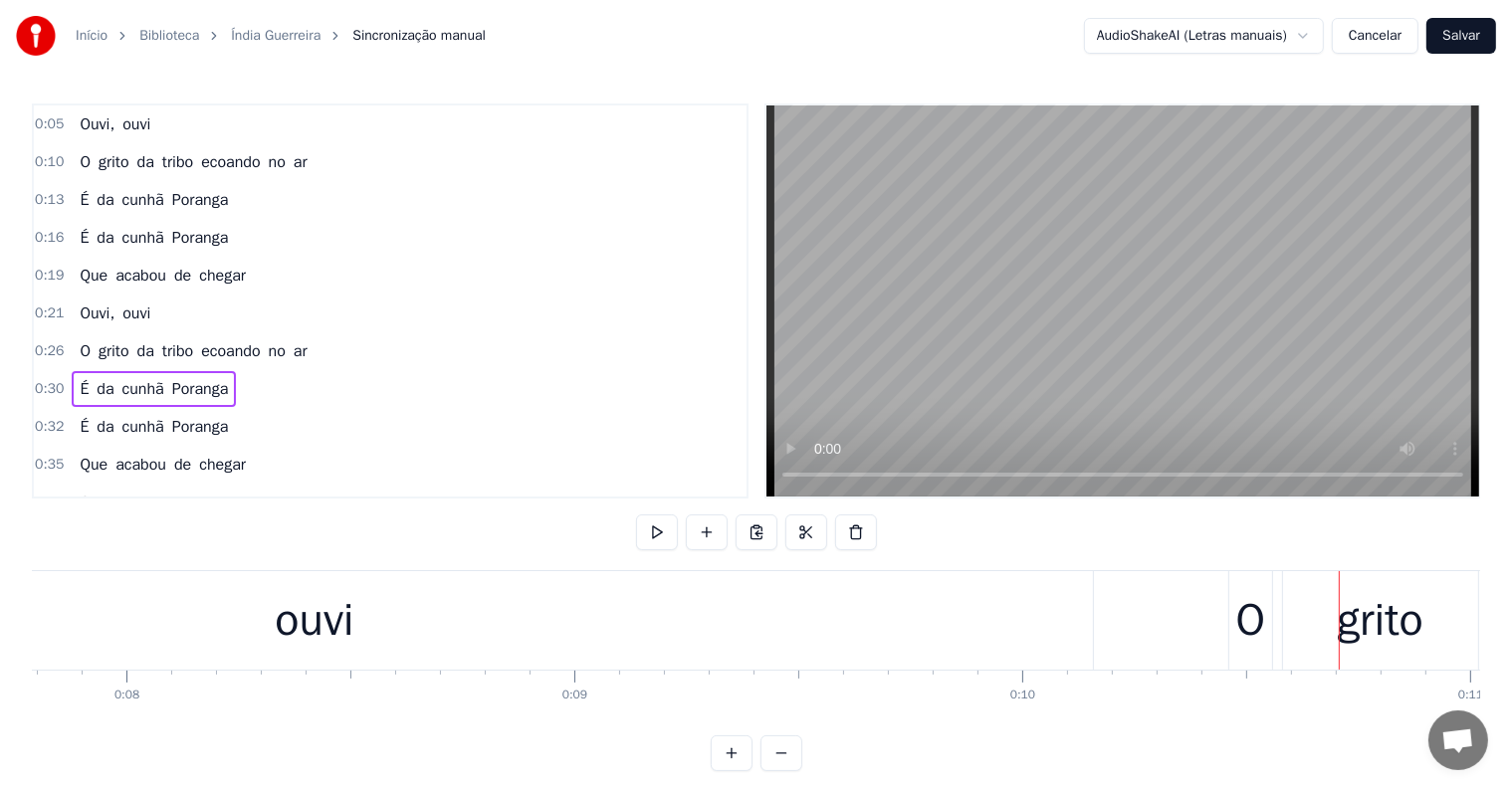 scroll, scrollTop: 0, scrollLeft: 3381, axis: horizontal 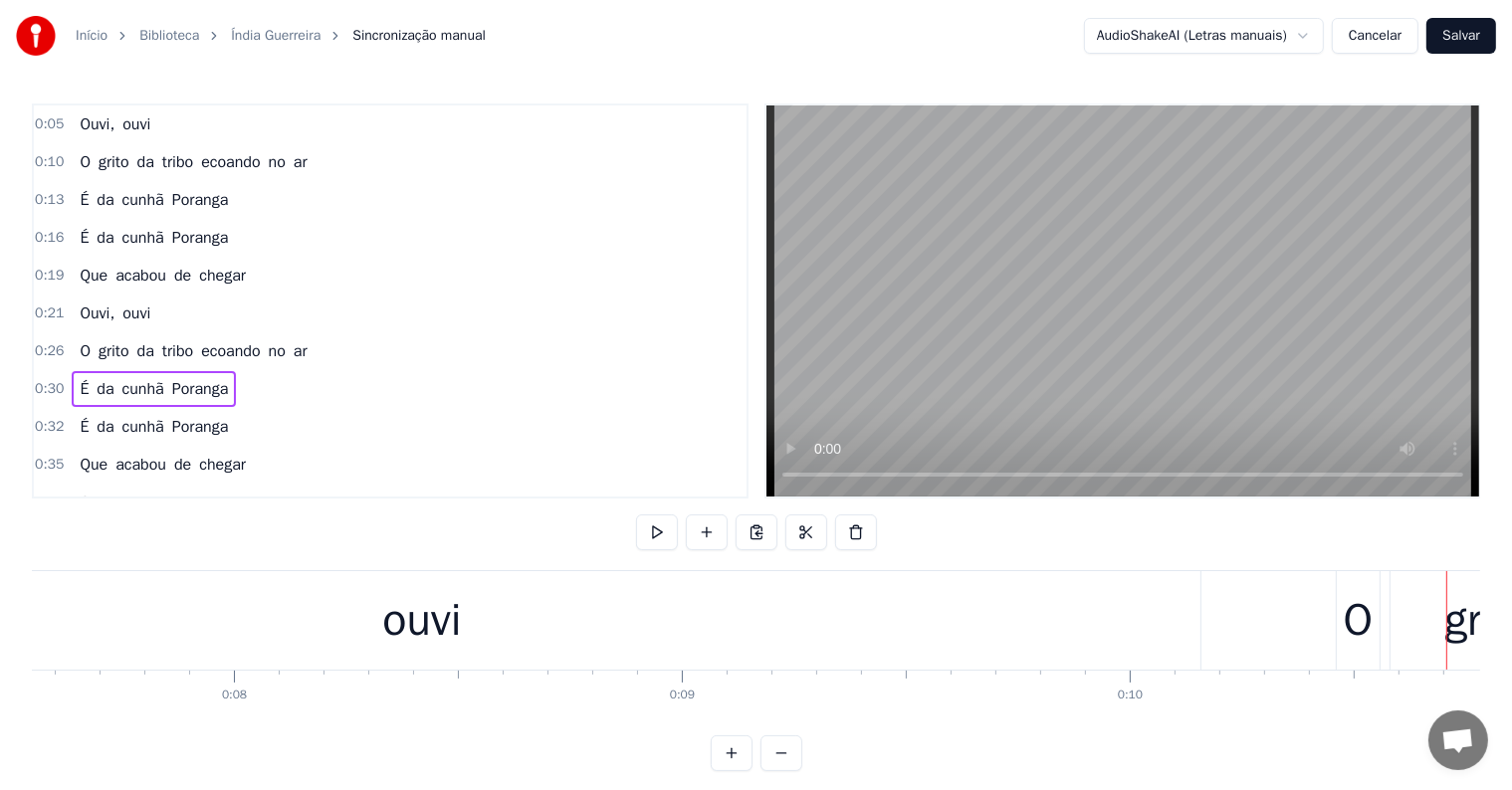 click on "ouvi" at bounding box center [422, 620] 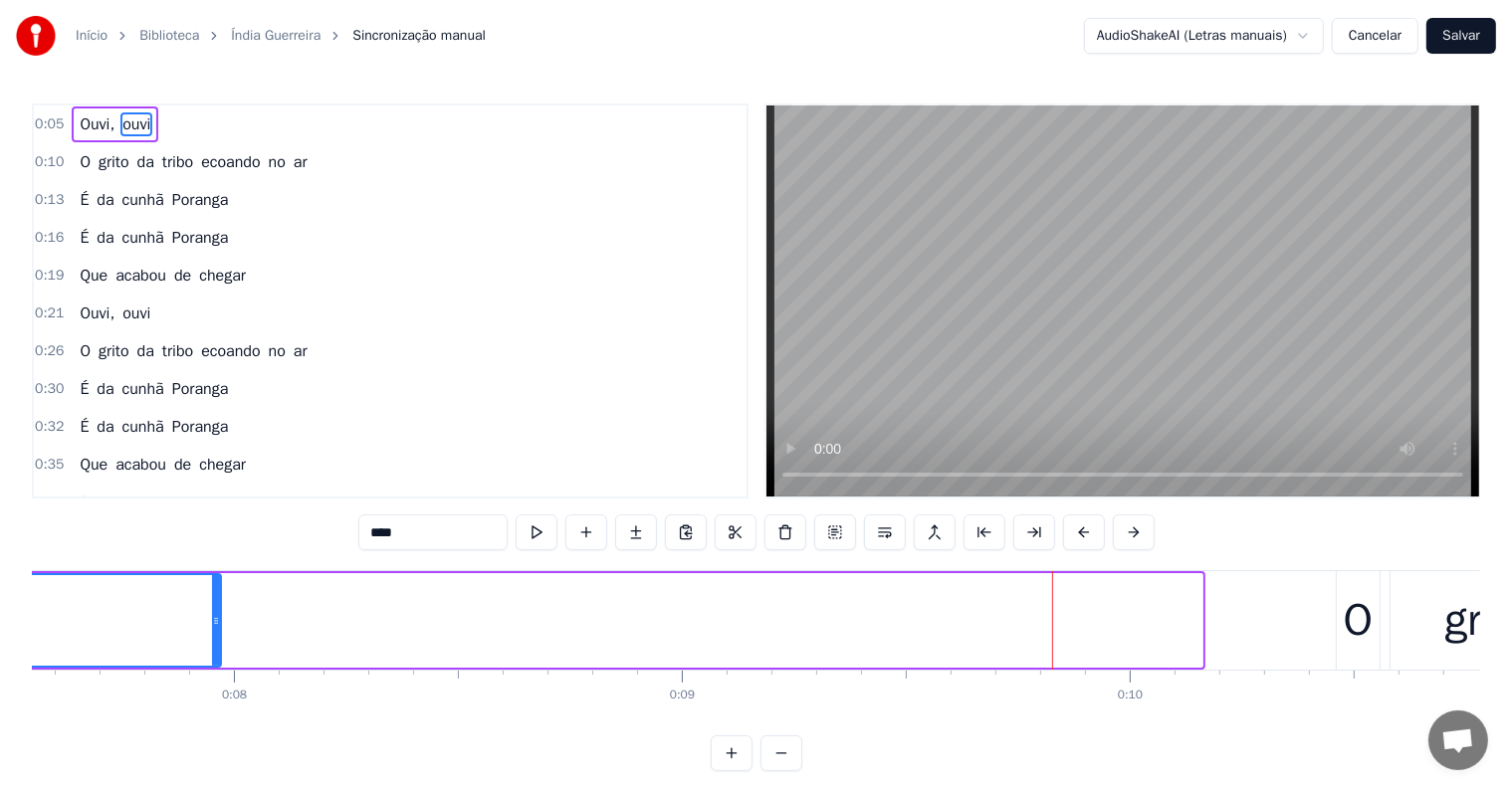 drag, startPoint x: 1197, startPoint y: 620, endPoint x: 216, endPoint y: 614, distance: 981.01835 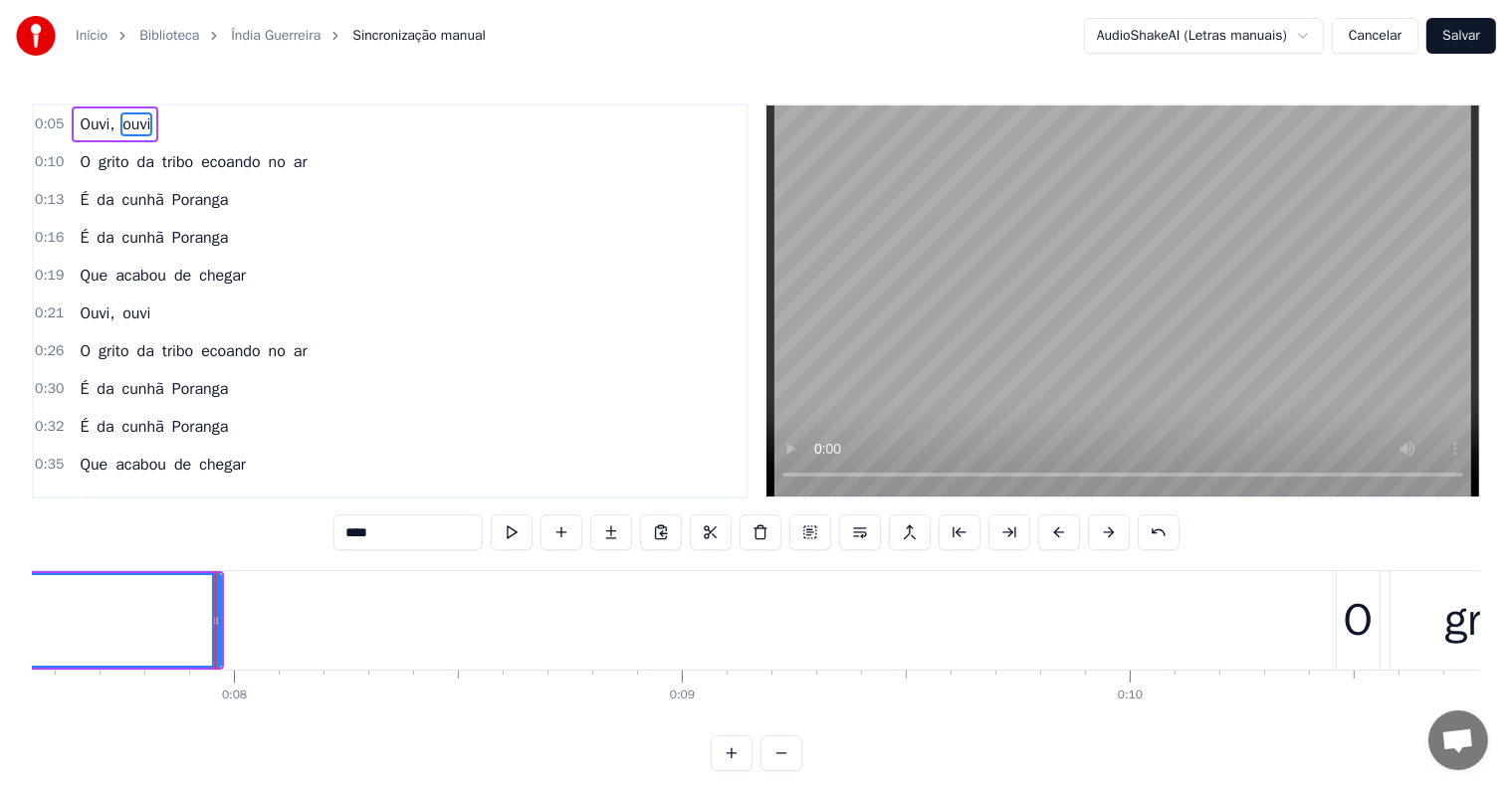scroll, scrollTop: 0, scrollLeft: 2114, axis: horizontal 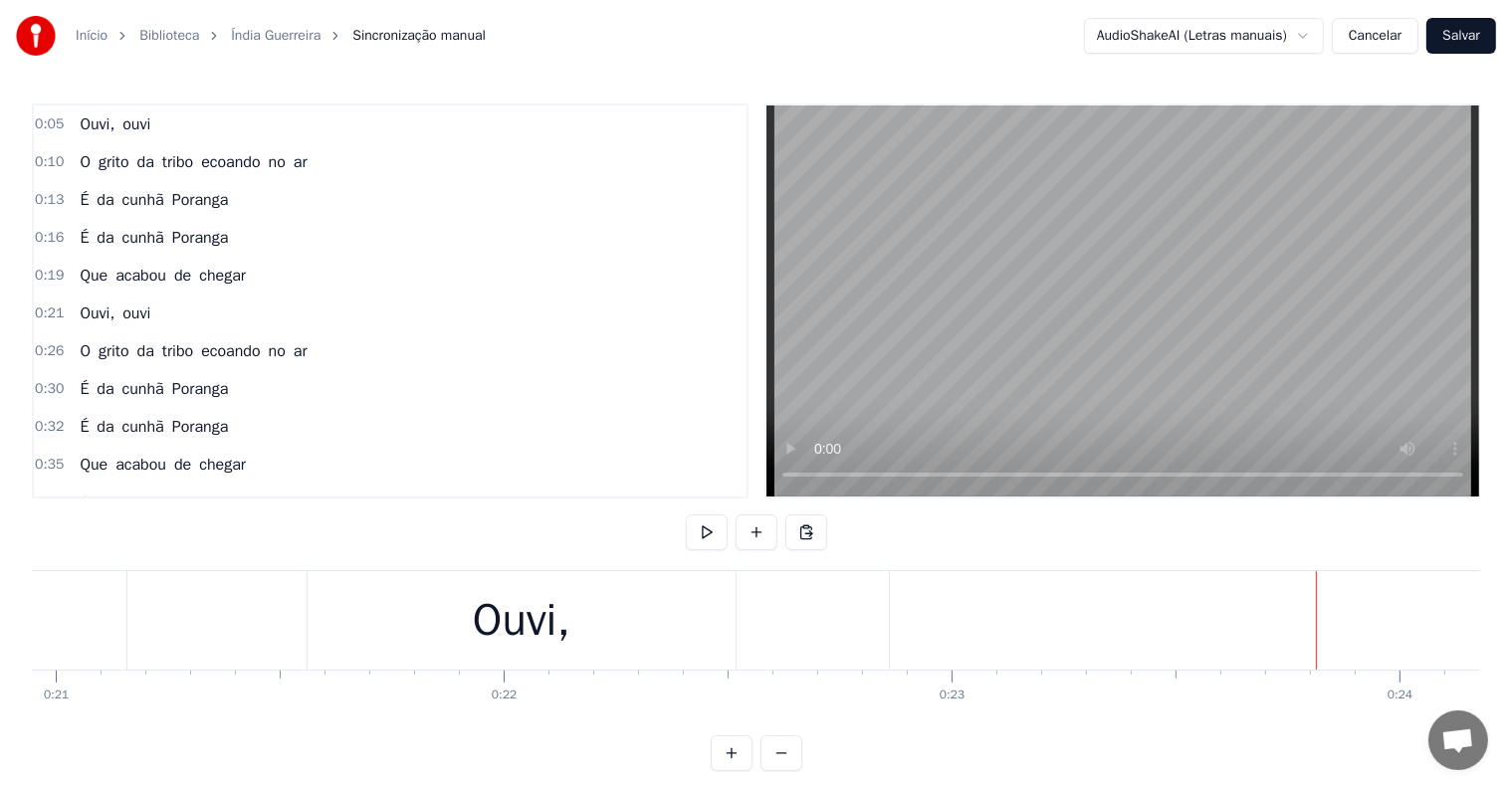 click on "ouvi" at bounding box center [1645, 620] 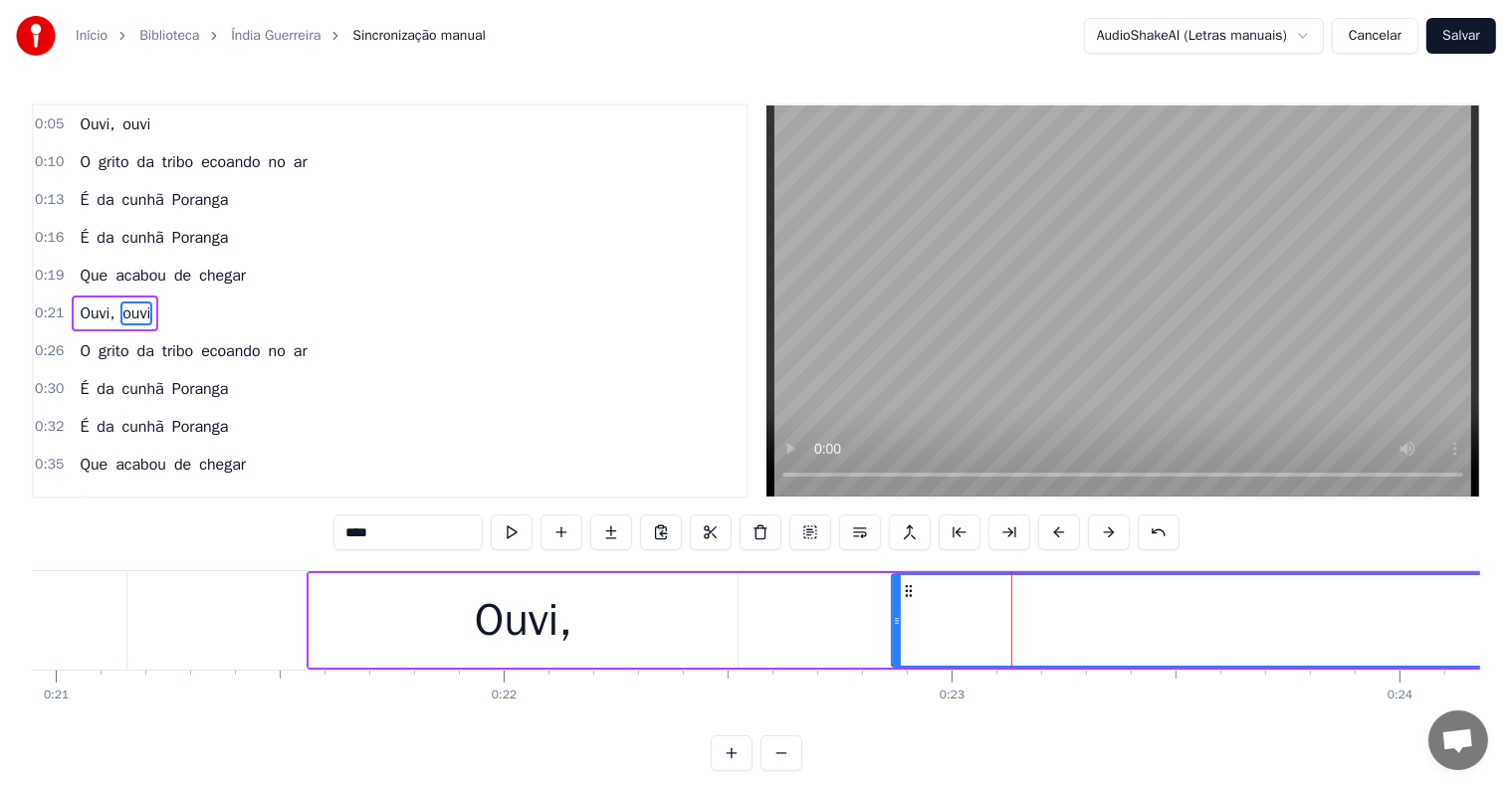 scroll, scrollTop: 5, scrollLeft: 0, axis: vertical 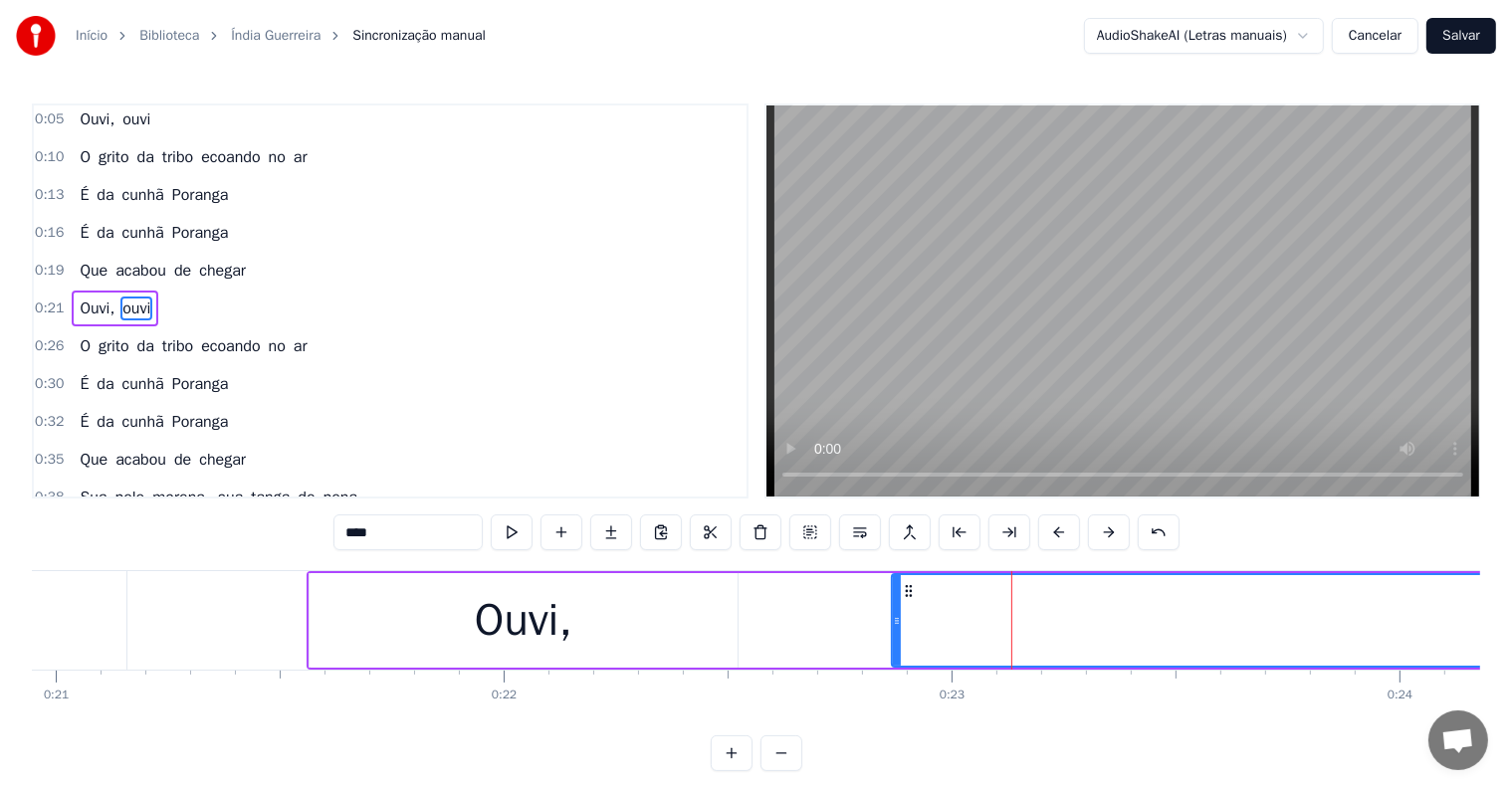 click on "ouvi" at bounding box center (1647, 620) 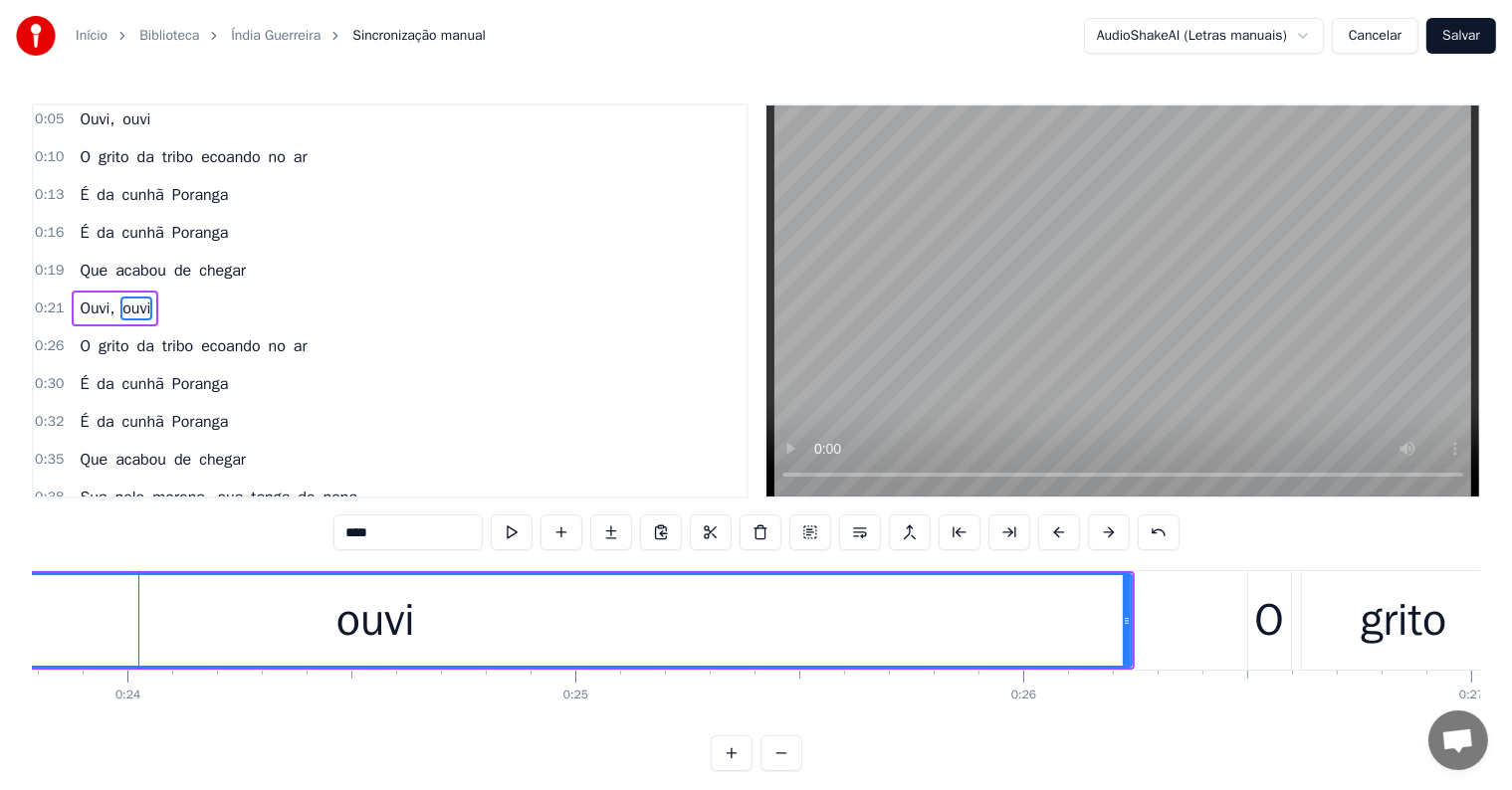 scroll, scrollTop: 0, scrollLeft: 10661, axis: horizontal 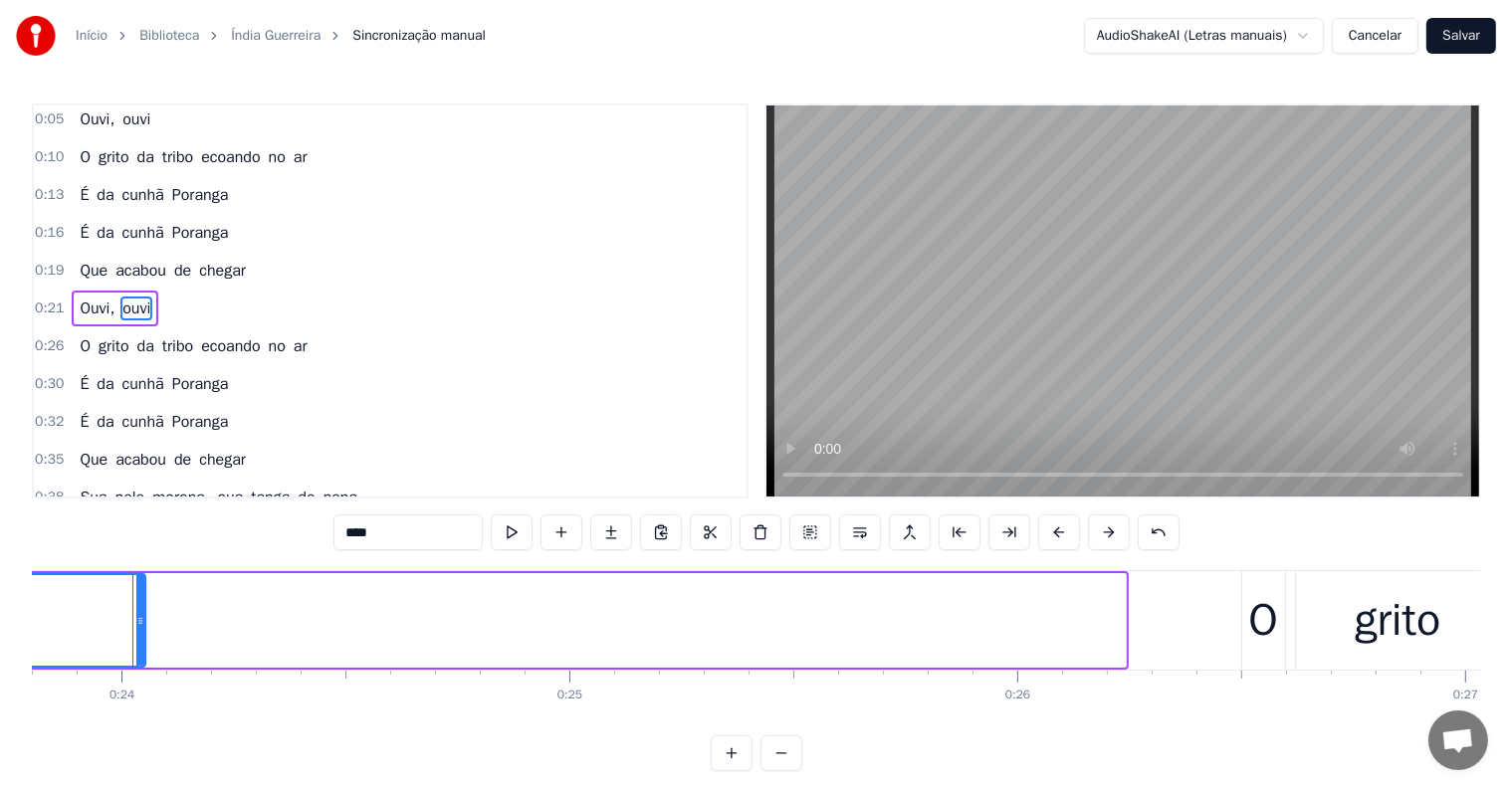 drag, startPoint x: 1119, startPoint y: 626, endPoint x: 138, endPoint y: 578, distance: 982.1736 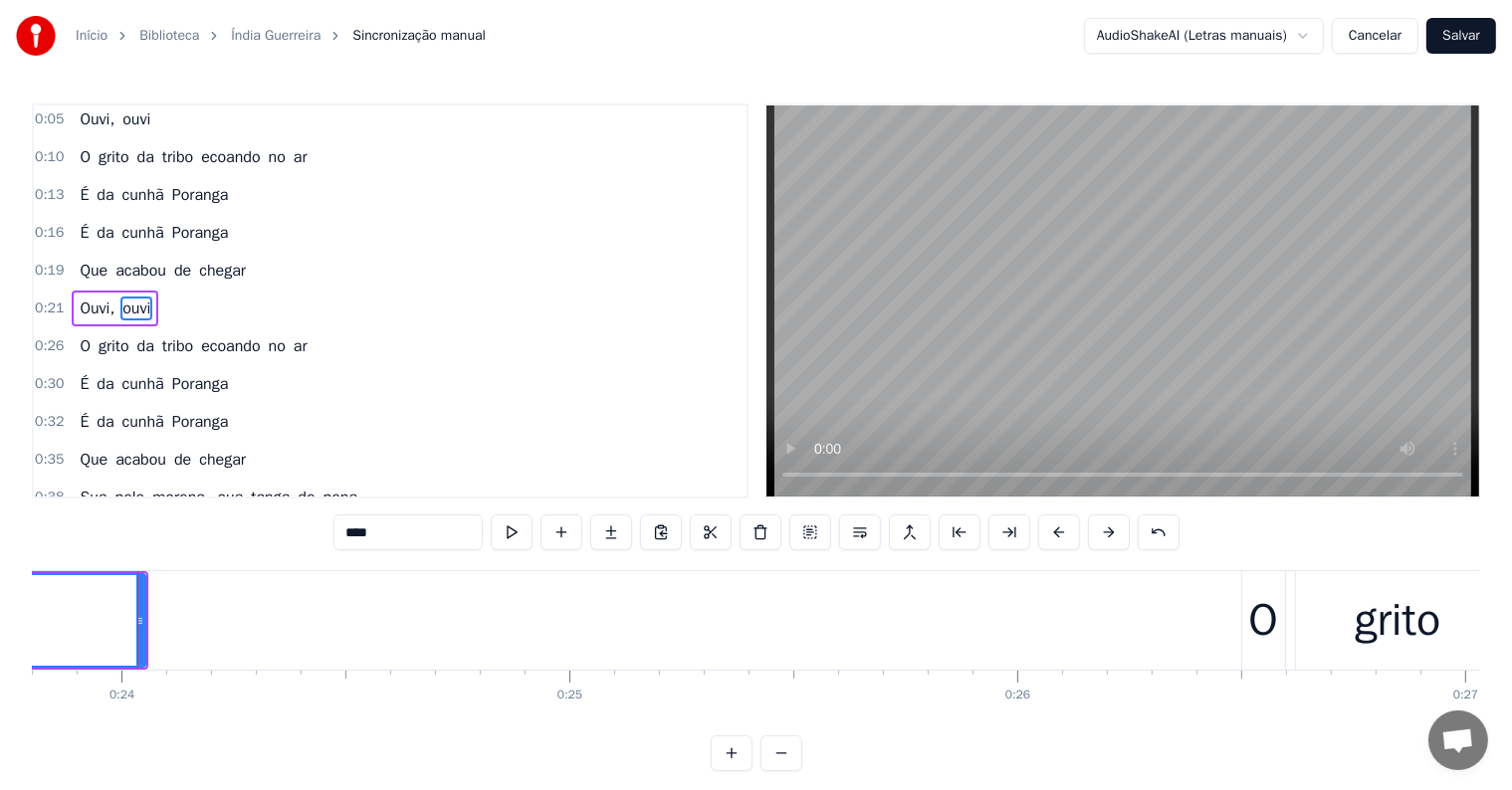 click on "ouvi" at bounding box center [-120, 620] 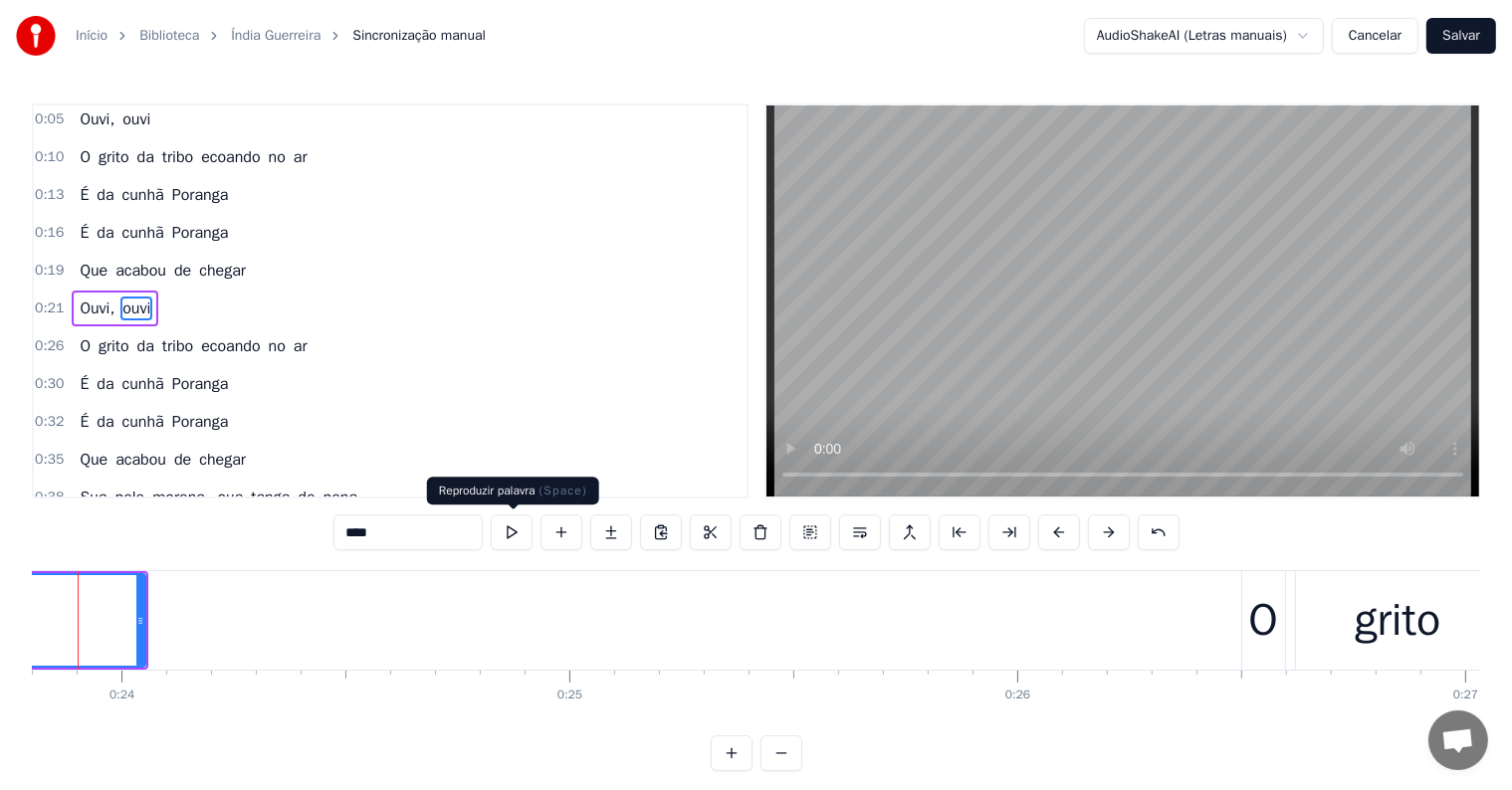 scroll, scrollTop: 0, scrollLeft: 10606, axis: horizontal 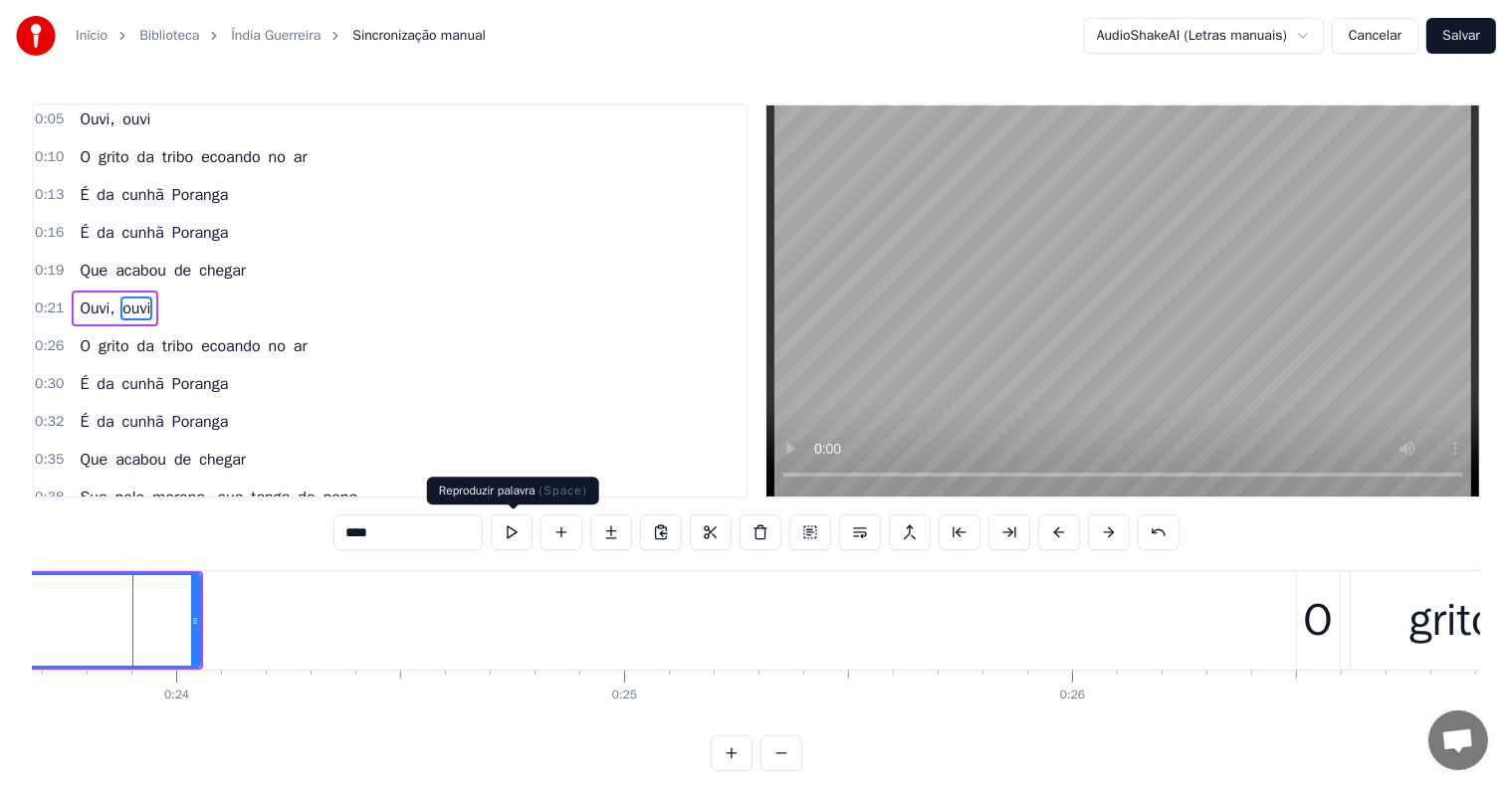 click at bounding box center (512, 532) 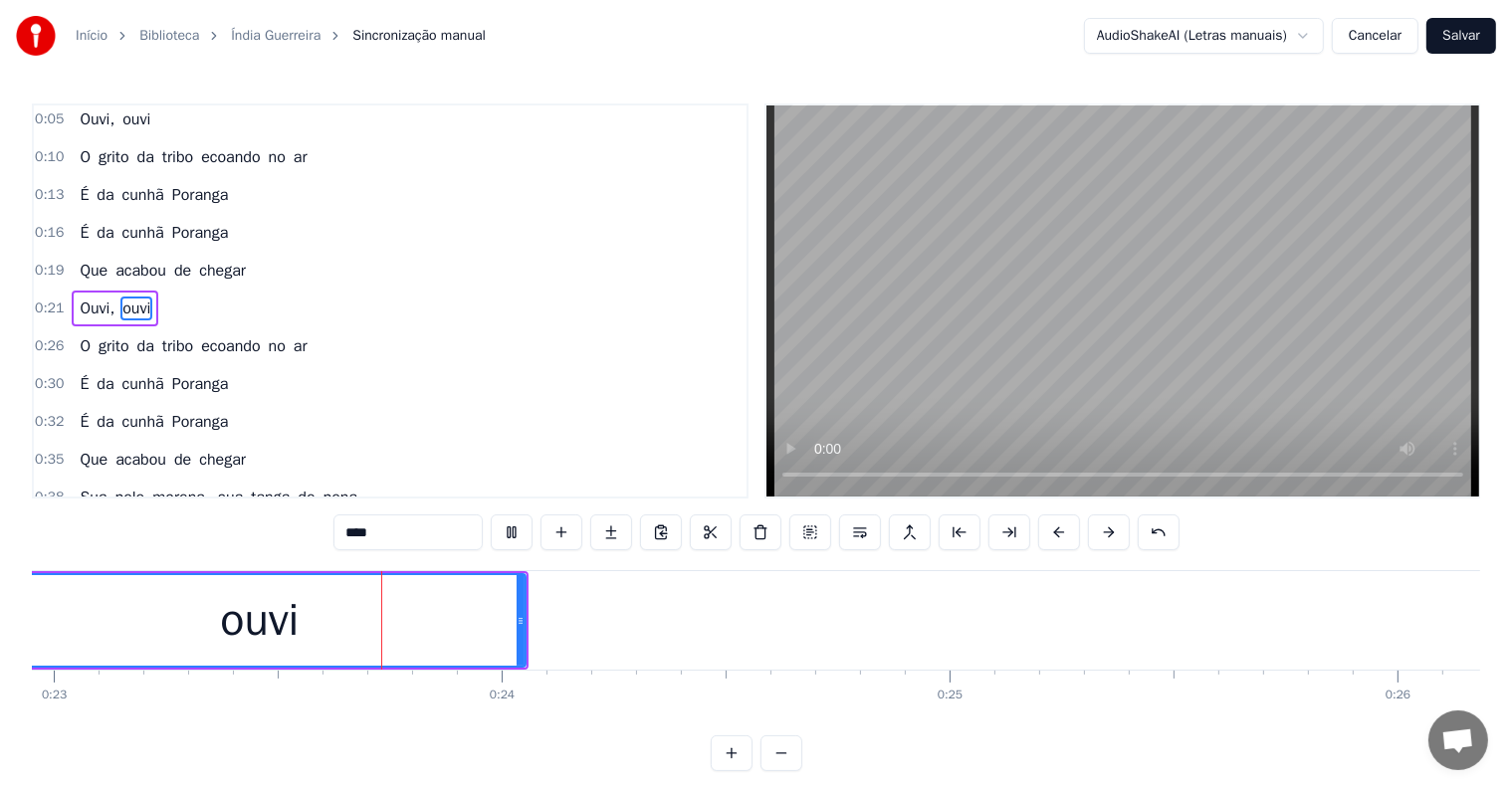 scroll, scrollTop: 0, scrollLeft: 10145, axis: horizontal 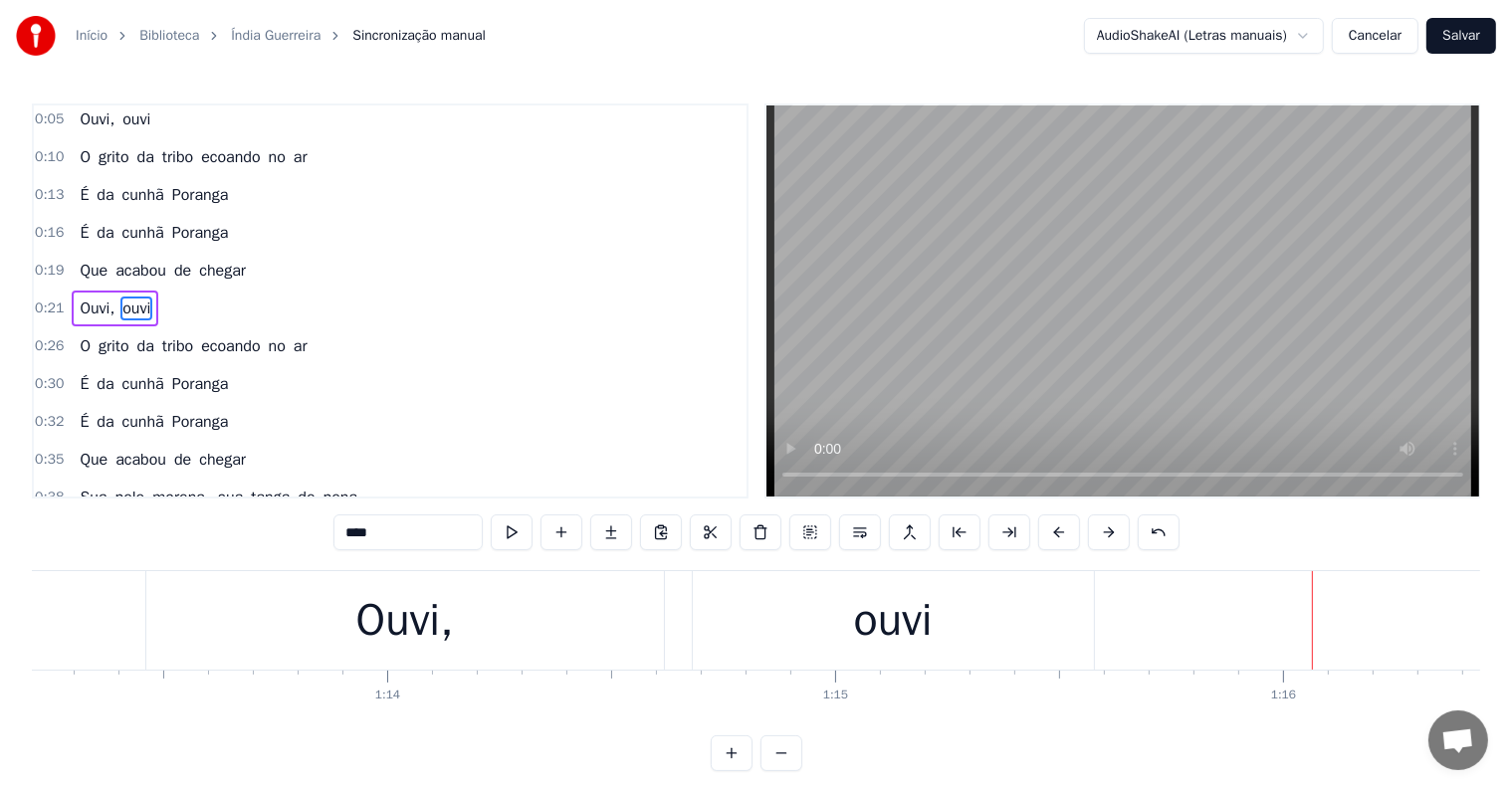 click on "ouvi" at bounding box center (893, 621) 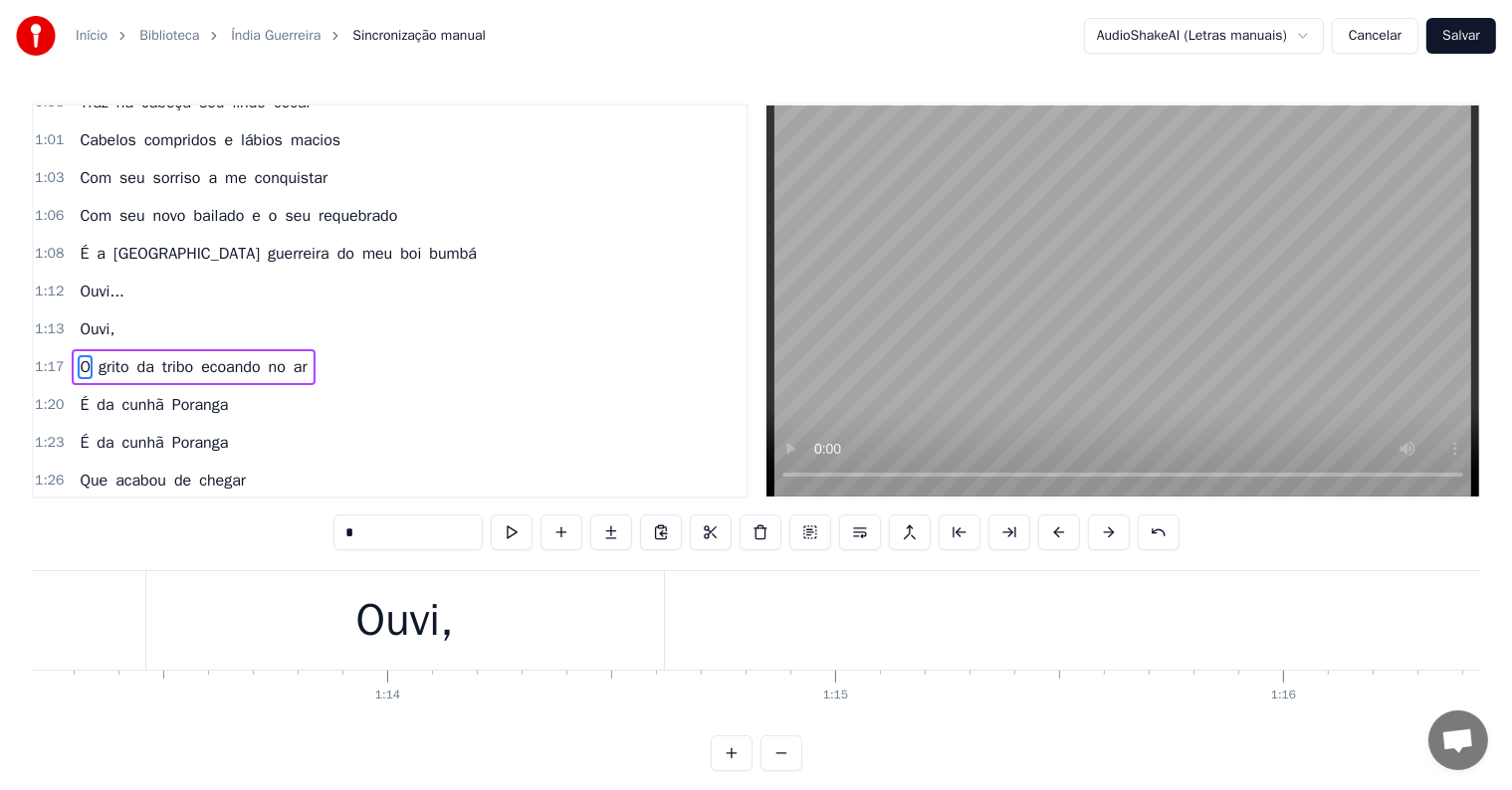 scroll, scrollTop: 700, scrollLeft: 0, axis: vertical 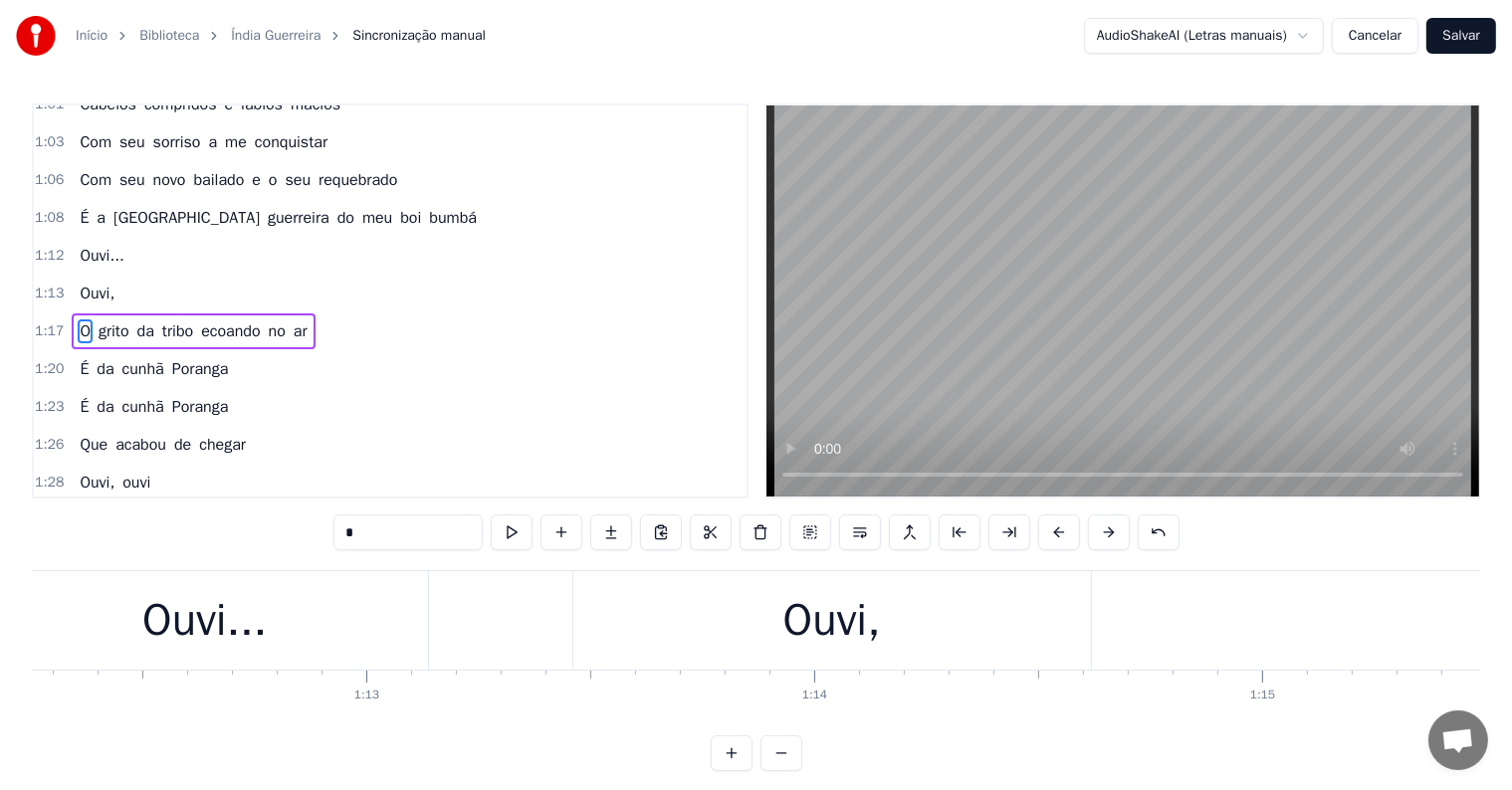 click on "Ouvi..." at bounding box center [205, 620] 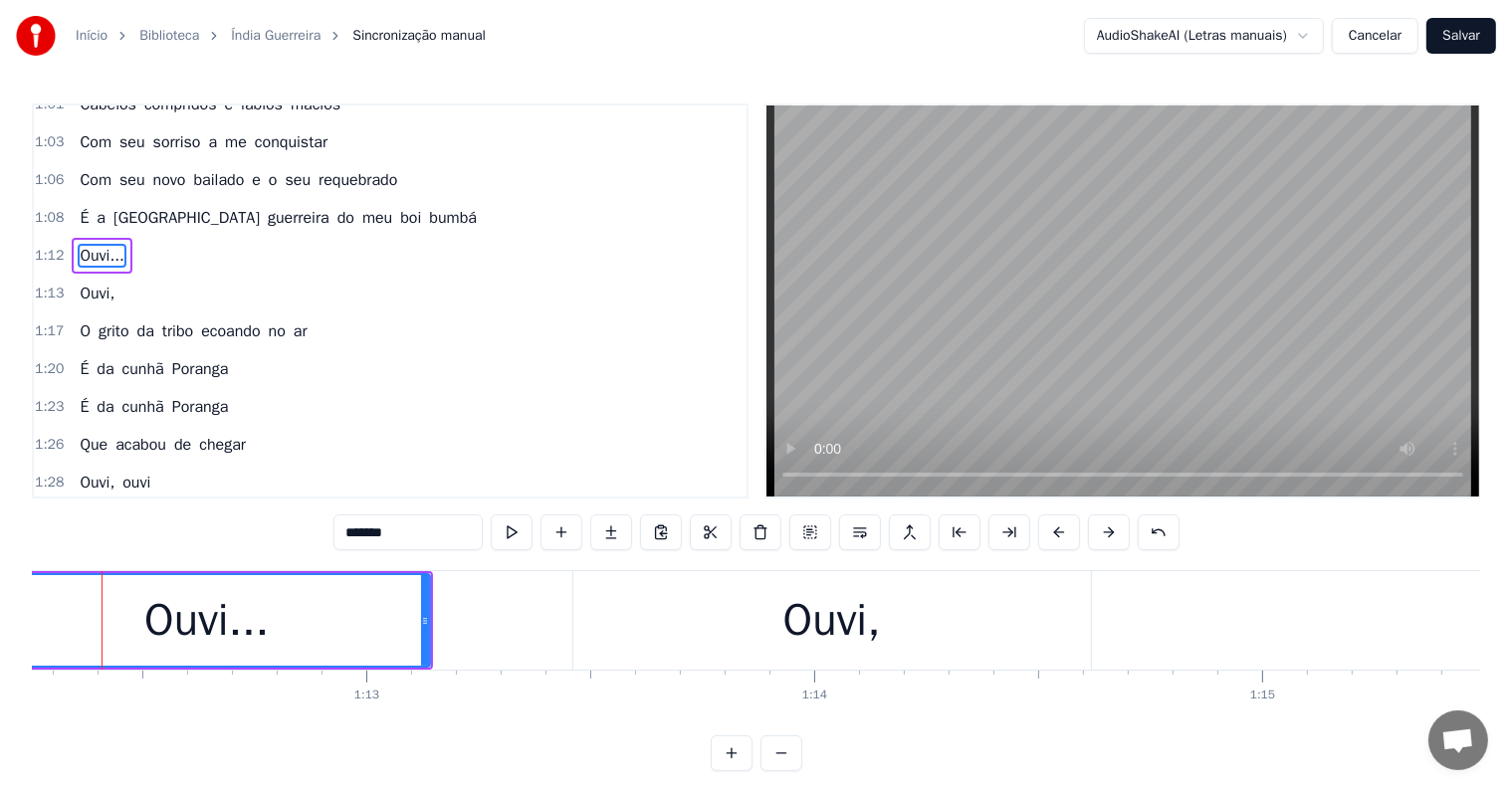 scroll, scrollTop: 628, scrollLeft: 0, axis: vertical 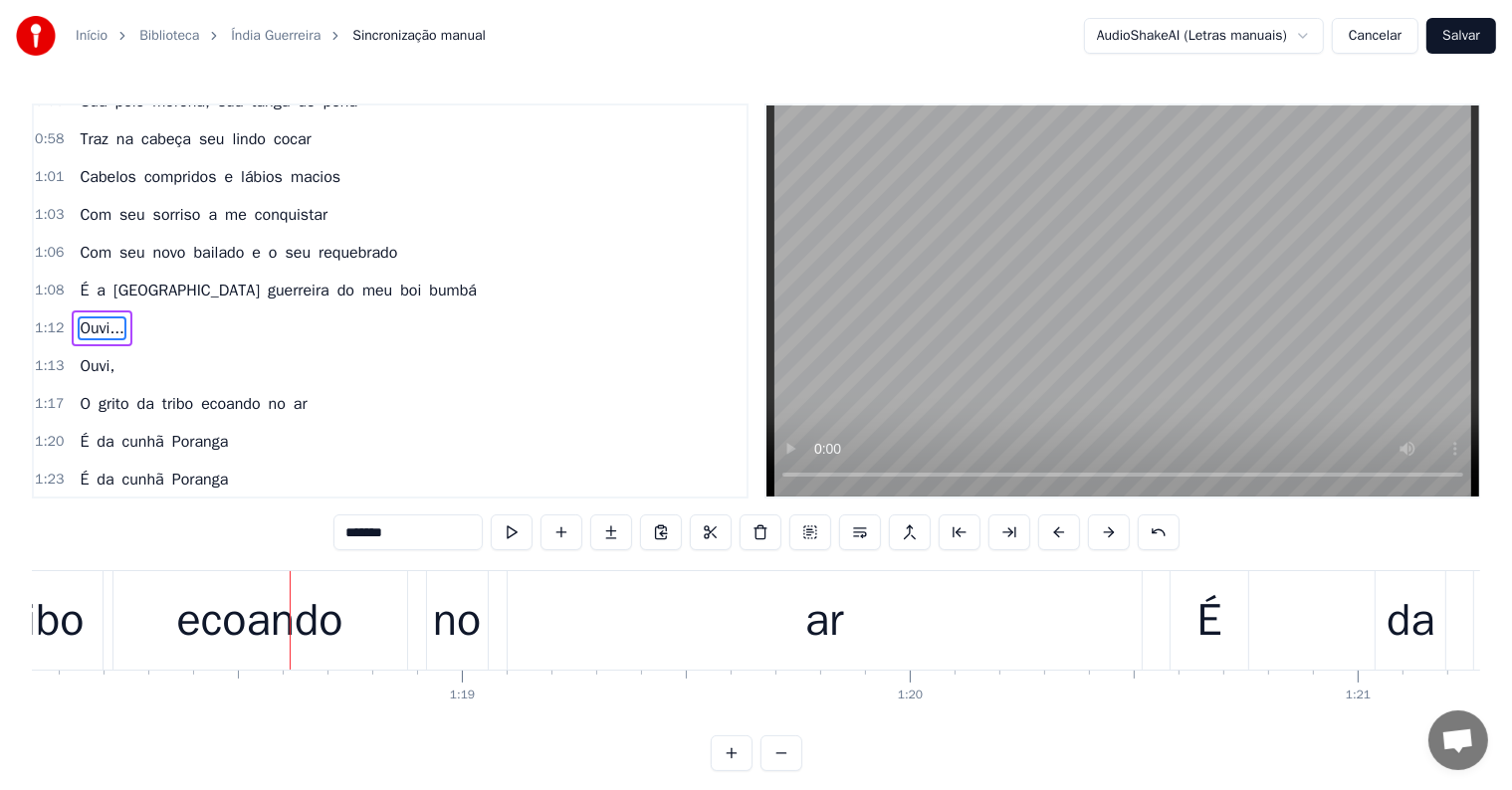 click on "Ouvi," at bounding box center (97, 366) 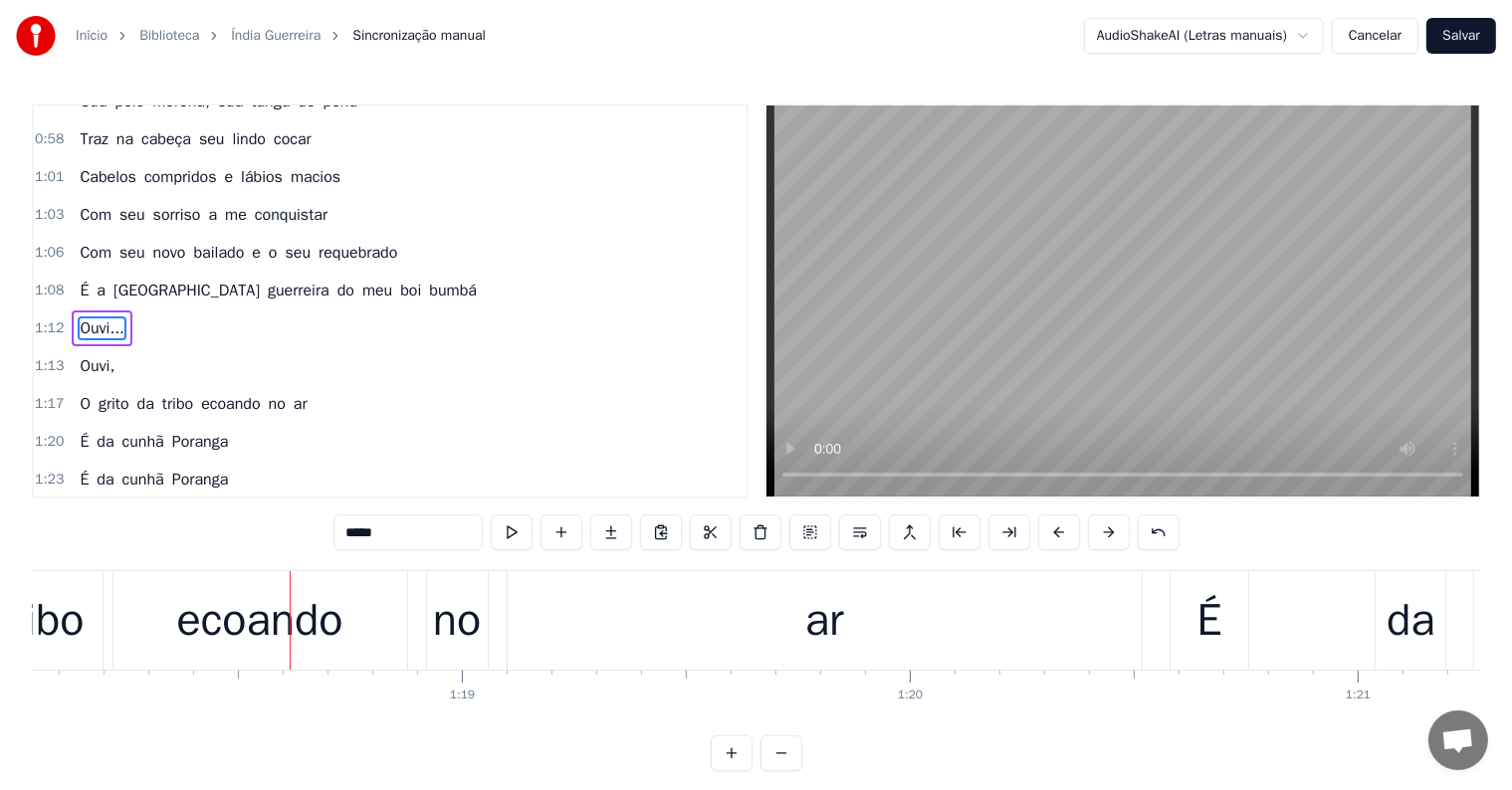 scroll, scrollTop: 665, scrollLeft: 0, axis: vertical 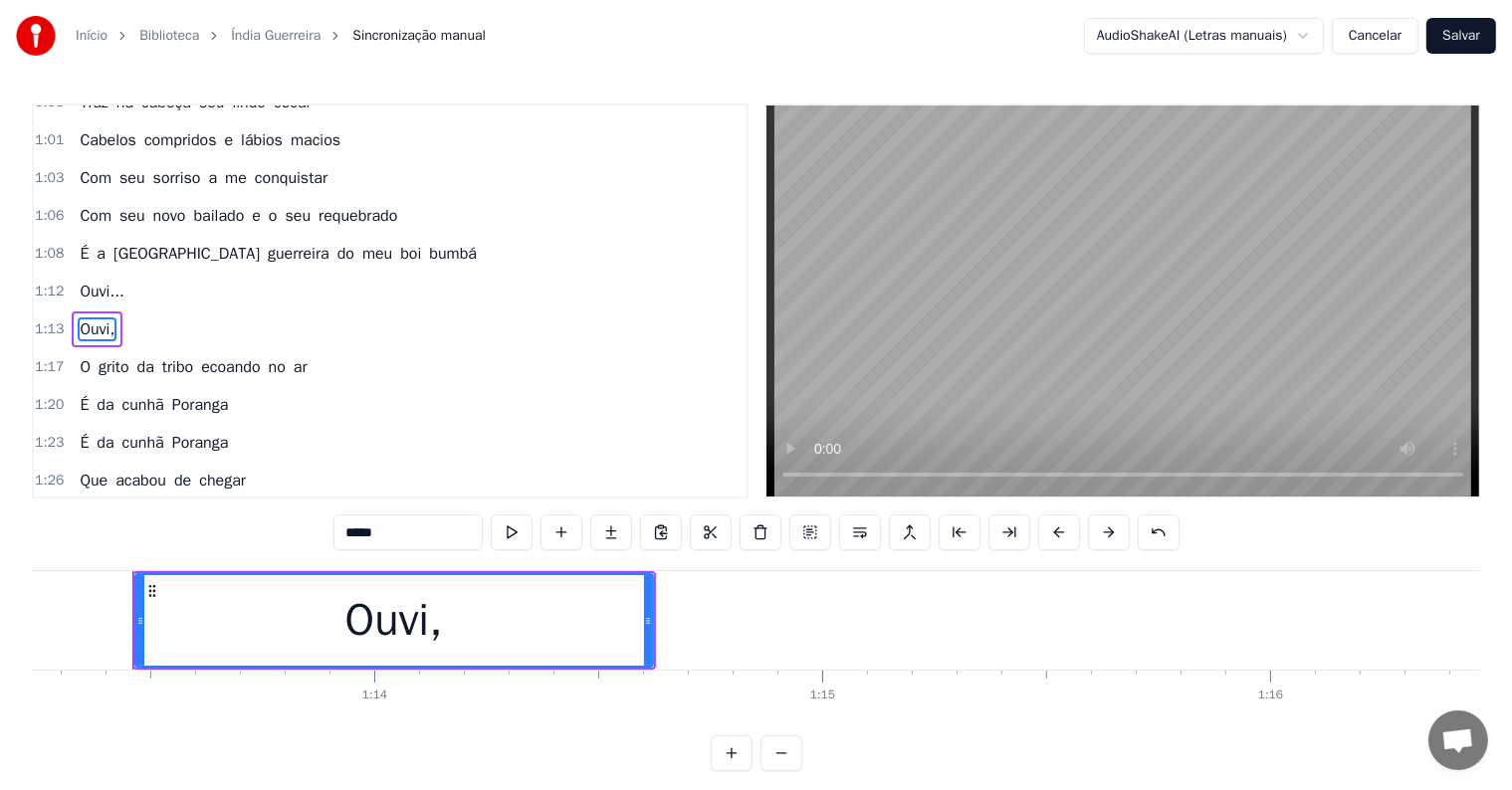 click on "Ouvi," at bounding box center [394, 620] 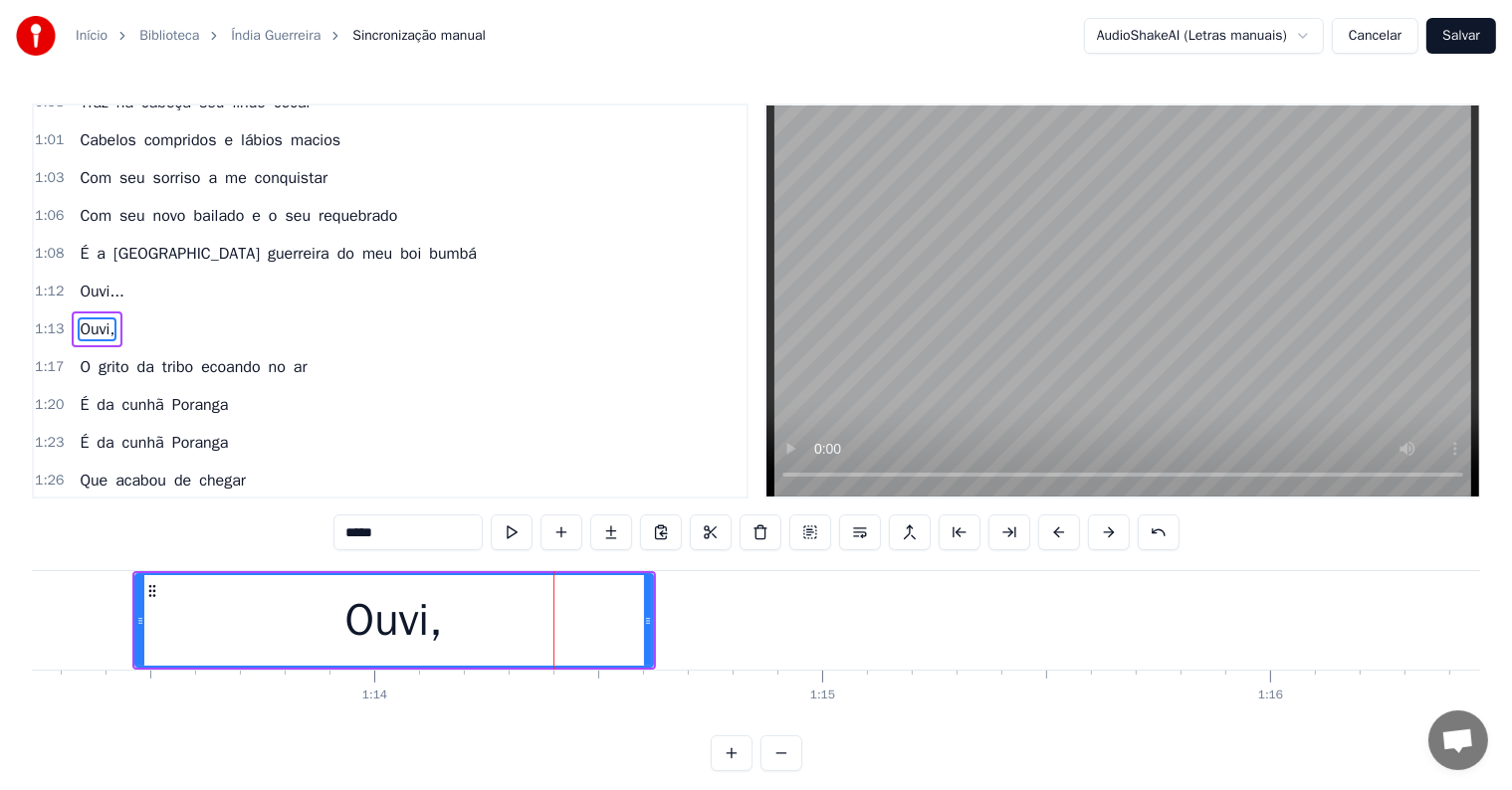 click on "*****" at bounding box center [408, 532] 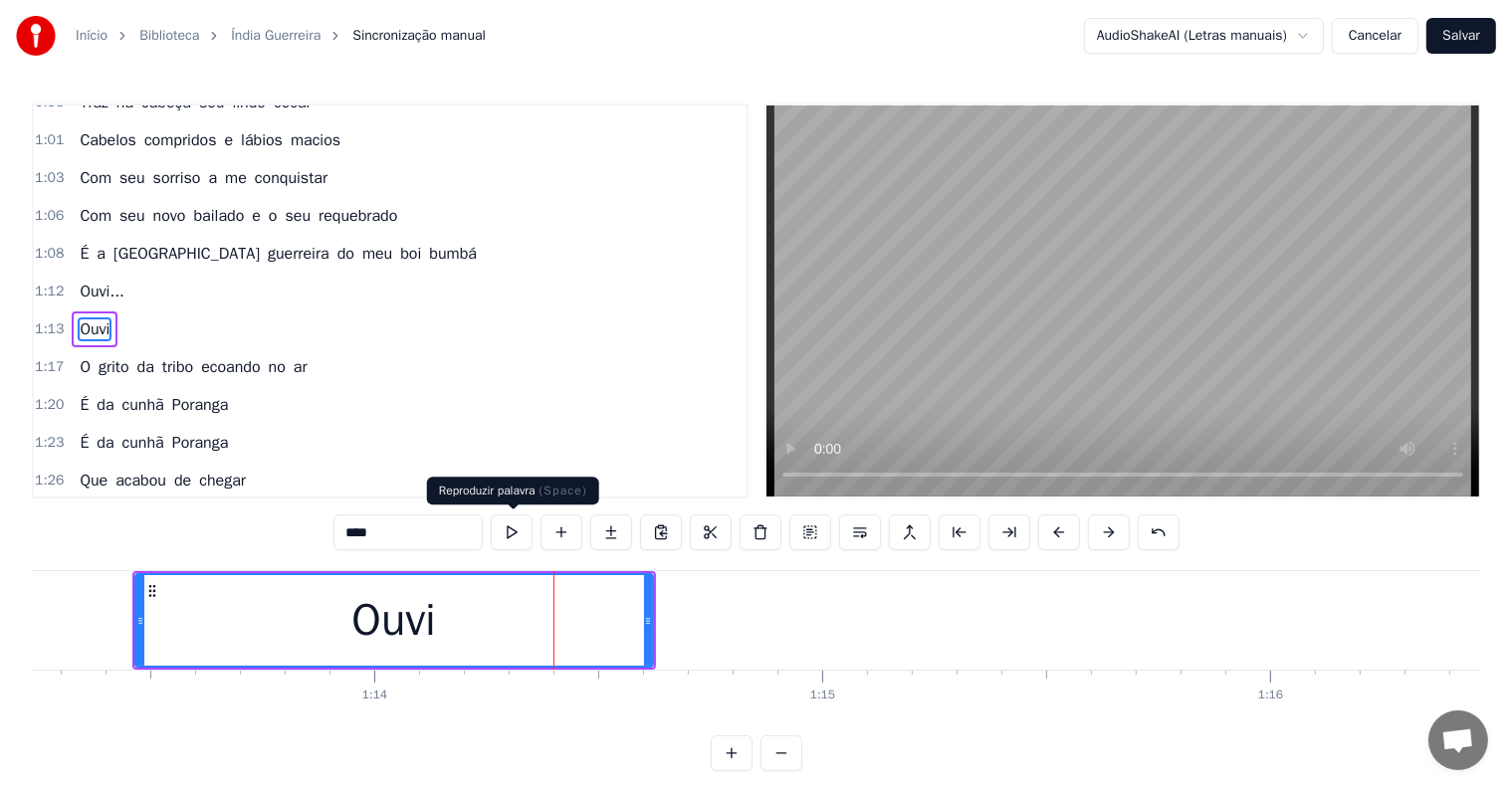 click at bounding box center (512, 532) 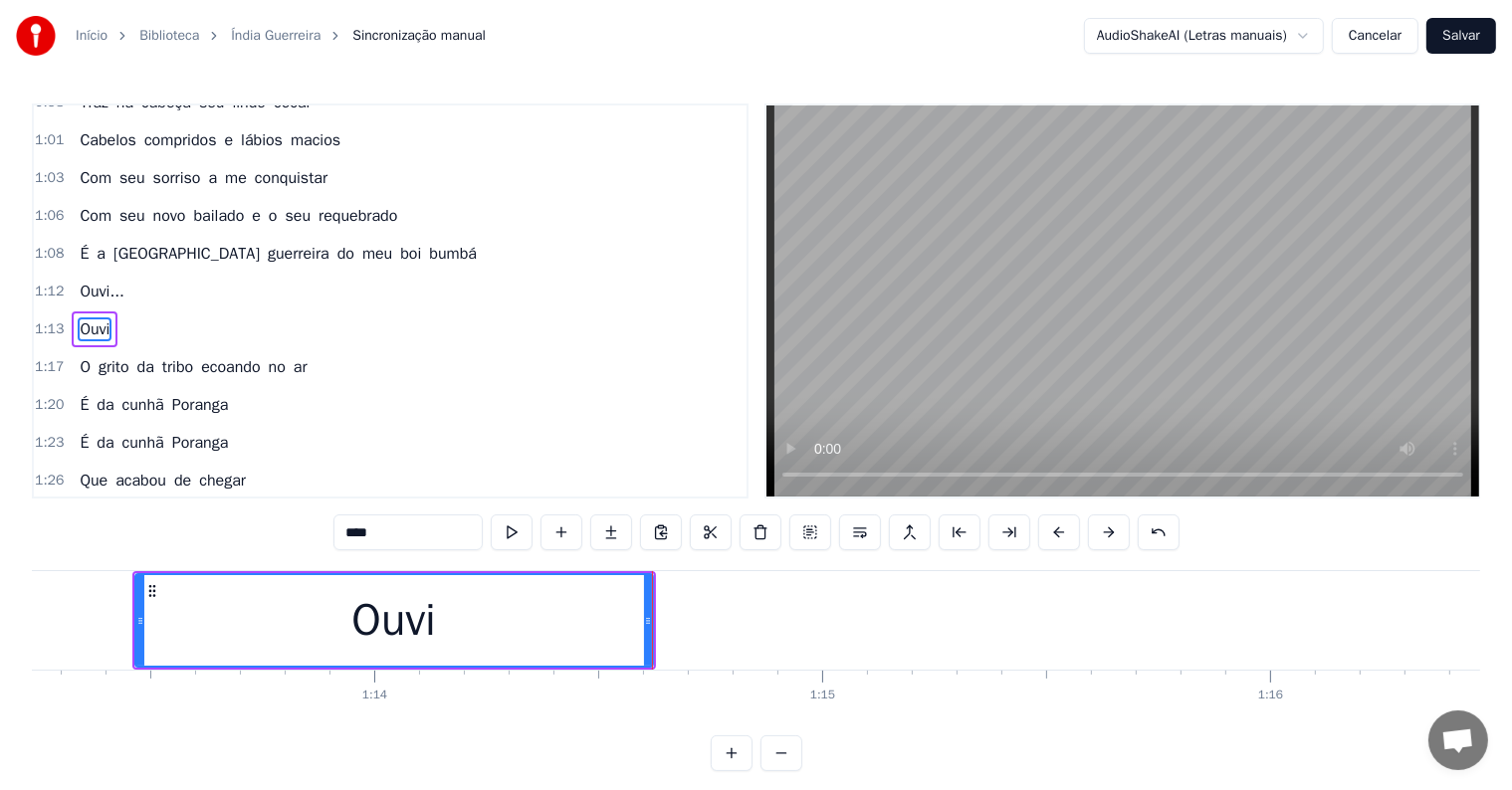 click at bounding box center (512, 532) 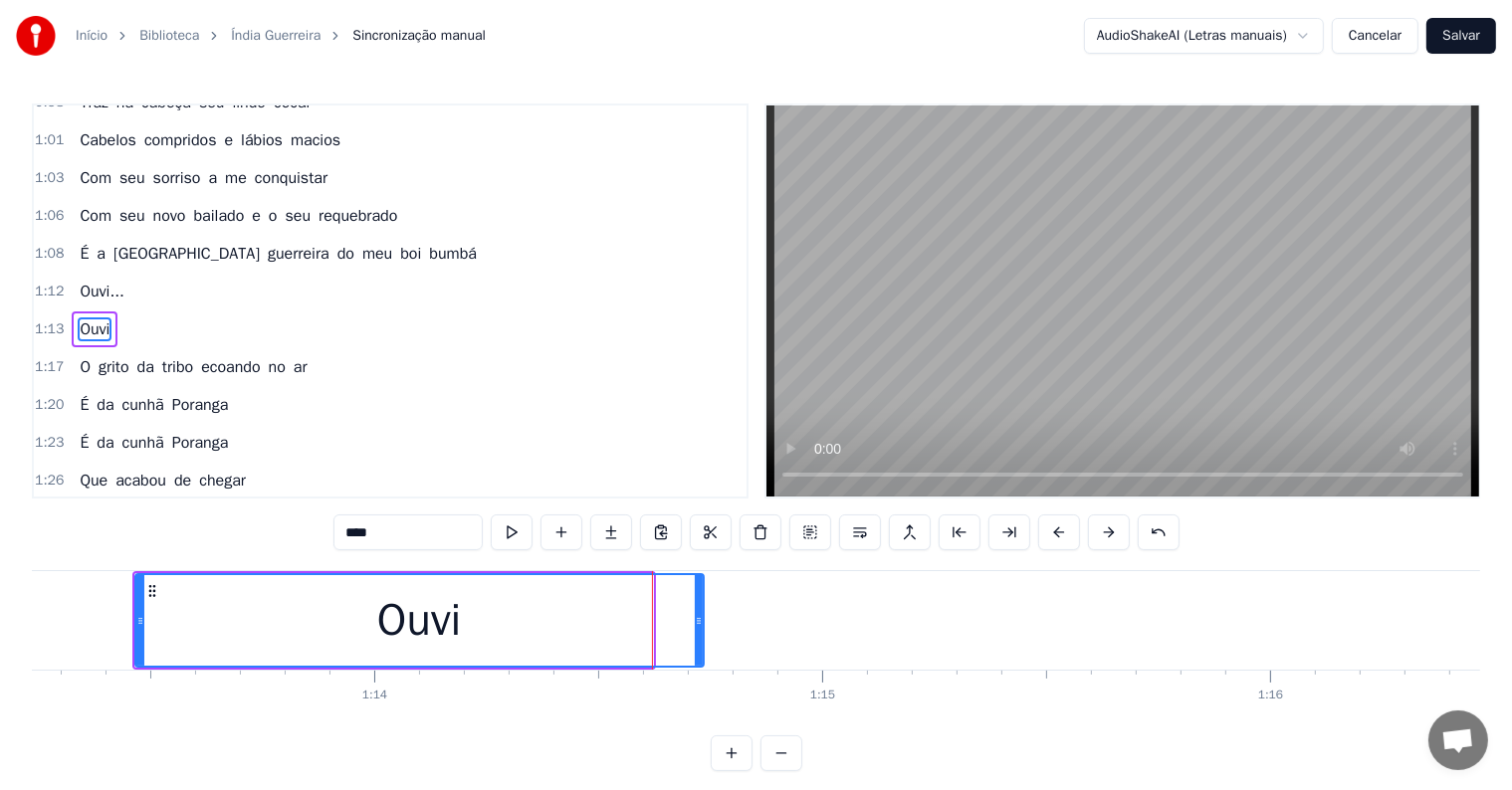 drag, startPoint x: 649, startPoint y: 621, endPoint x: 700, endPoint y: 625, distance: 51.156622 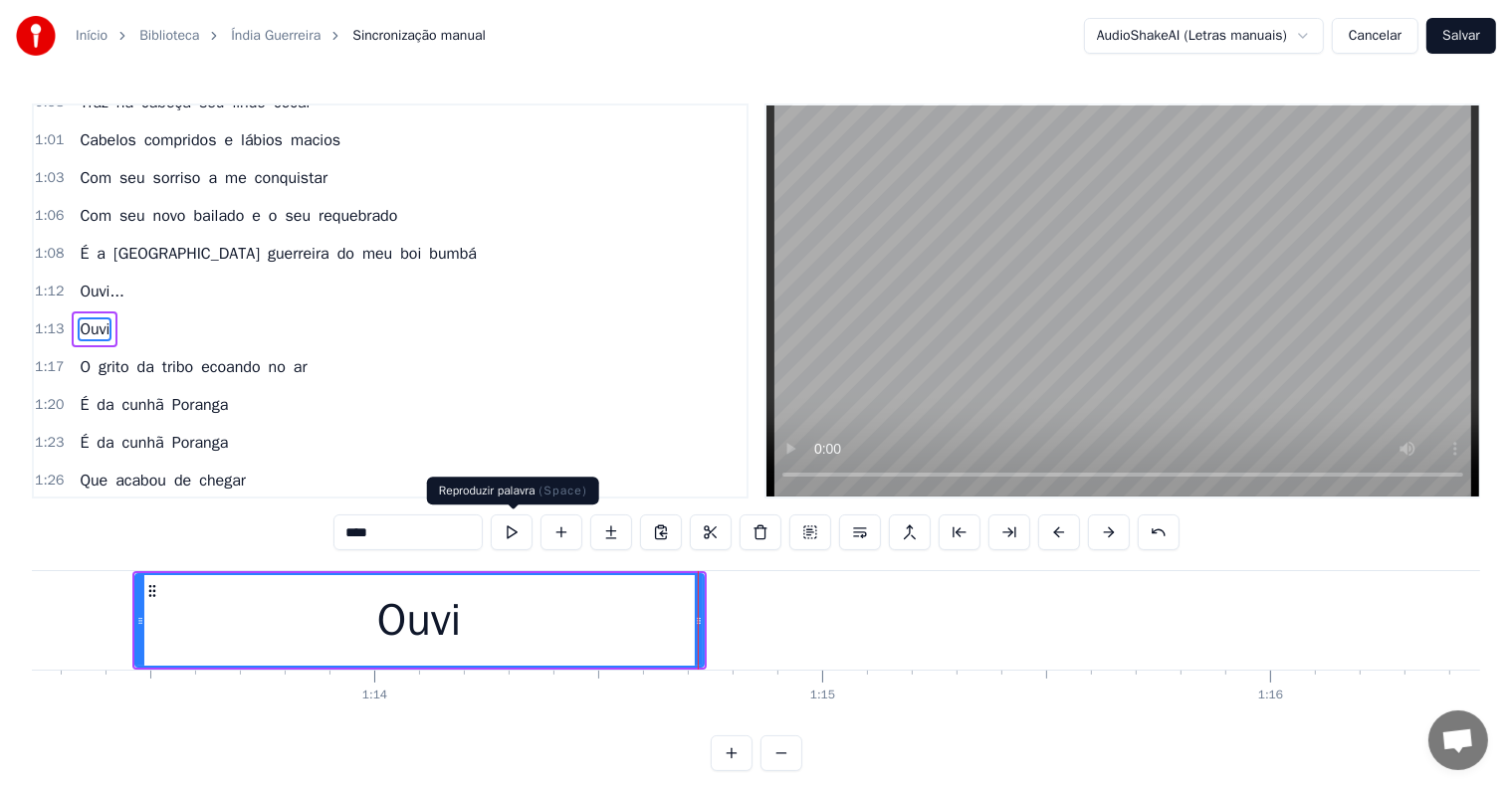 click at bounding box center [512, 532] 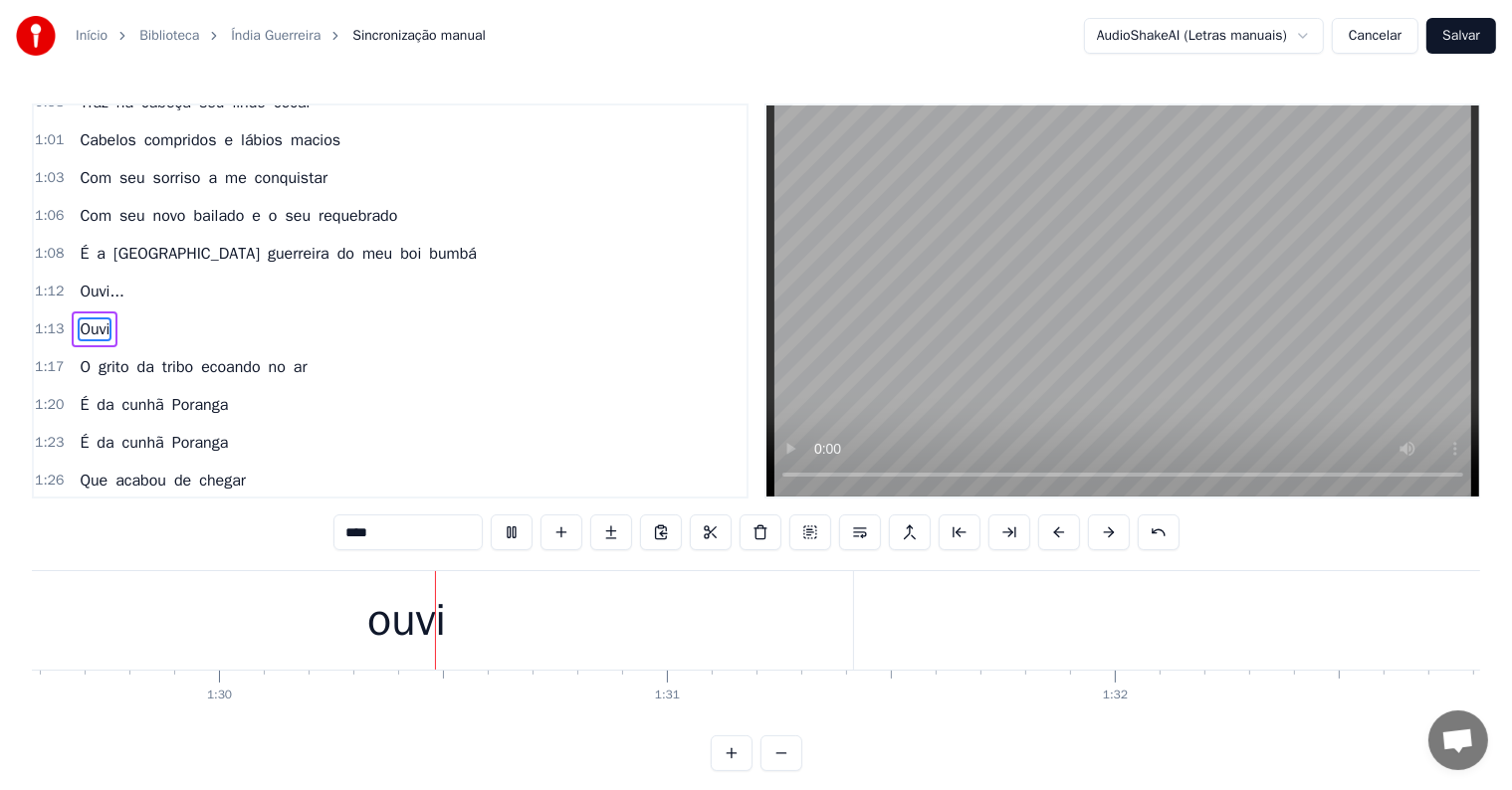 scroll, scrollTop: 0, scrollLeft: 40164, axis: horizontal 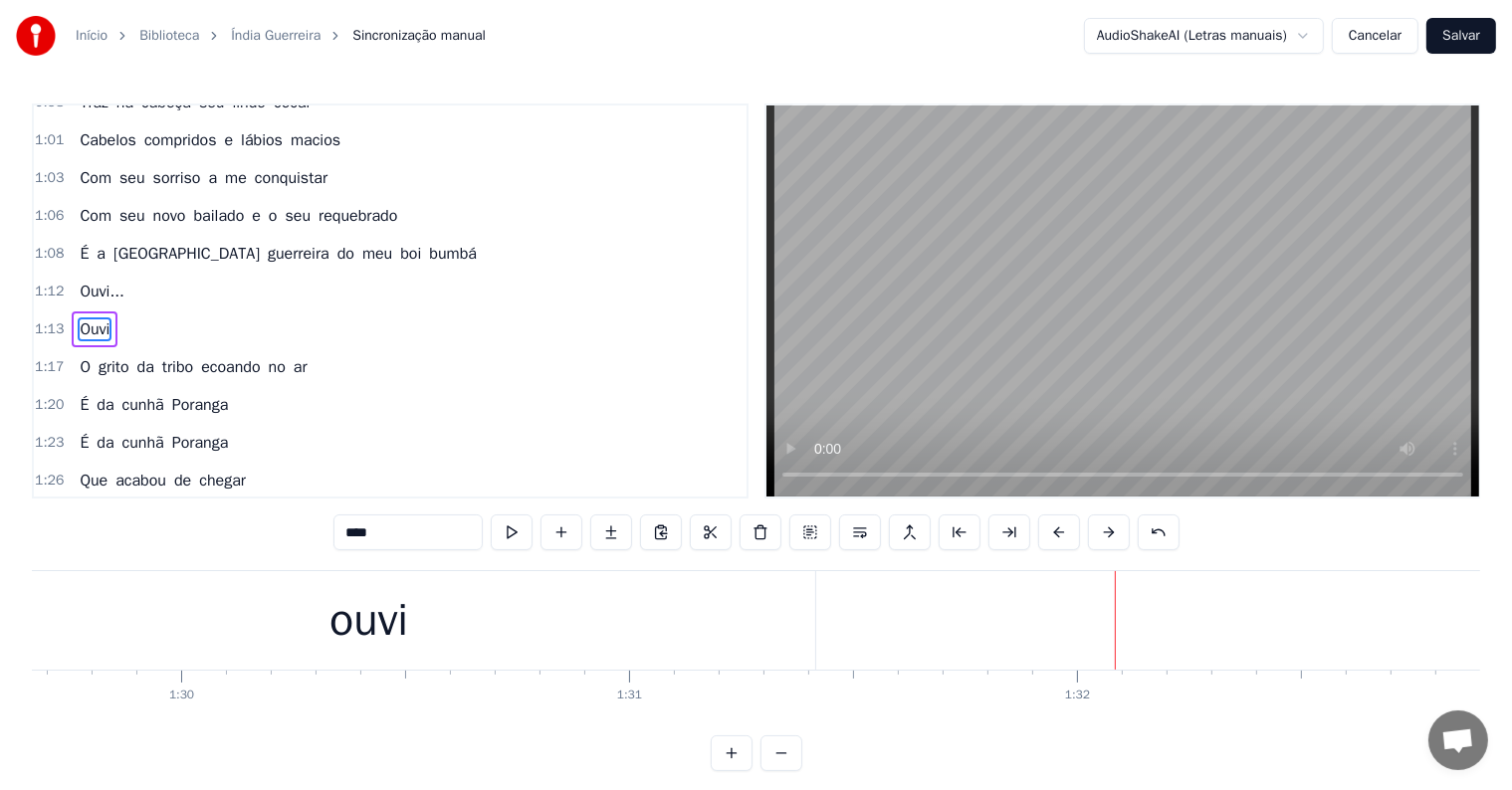 click on "ouvi" at bounding box center (368, 620) 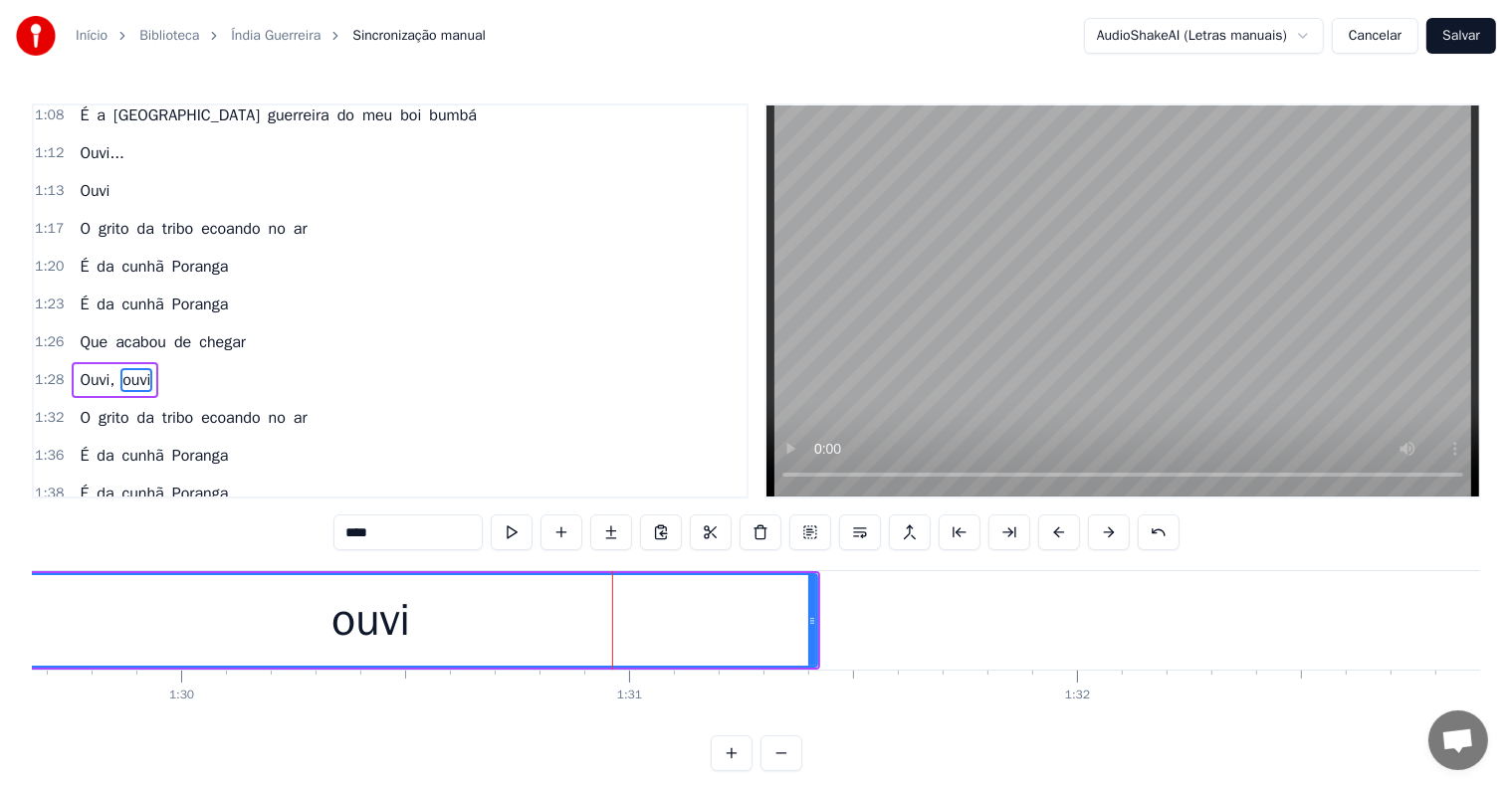 scroll, scrollTop: 848, scrollLeft: 0, axis: vertical 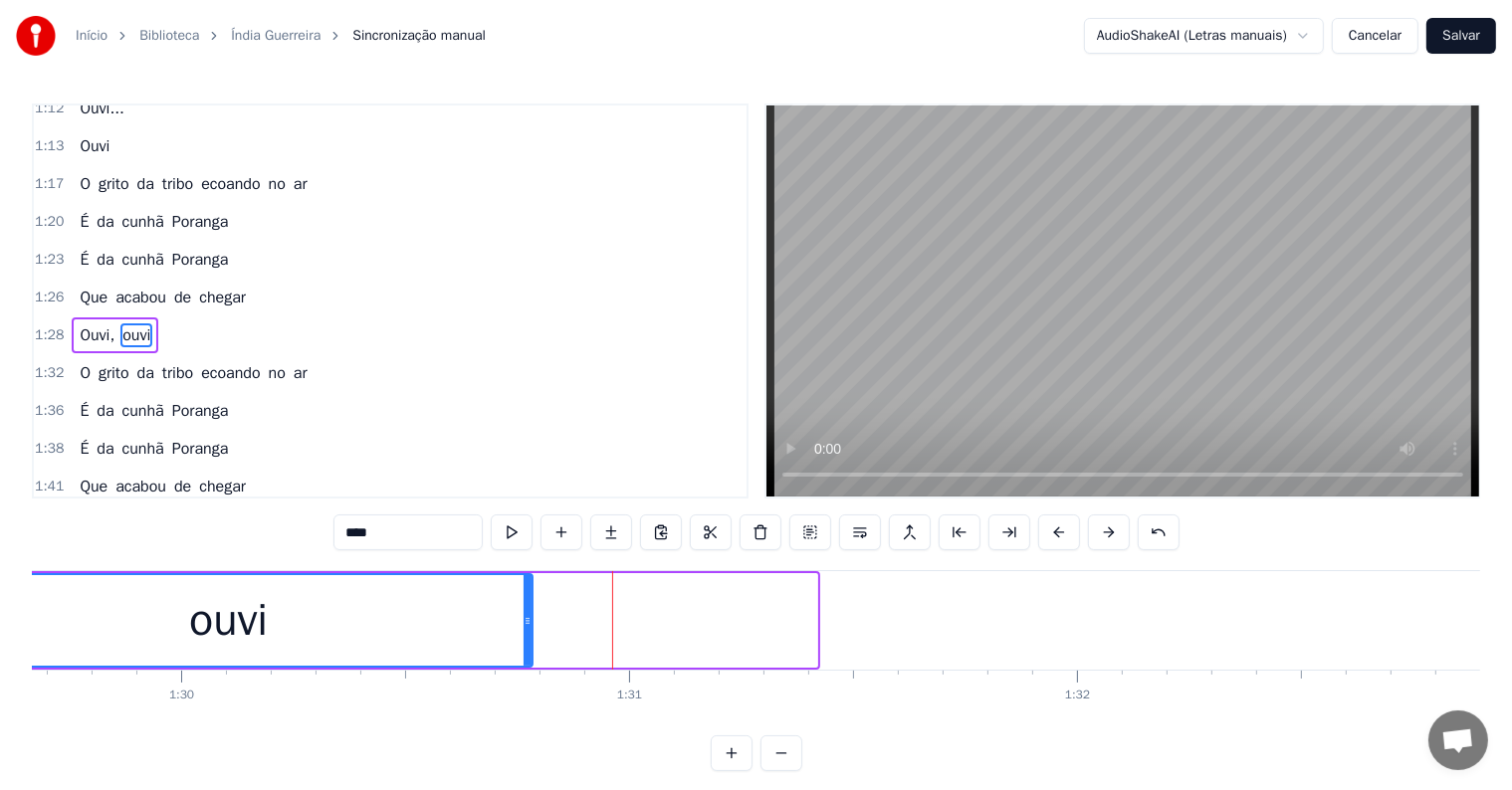 drag, startPoint x: 701, startPoint y: 612, endPoint x: 529, endPoint y: 615, distance: 172.02616 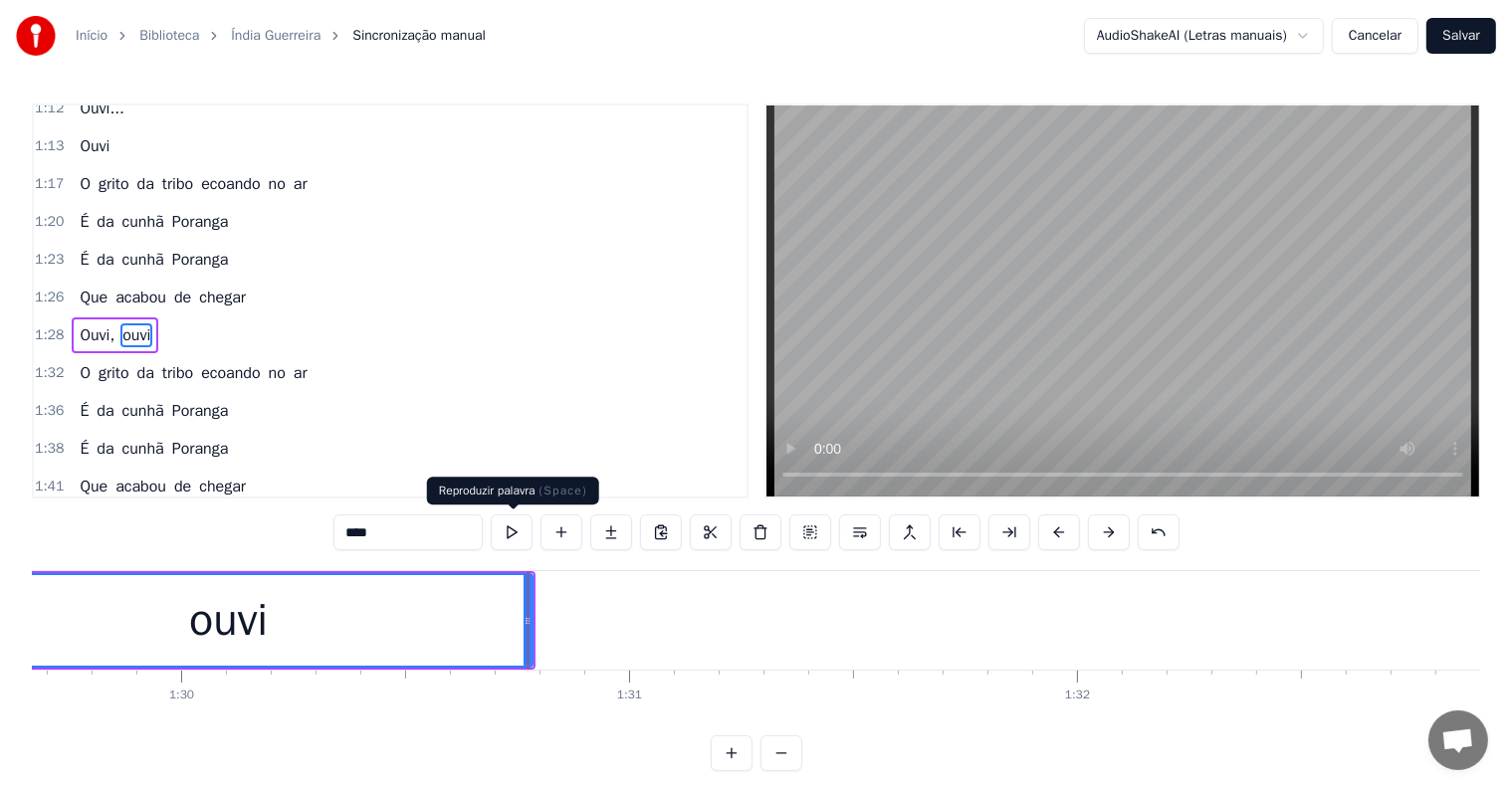 click at bounding box center [512, 532] 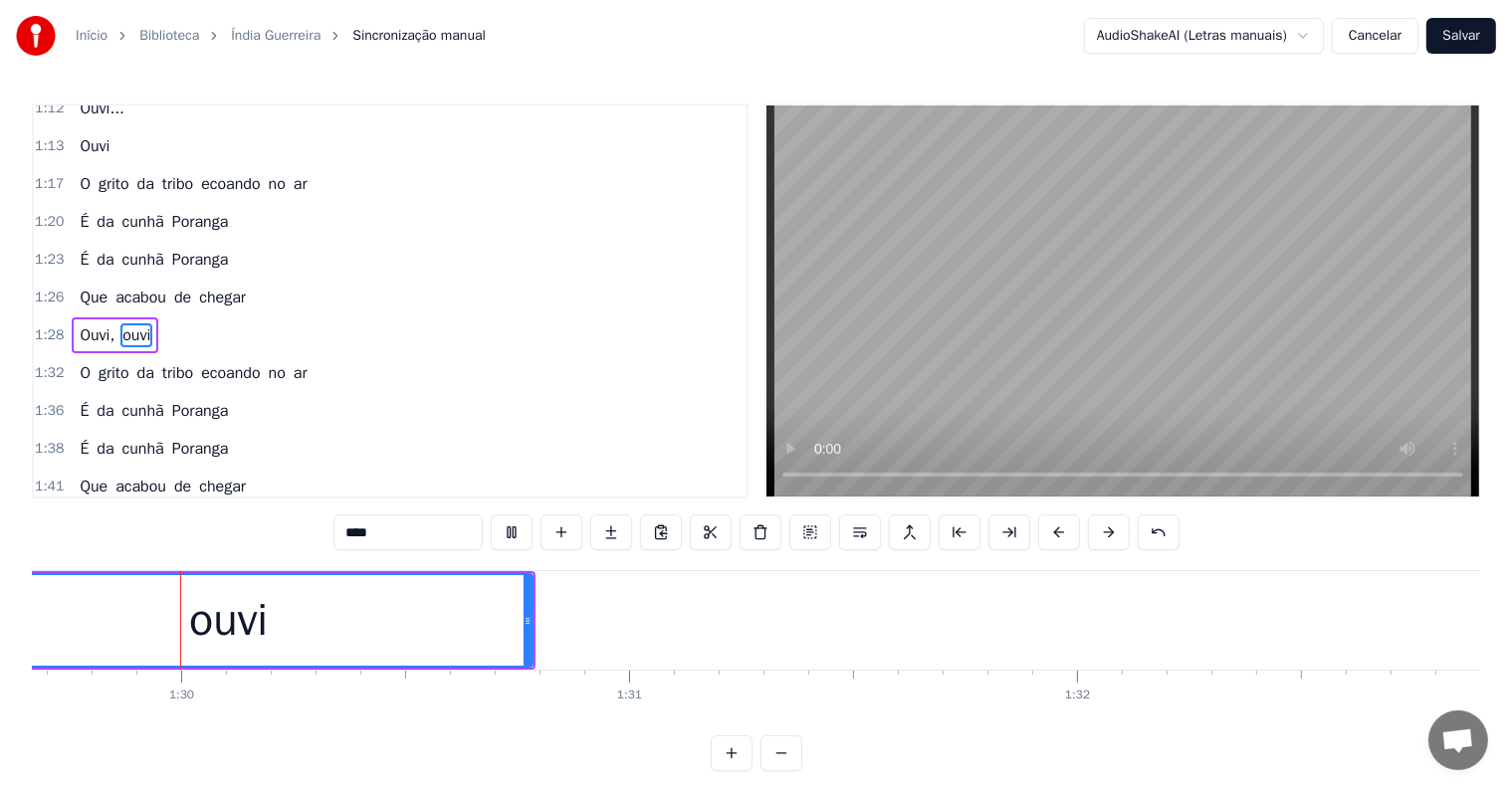scroll, scrollTop: 0, scrollLeft: 39999, axis: horizontal 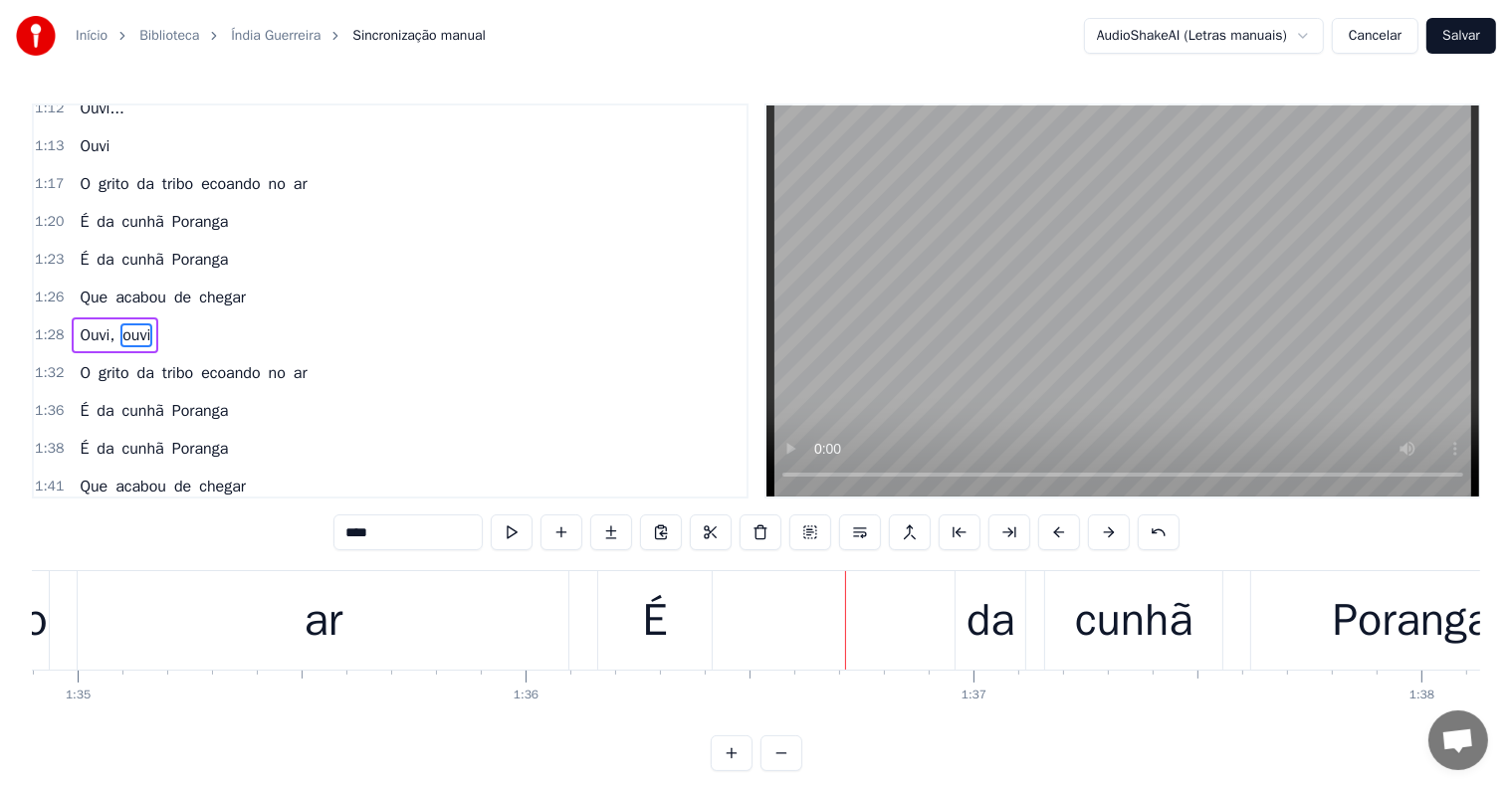 click on "ar" at bounding box center [323, 620] 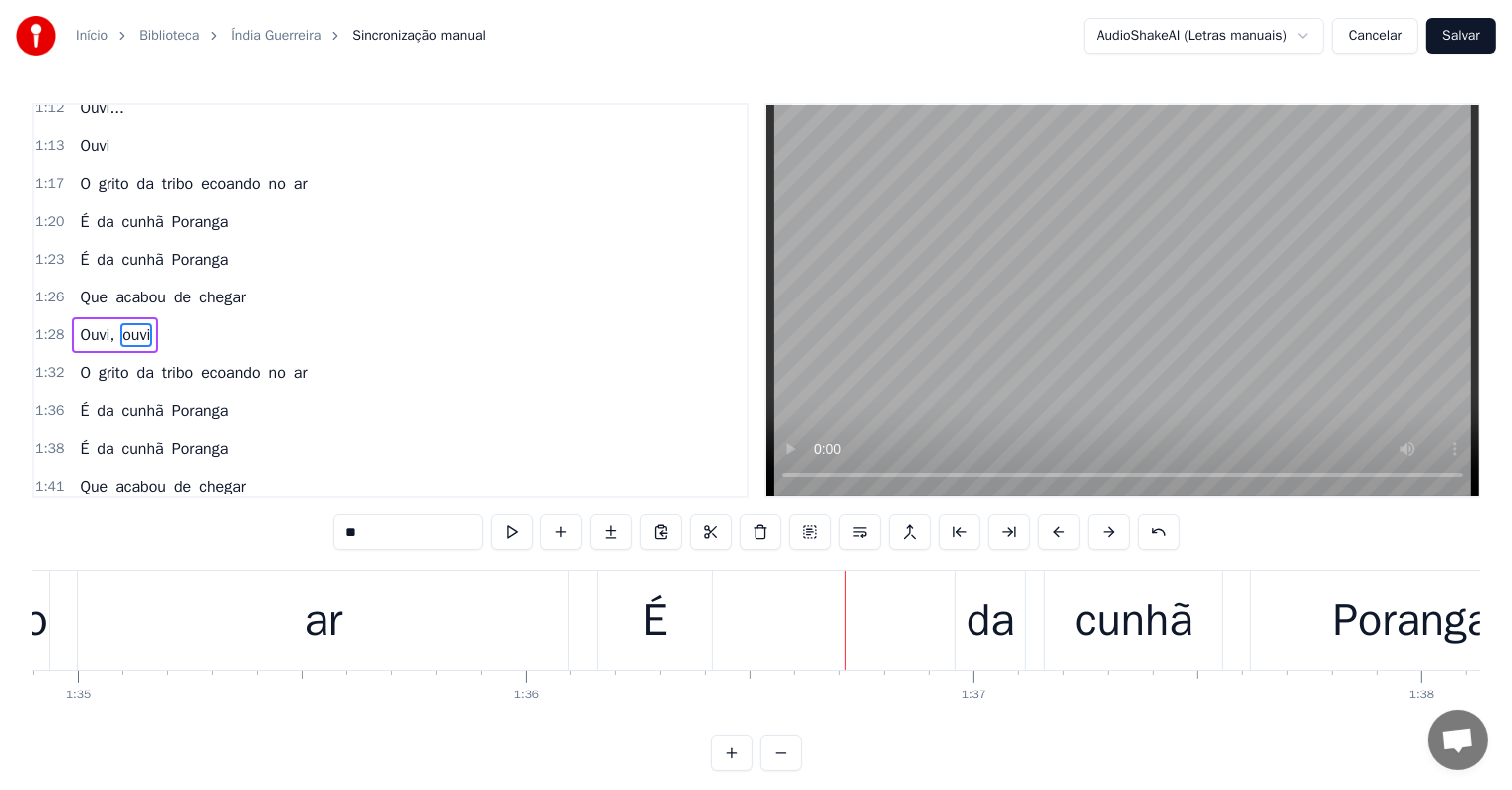 scroll, scrollTop: 884, scrollLeft: 0, axis: vertical 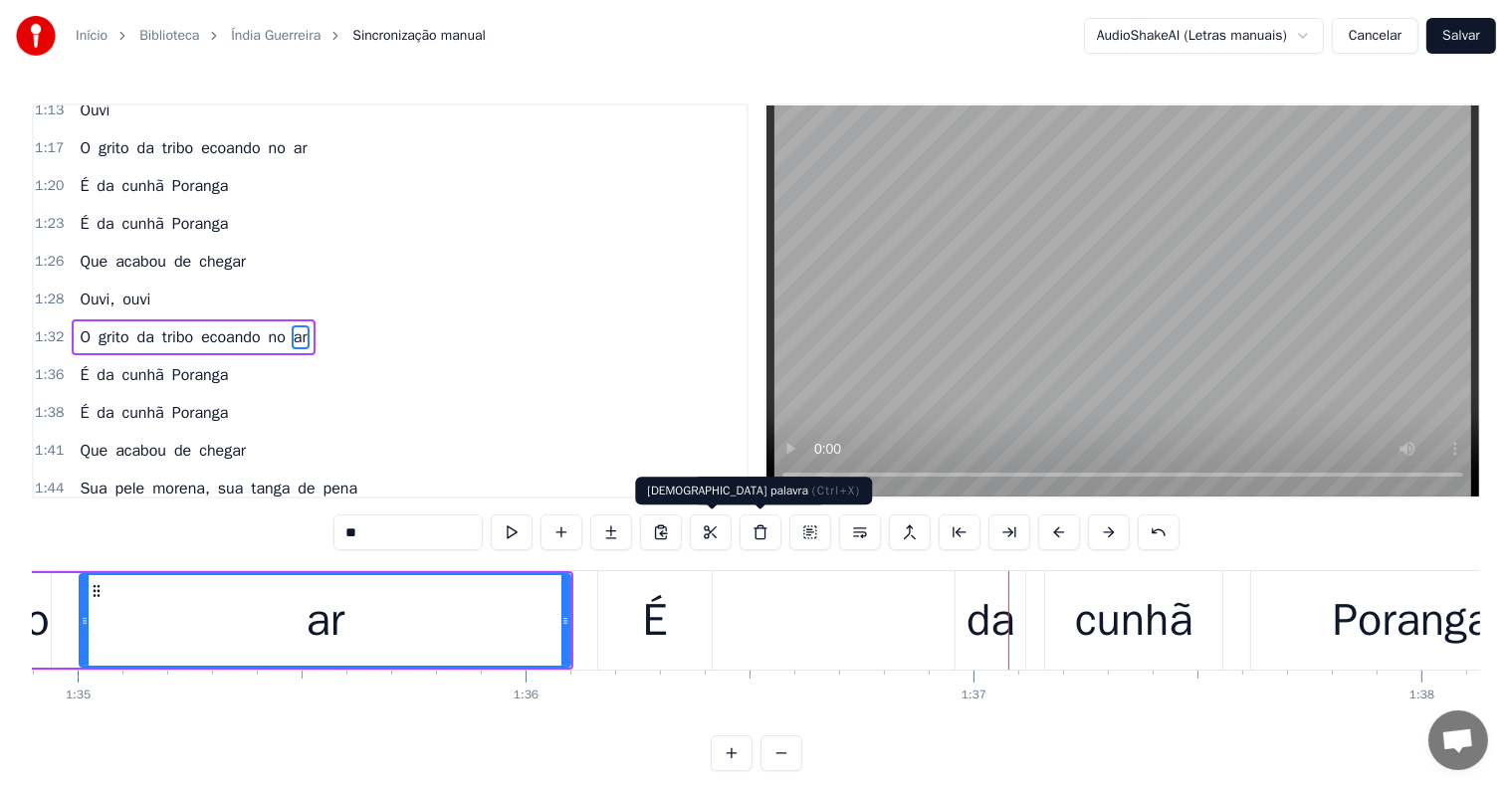 click on "É" at bounding box center (655, 620) 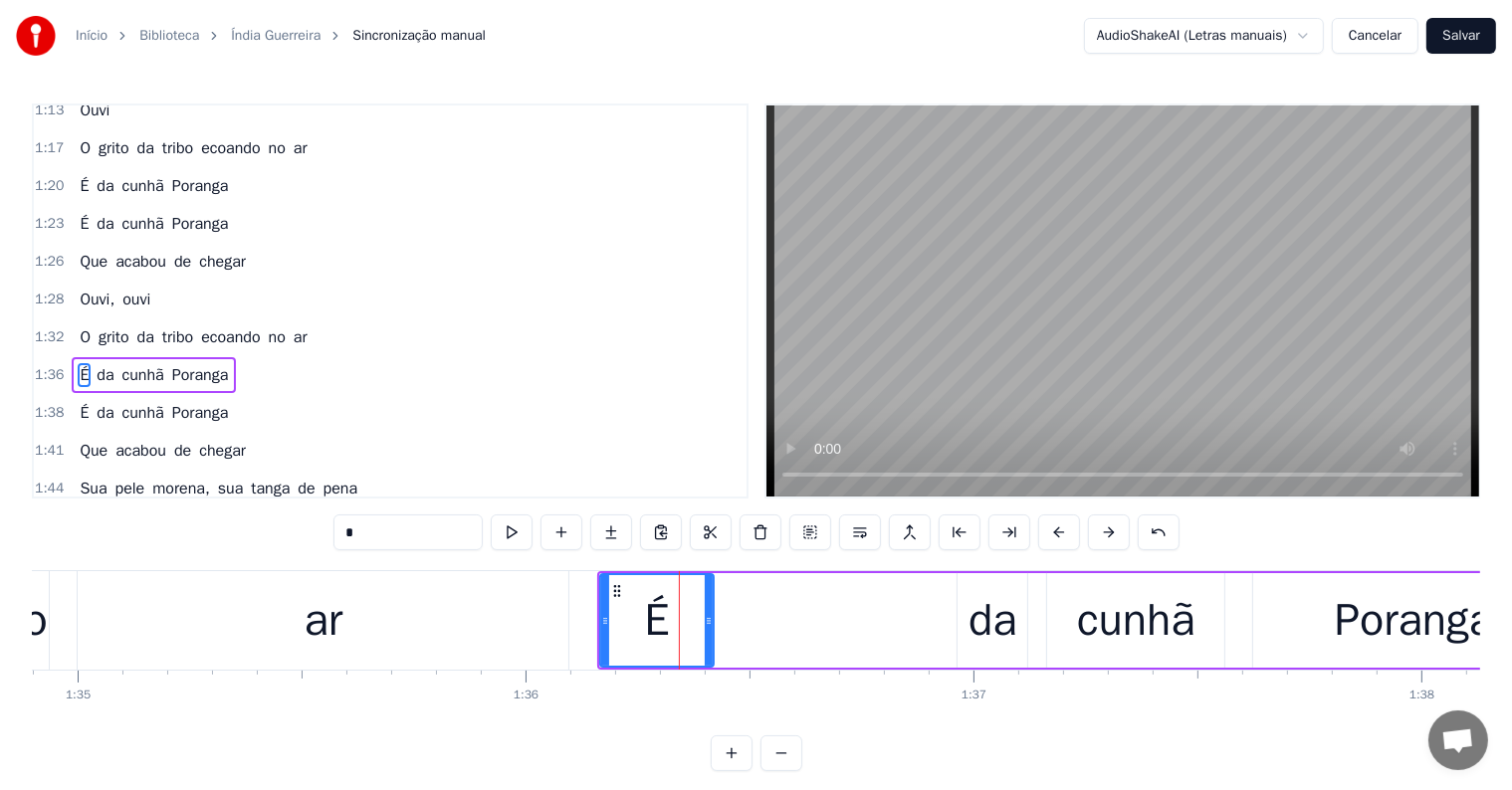 scroll, scrollTop: 920, scrollLeft: 0, axis: vertical 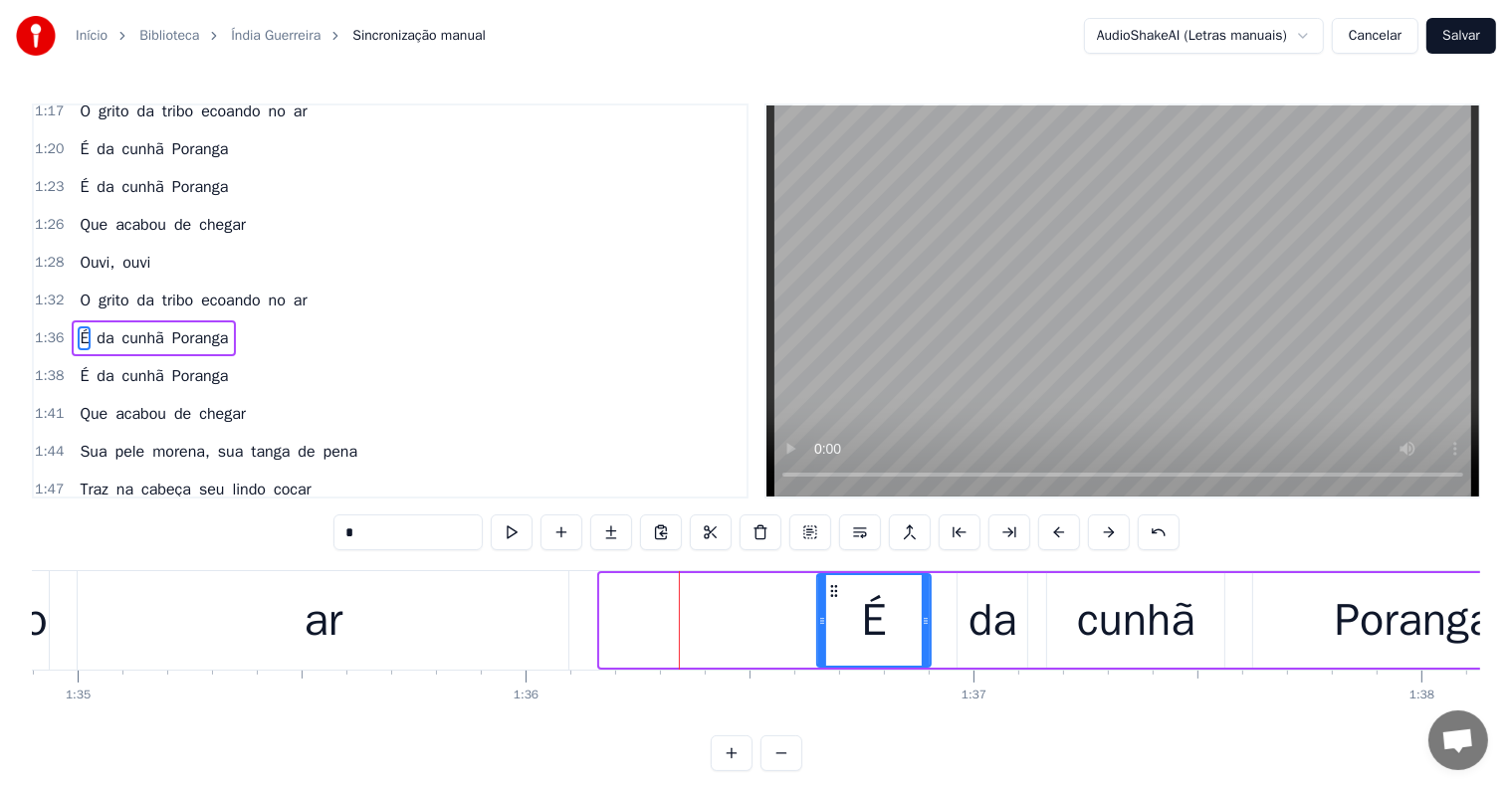 drag, startPoint x: 612, startPoint y: 586, endPoint x: 828, endPoint y: 596, distance: 216.23136 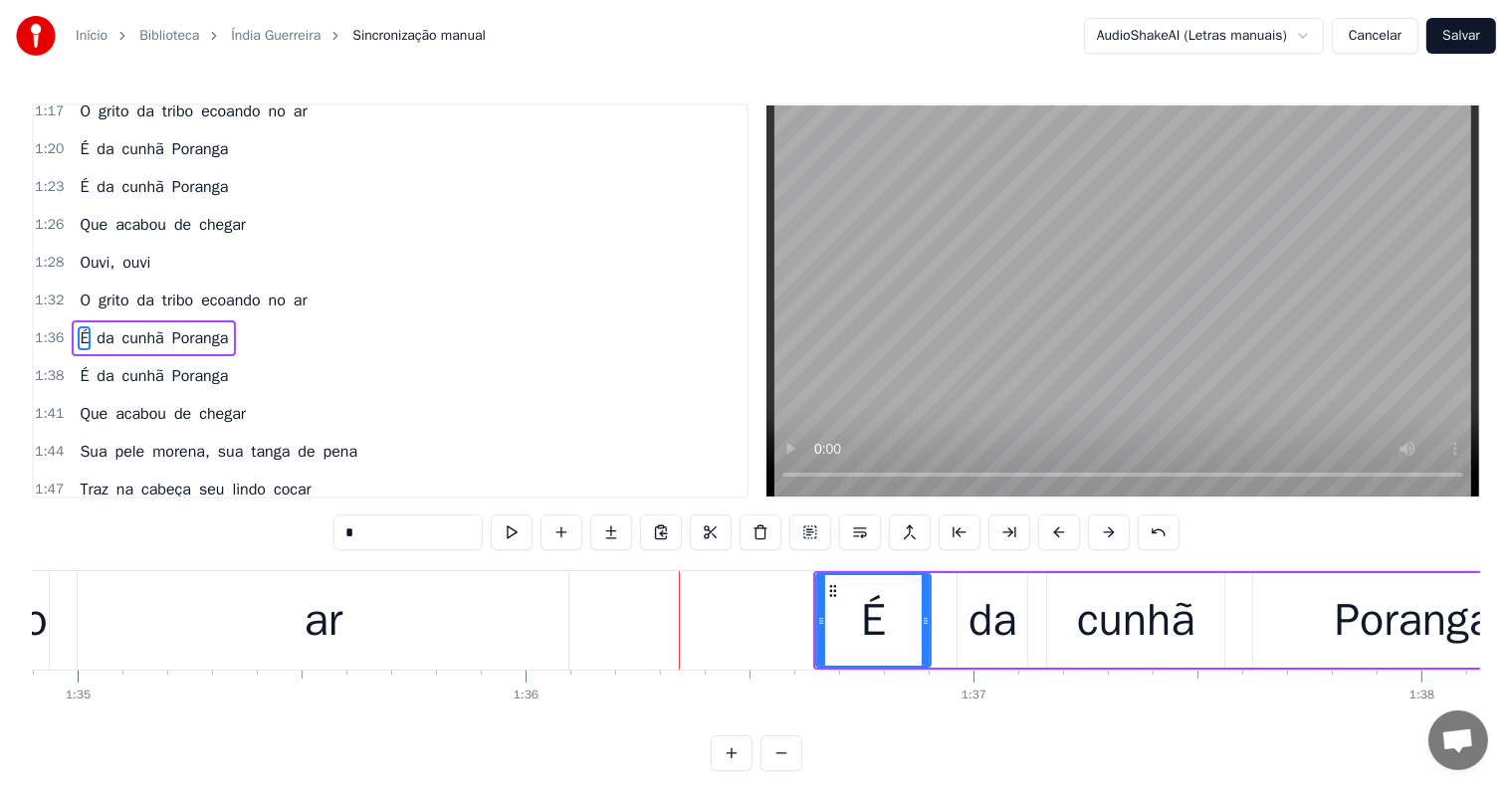 click on "ar" at bounding box center (323, 620) 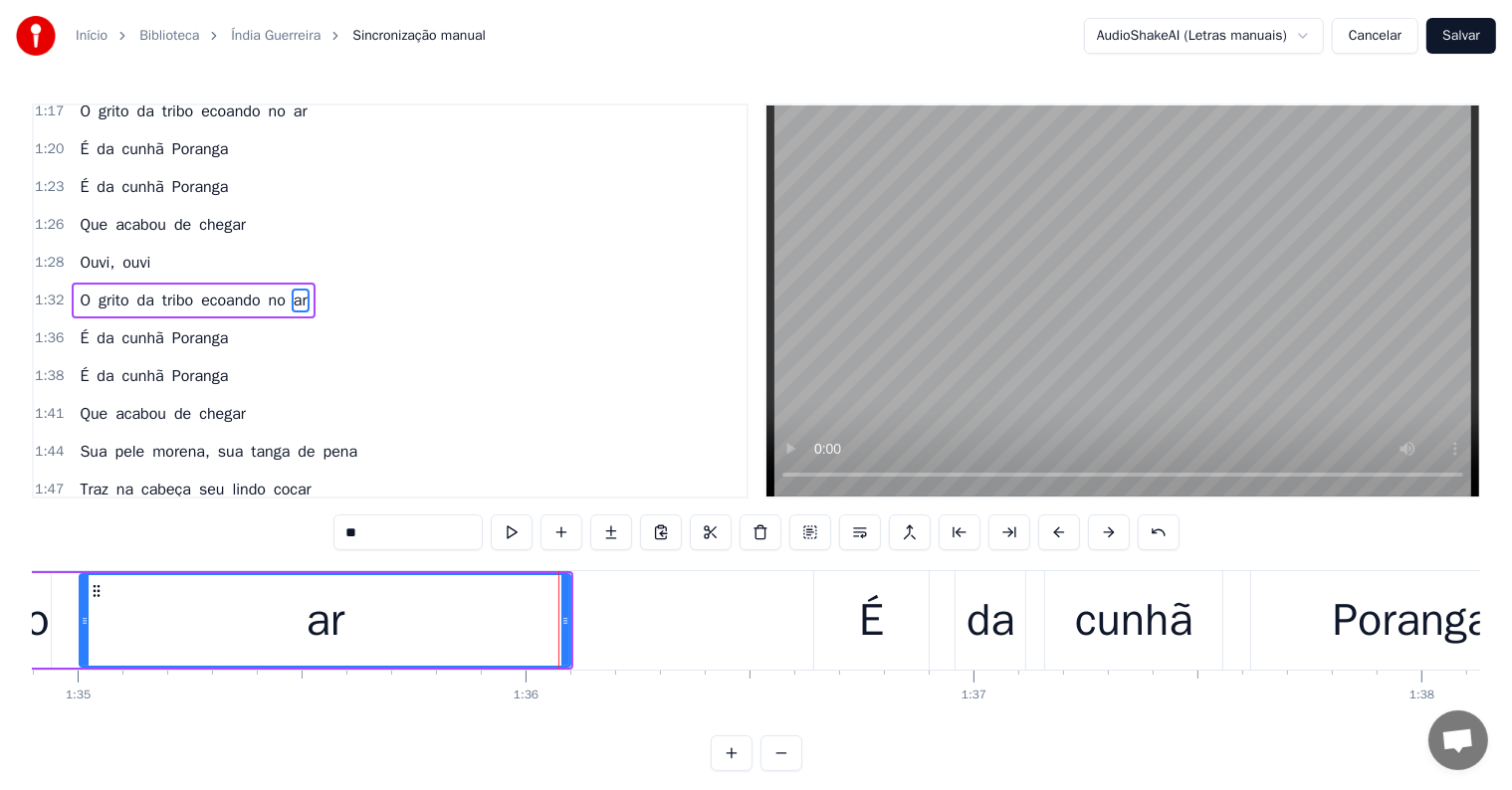 scroll, scrollTop: 884, scrollLeft: 0, axis: vertical 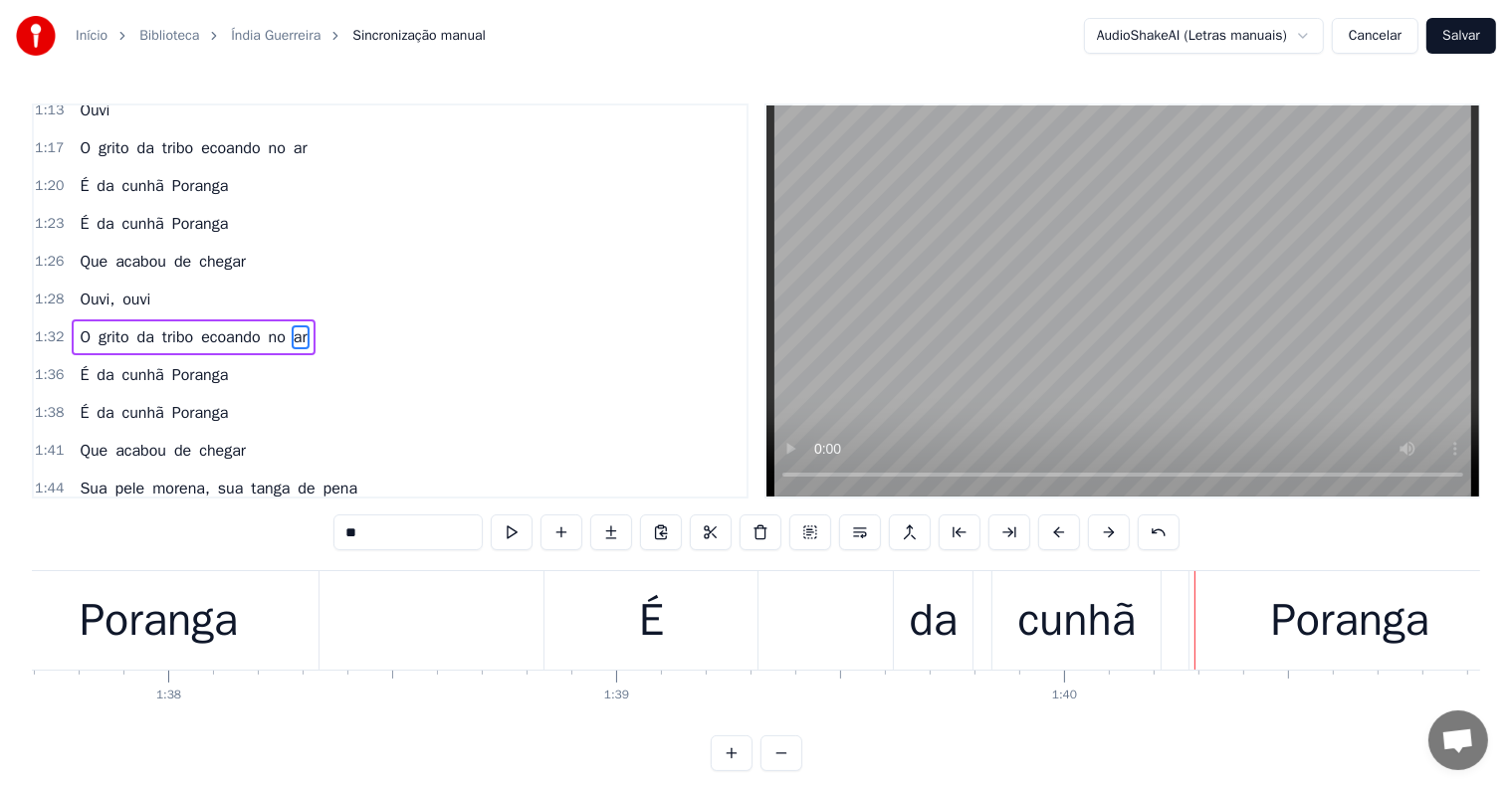 click on "É" at bounding box center [651, 621] 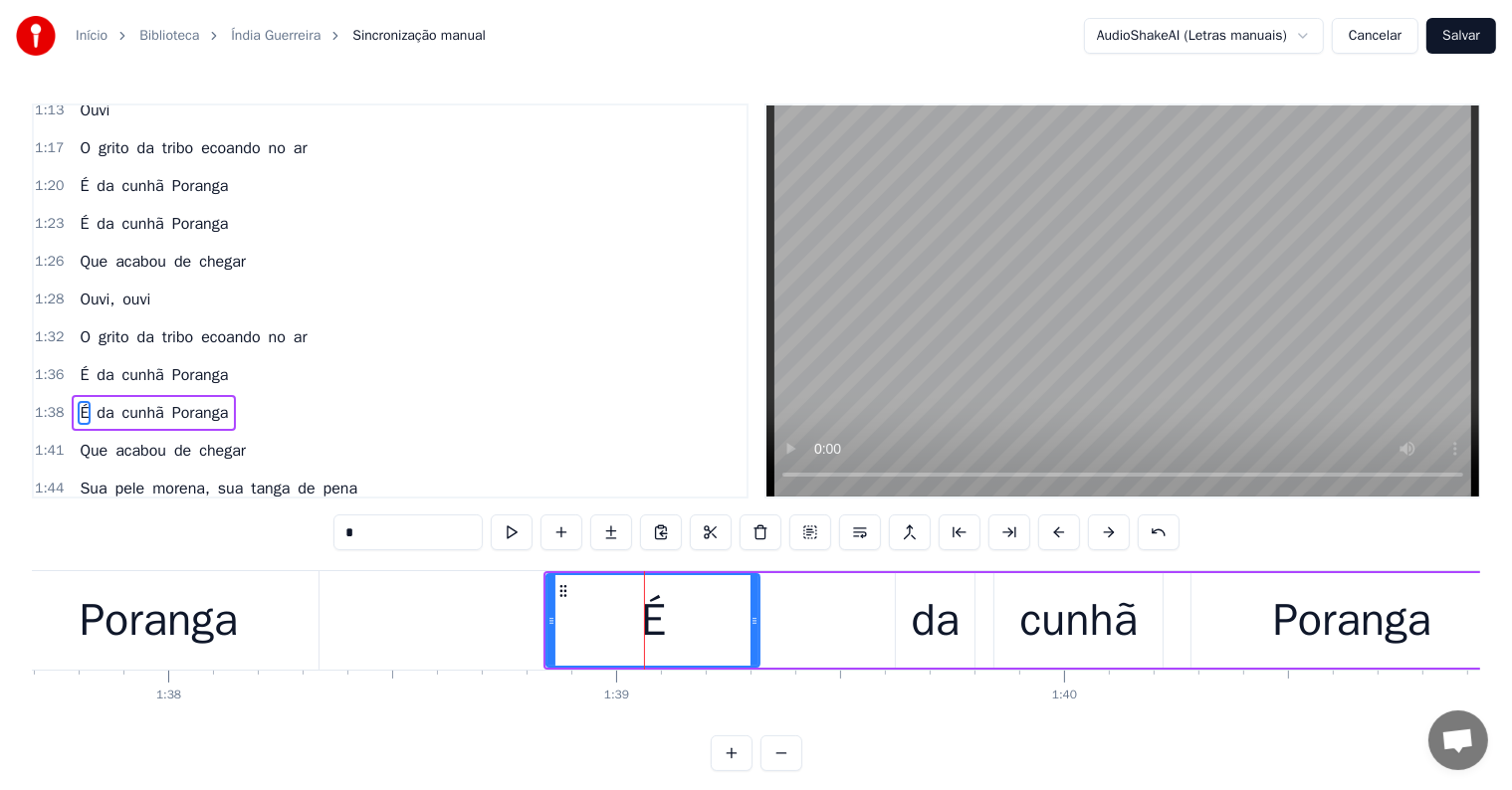 scroll, scrollTop: 957, scrollLeft: 0, axis: vertical 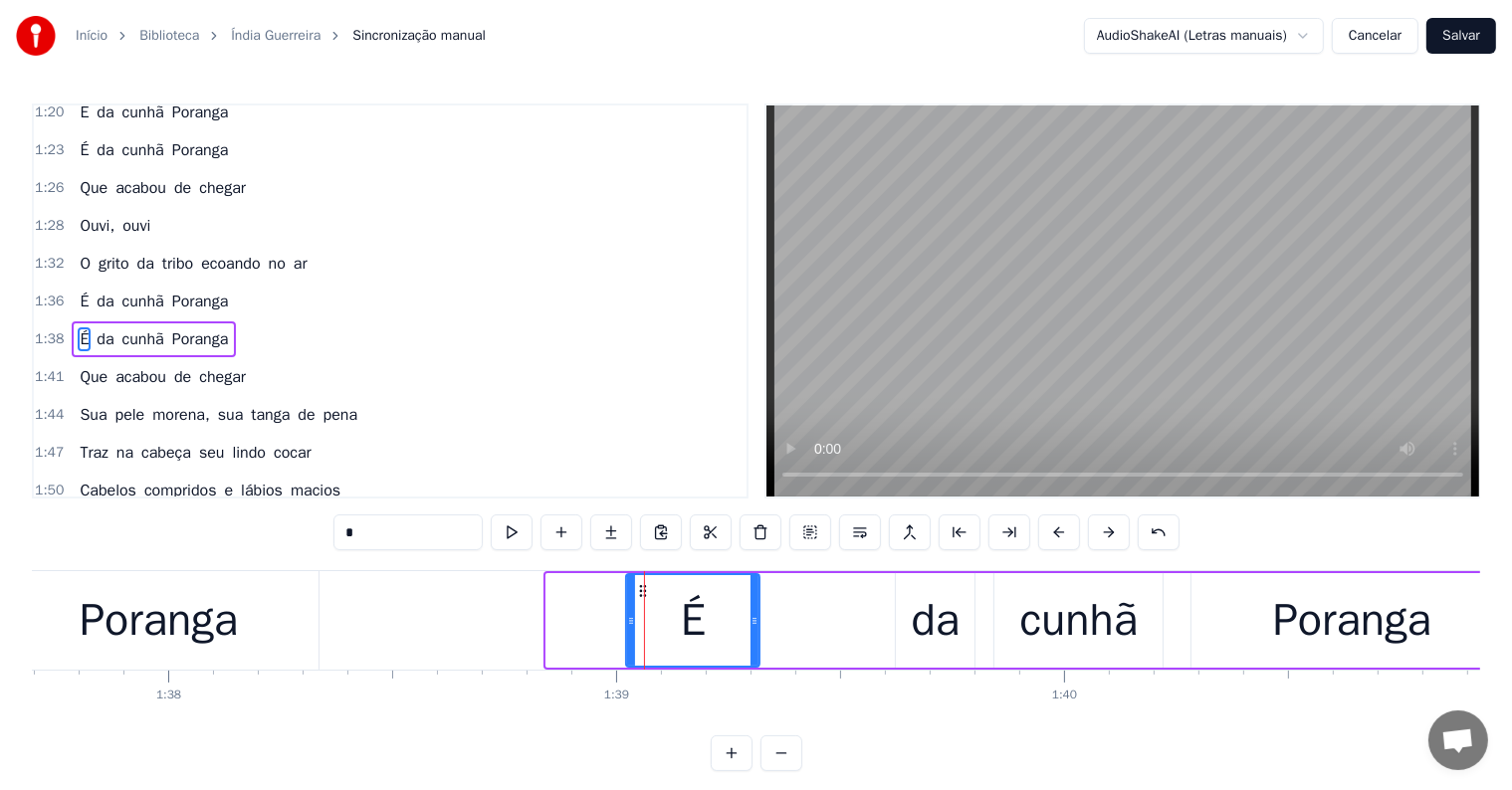 drag, startPoint x: 546, startPoint y: 620, endPoint x: 626, endPoint y: 620, distance: 80 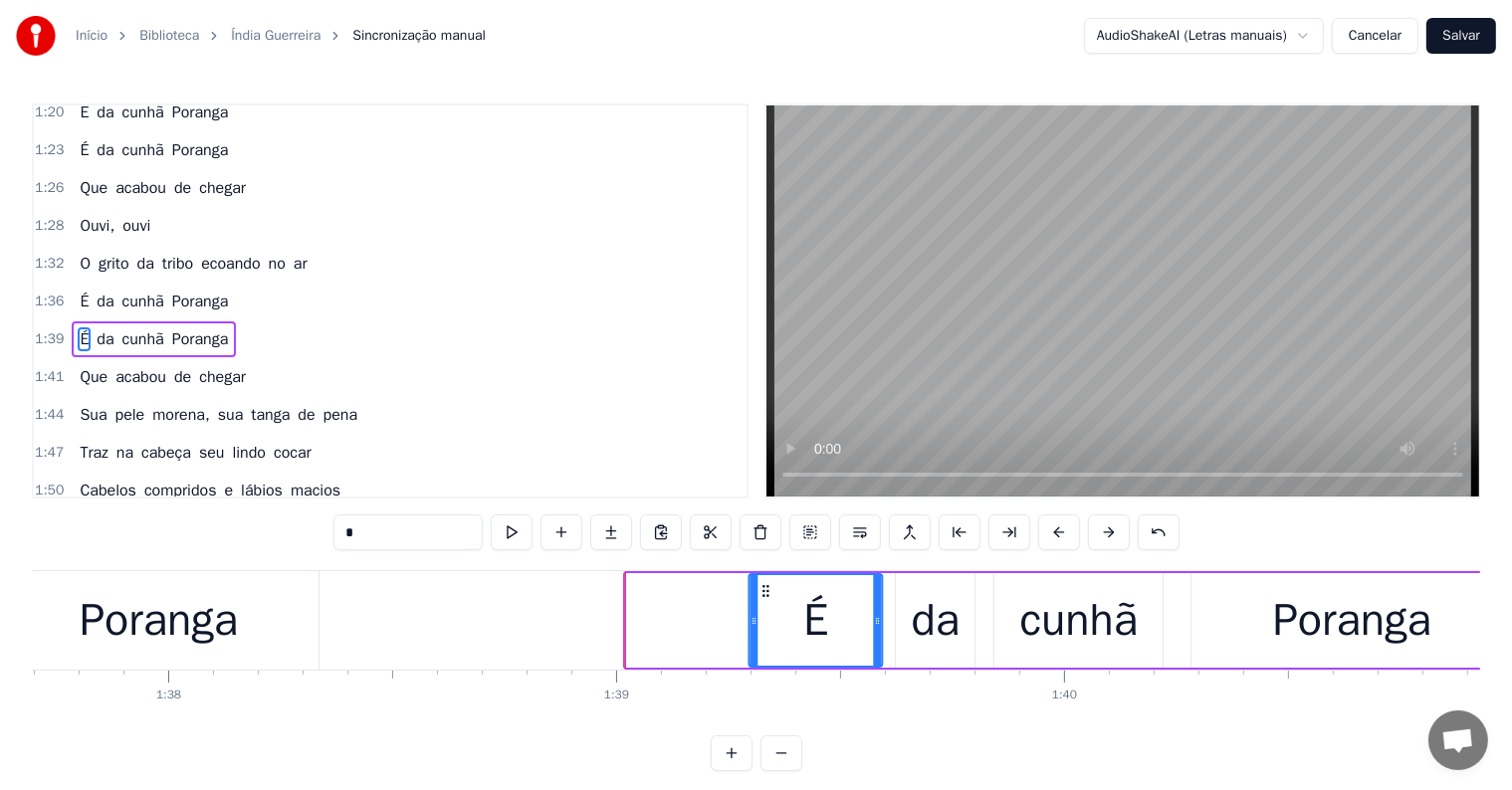drag, startPoint x: 655, startPoint y: 585, endPoint x: 762, endPoint y: 584, distance: 107.00467 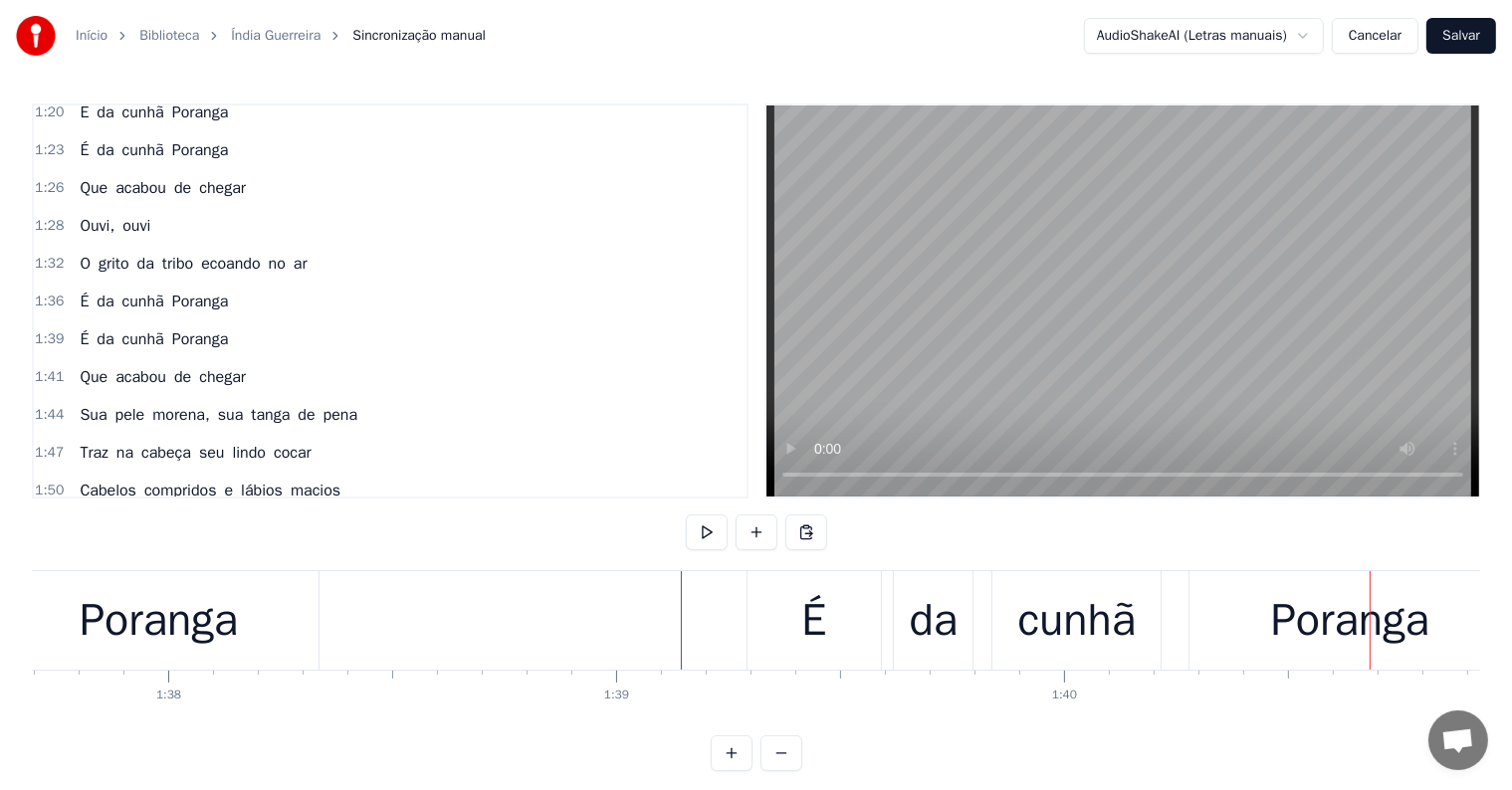 click on "É" at bounding box center (813, 621) 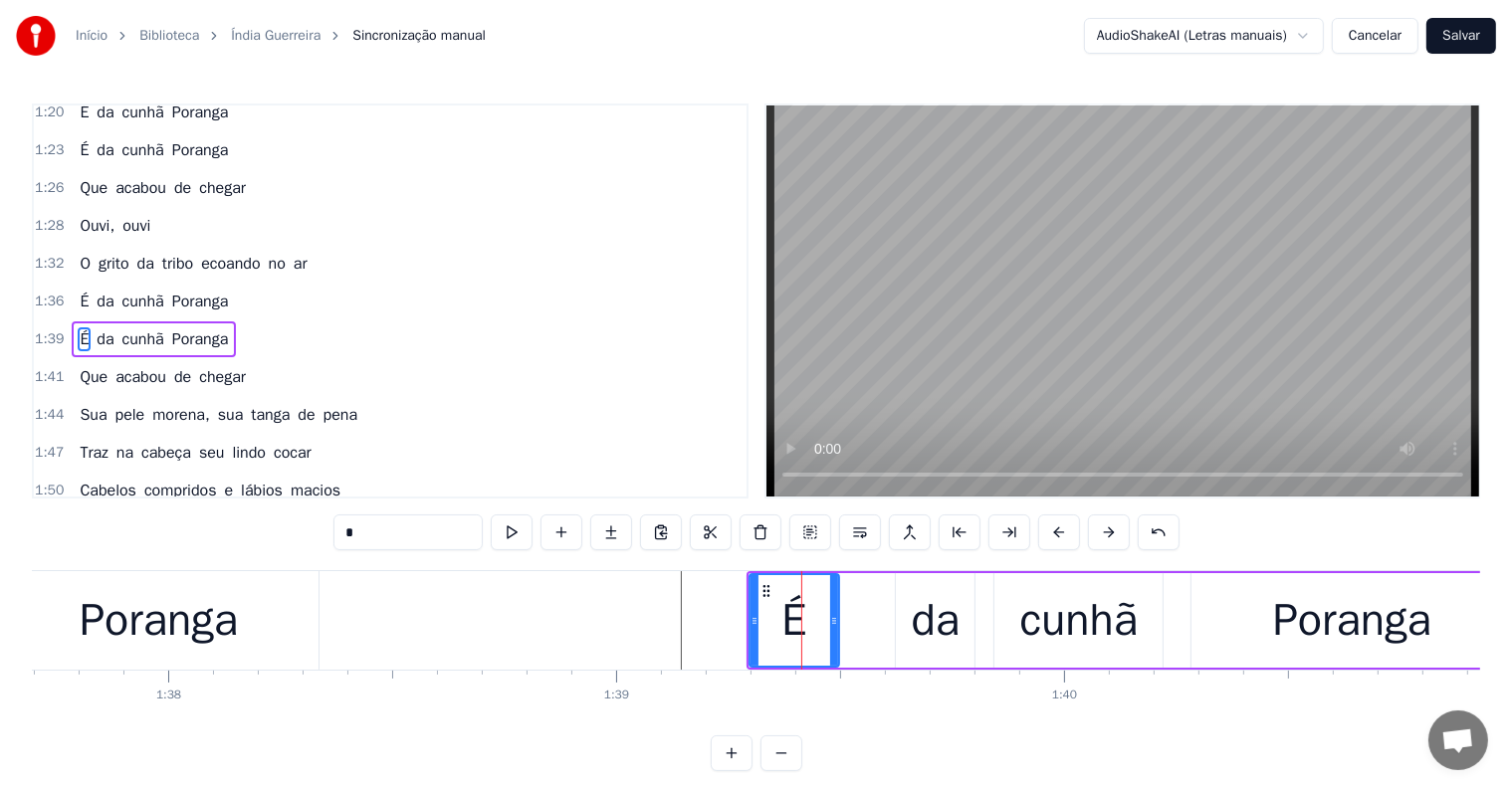 drag, startPoint x: 877, startPoint y: 613, endPoint x: 842, endPoint y: 614, distance: 35.014283 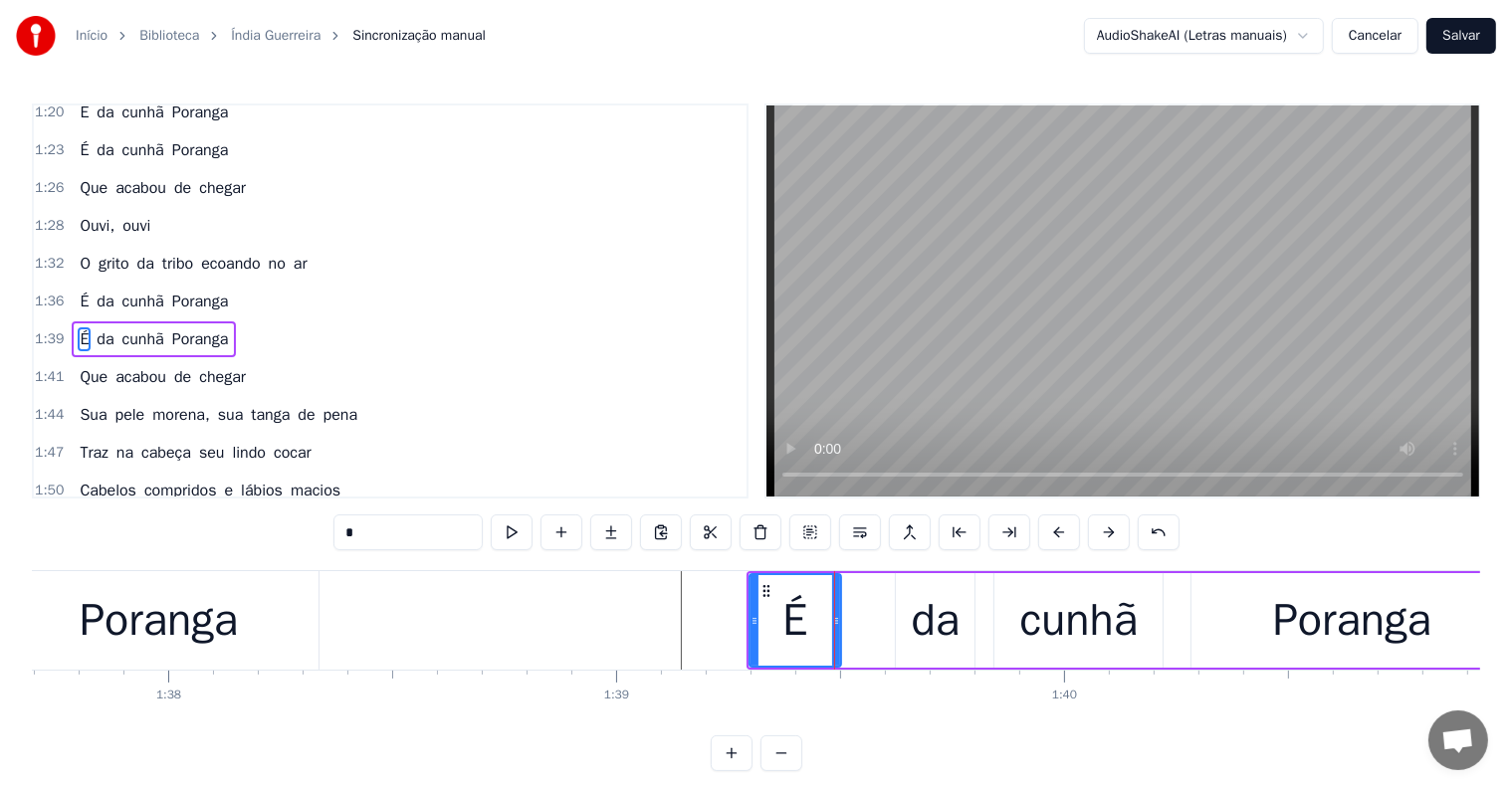 click on "da" at bounding box center [936, 621] 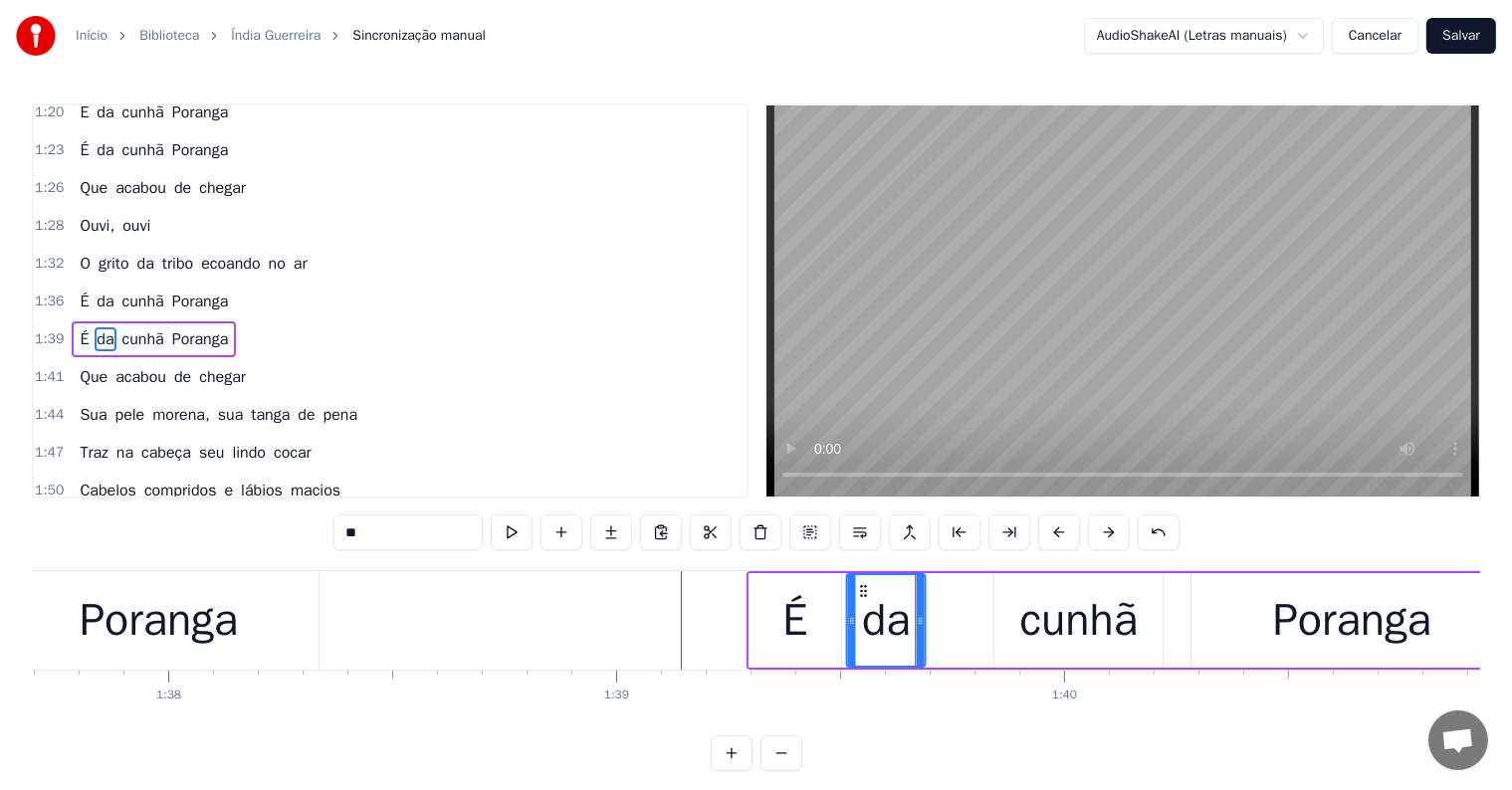 drag, startPoint x: 911, startPoint y: 589, endPoint x: 861, endPoint y: 593, distance: 50.159745 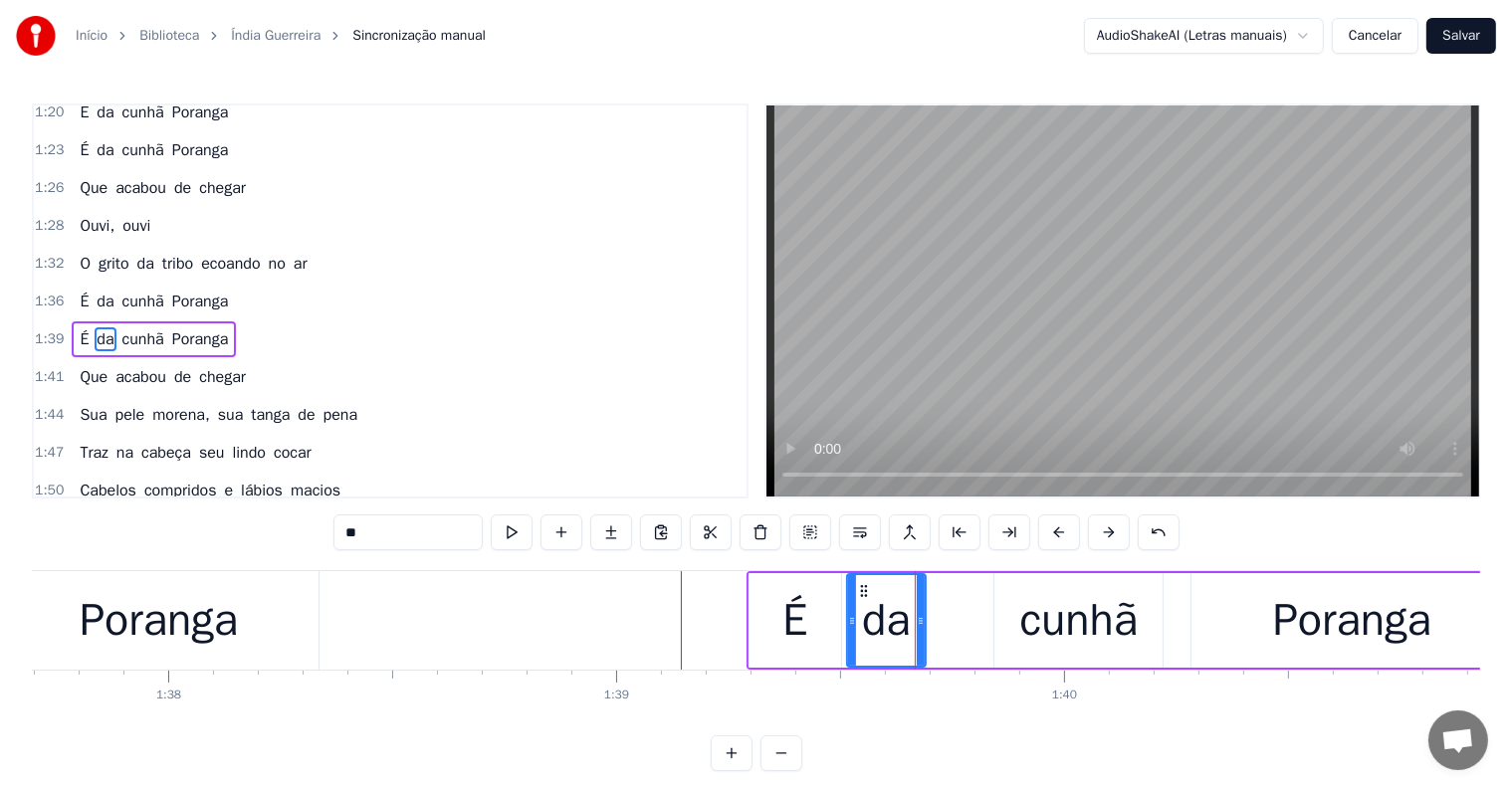 click at bounding box center [-8329, 620] 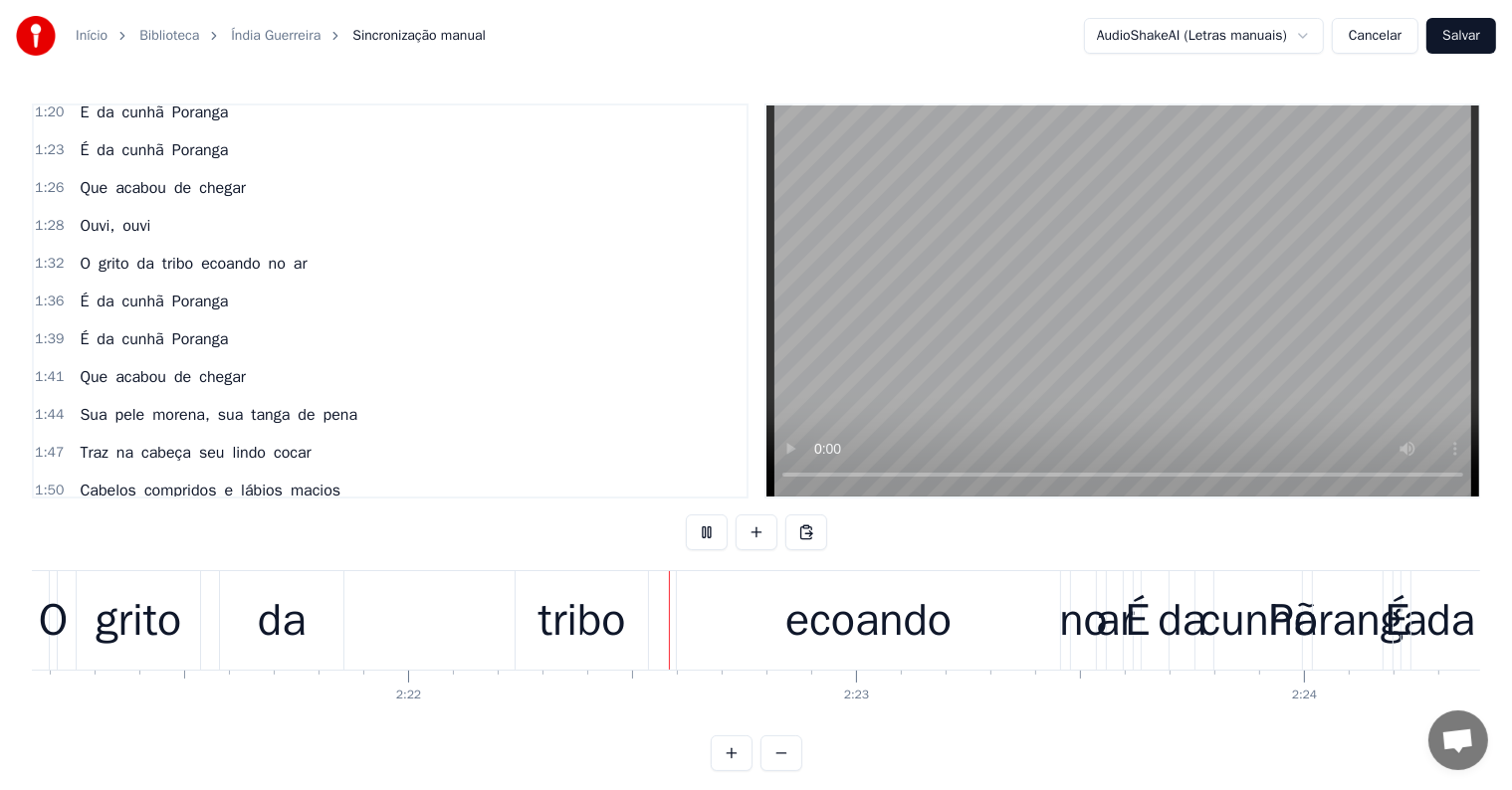 scroll, scrollTop: 0, scrollLeft: 63335, axis: horizontal 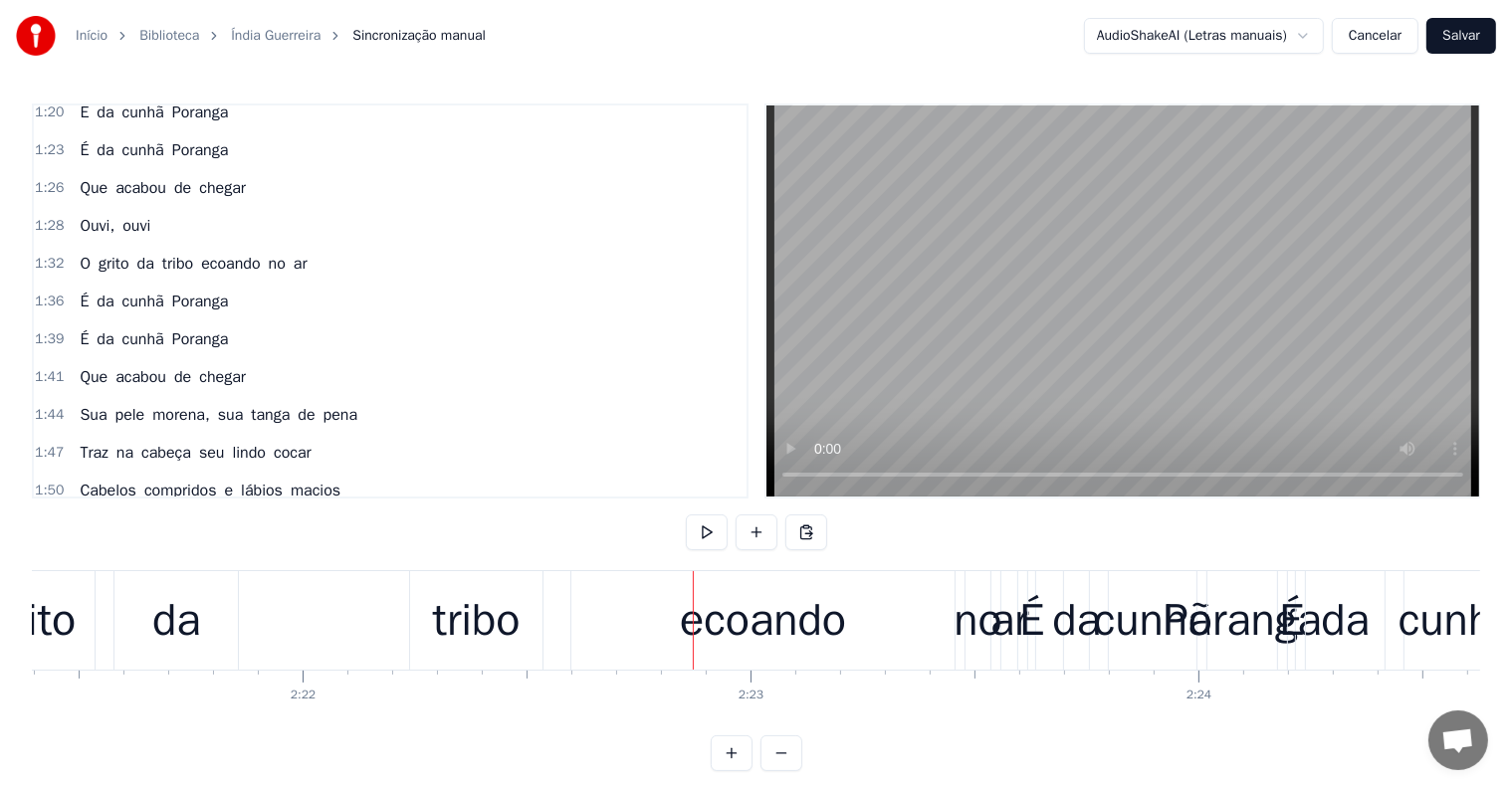 click on "grito" at bounding box center (33, 621) 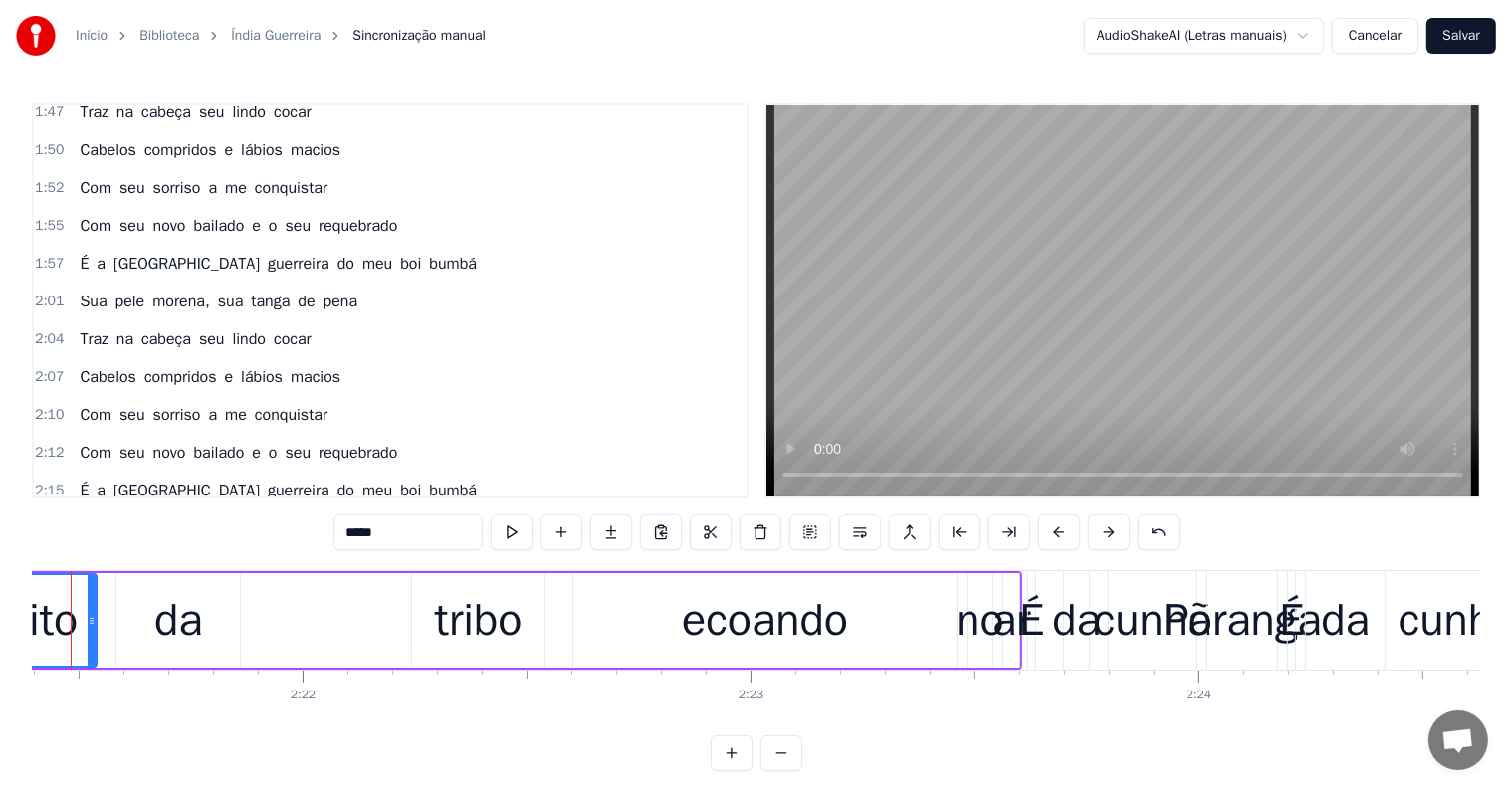 scroll, scrollTop: 1506, scrollLeft: 0, axis: vertical 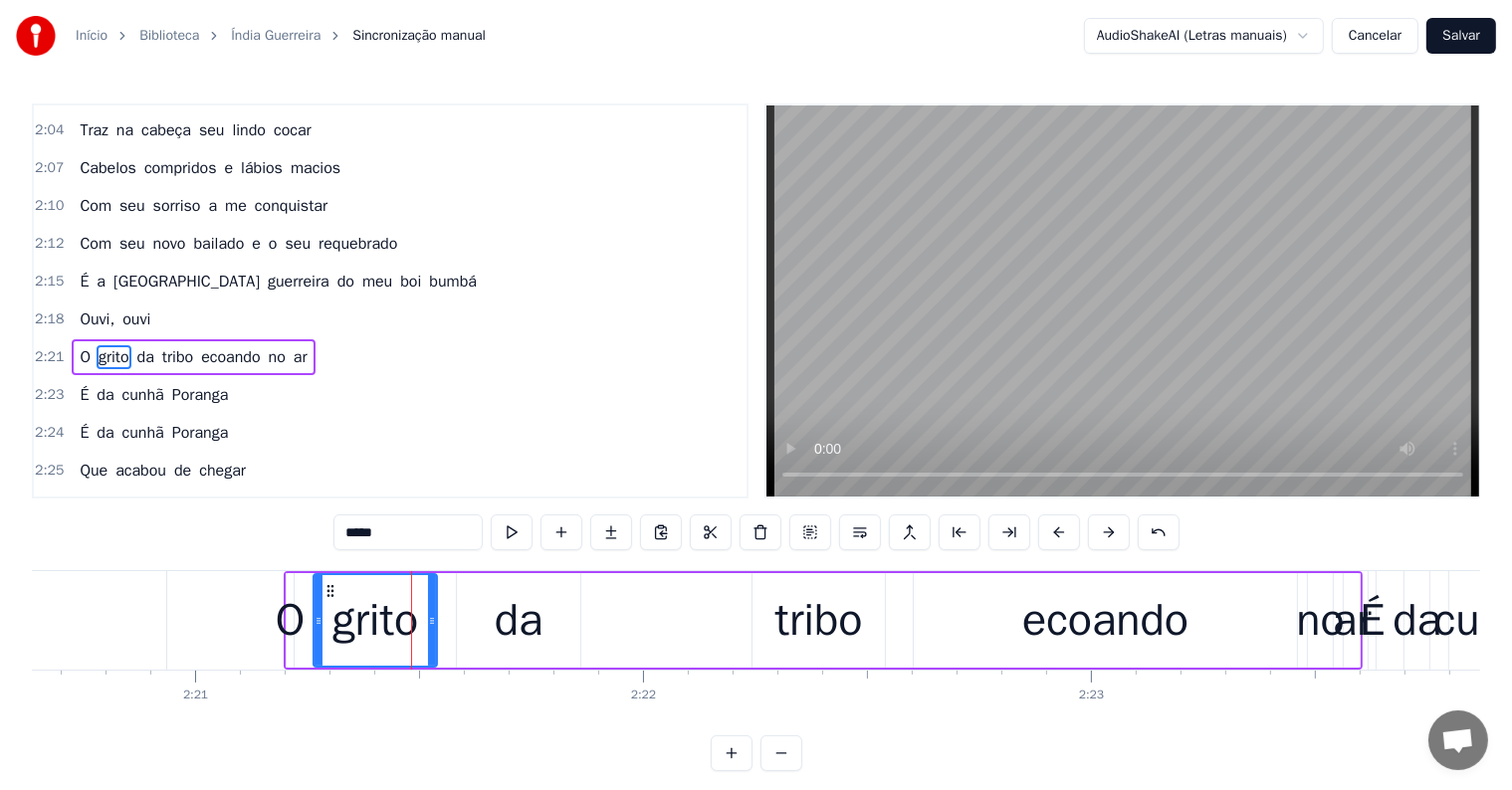 click on "O" at bounding box center [291, 621] 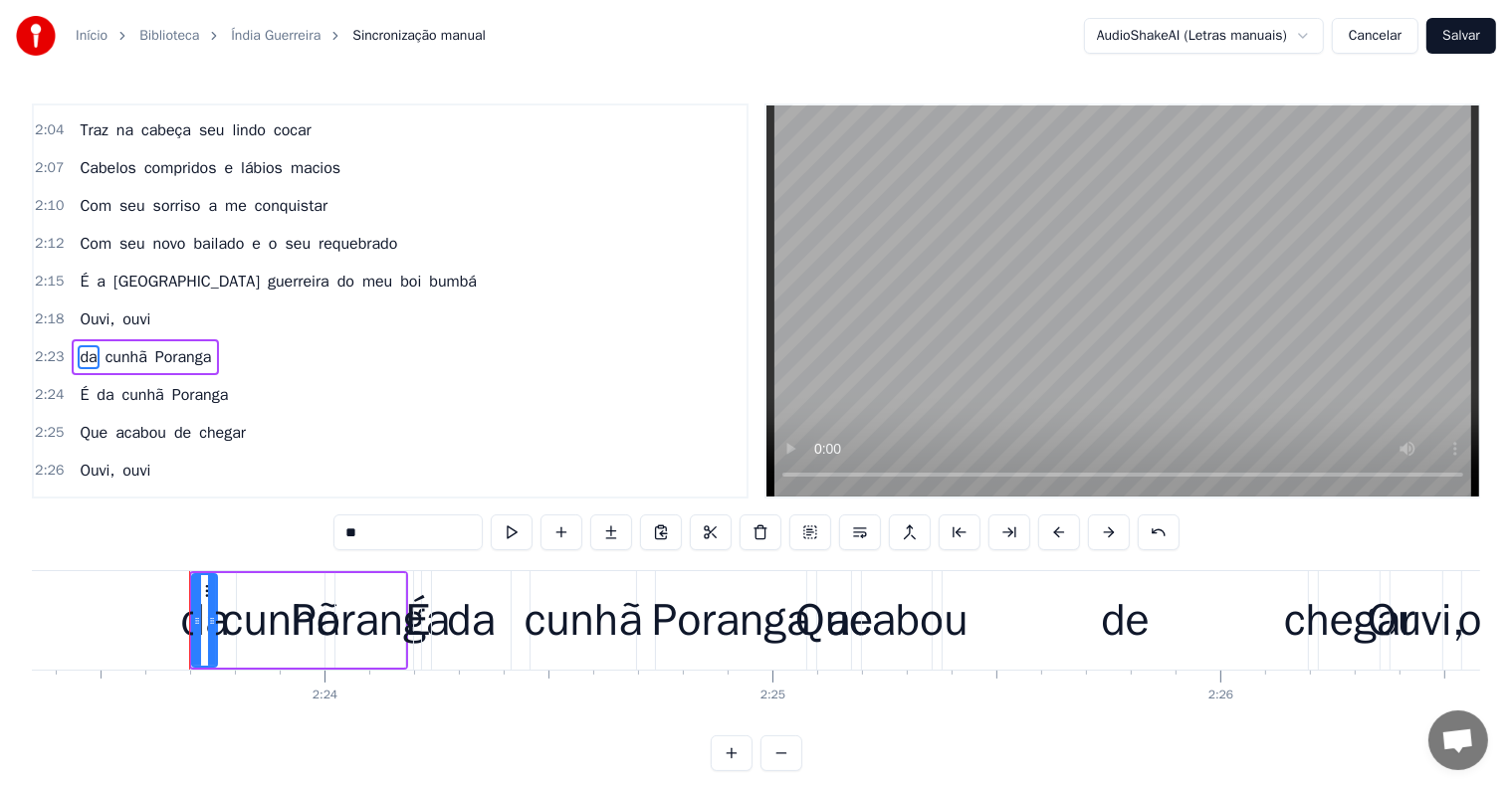 scroll, scrollTop: 0, scrollLeft: 64266, axis: horizontal 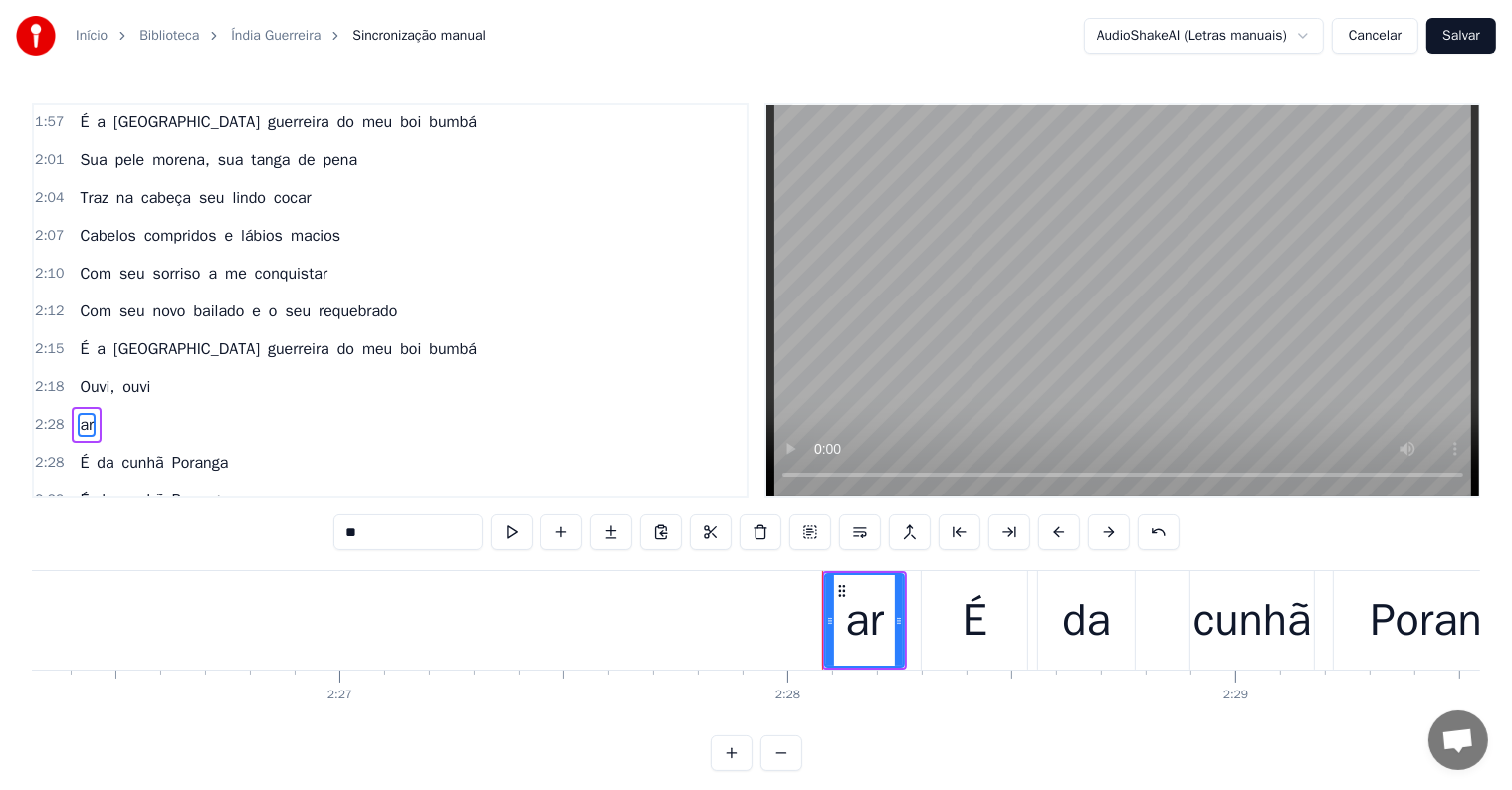 type on "*" 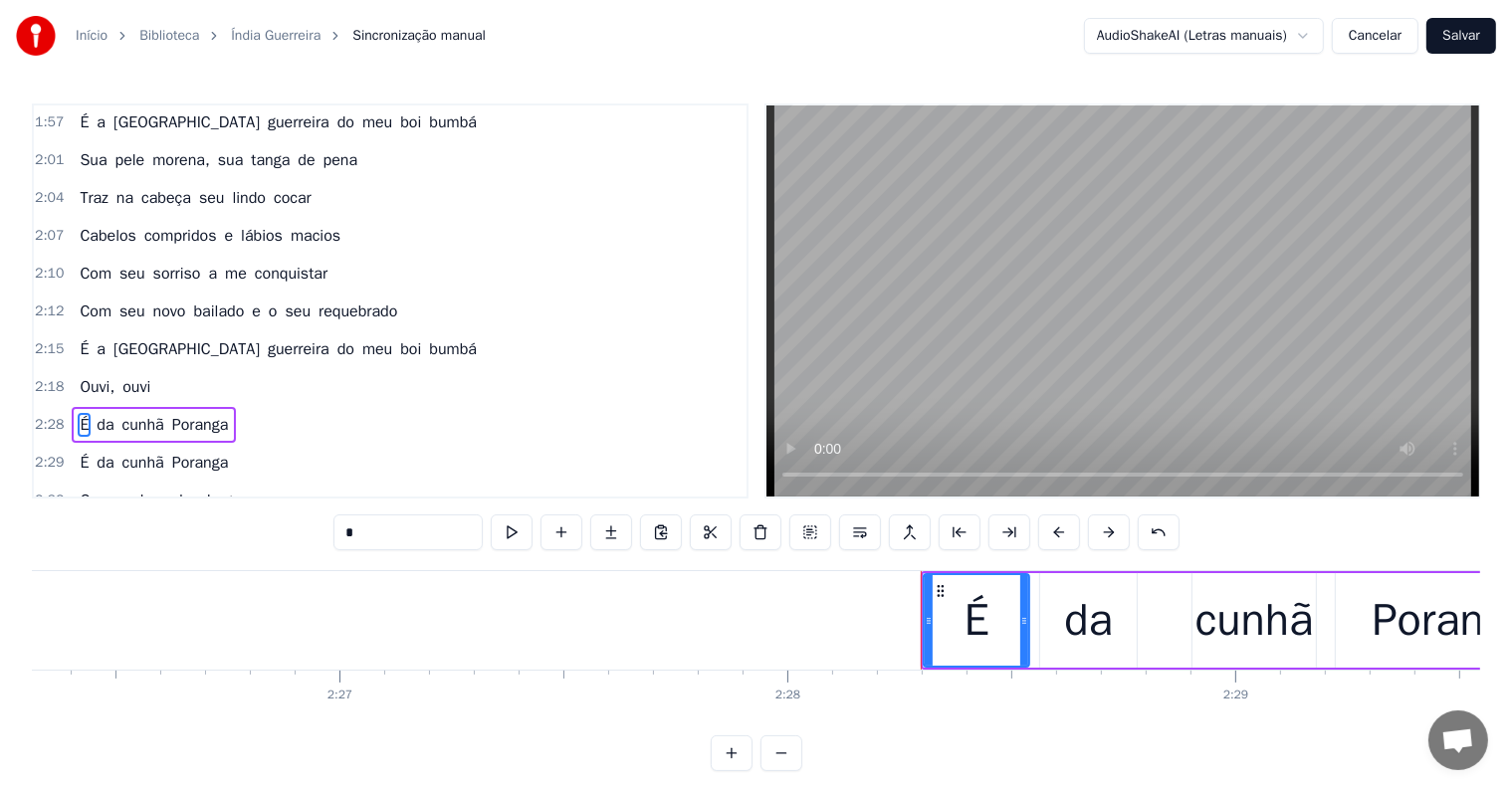 scroll, scrollTop: 9, scrollLeft: 0, axis: vertical 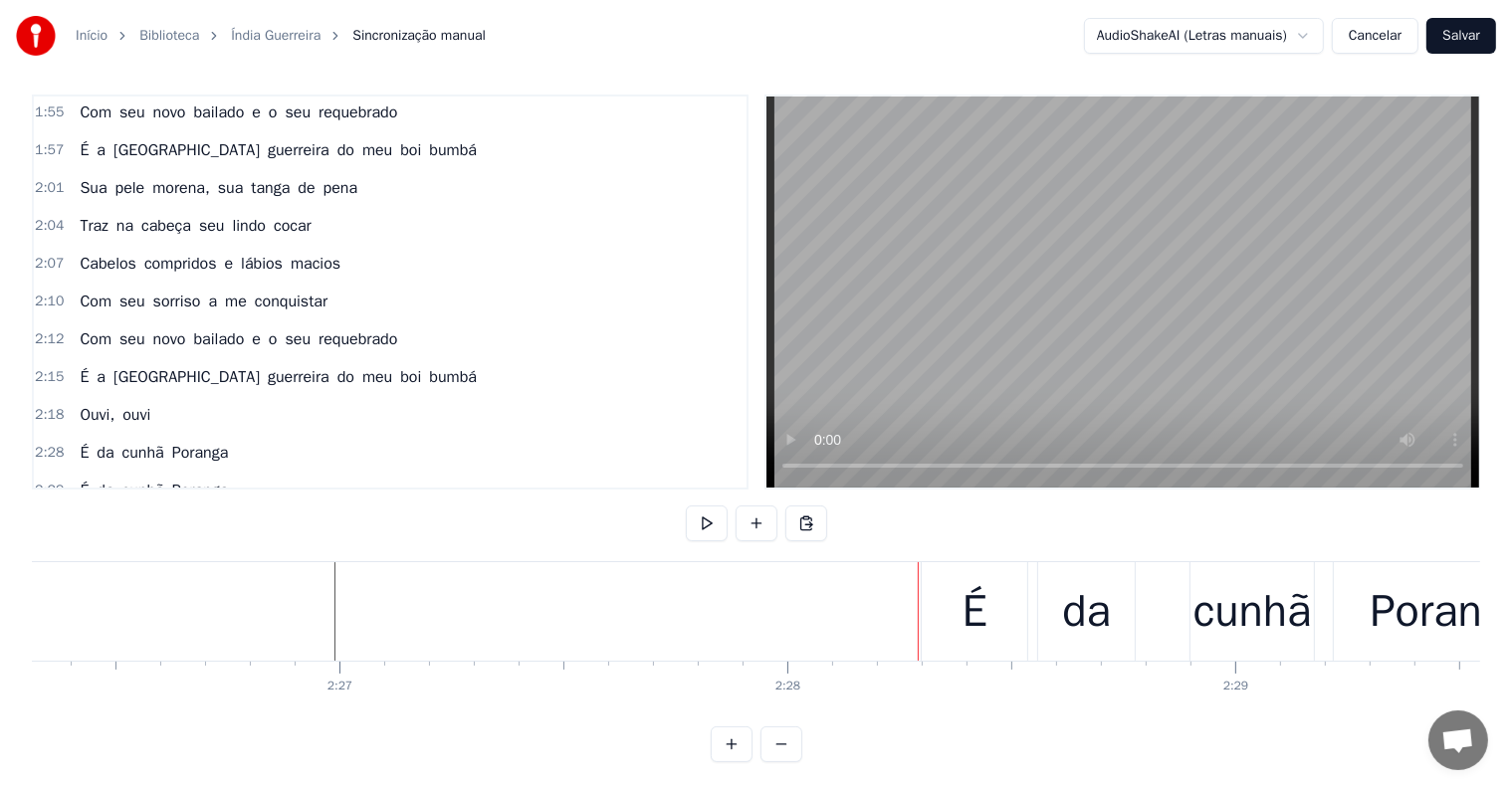 click on "É" at bounding box center [974, 611] 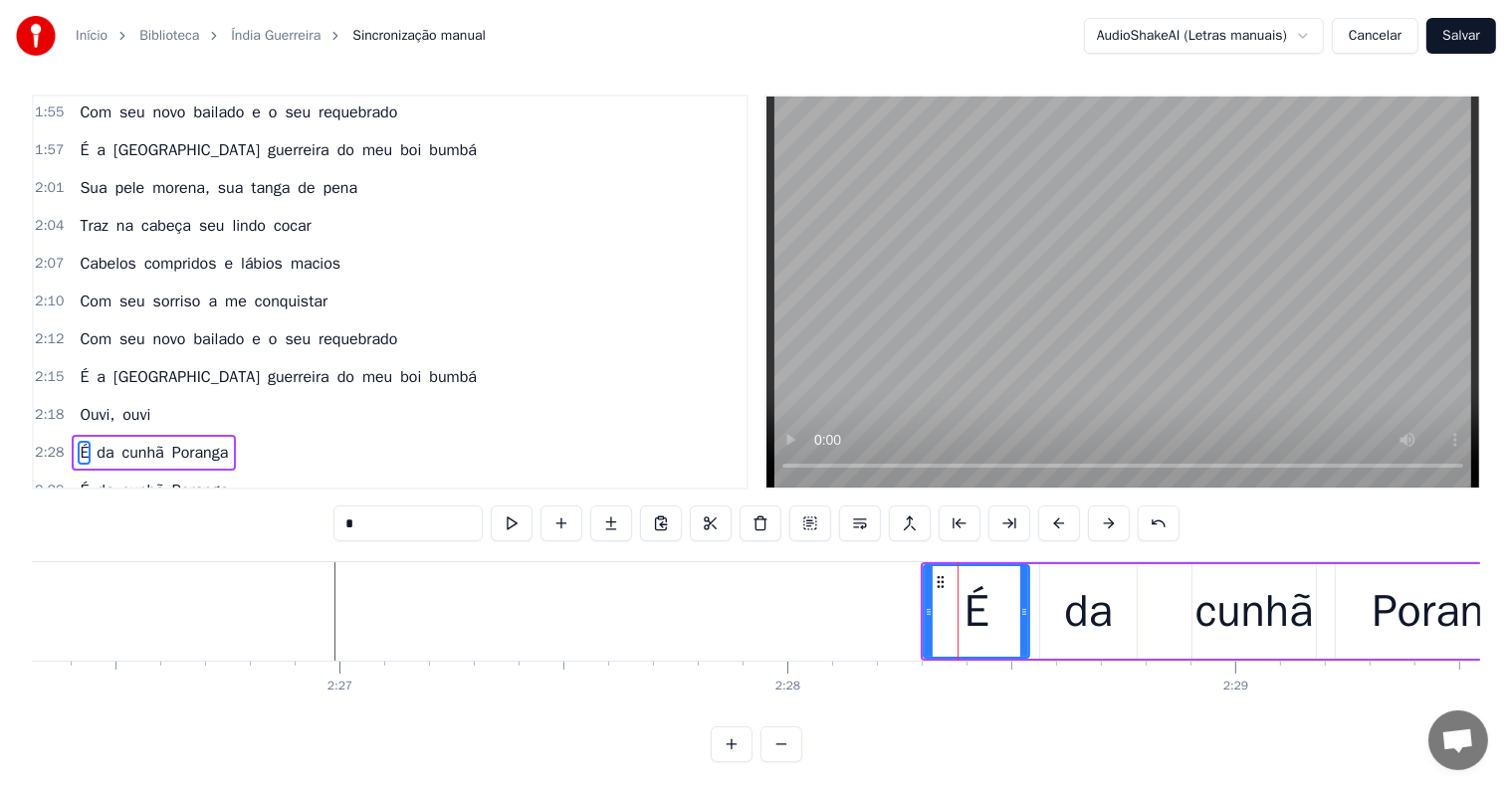 click on "É da cunhã Poranga" at bounding box center (1245, 611) 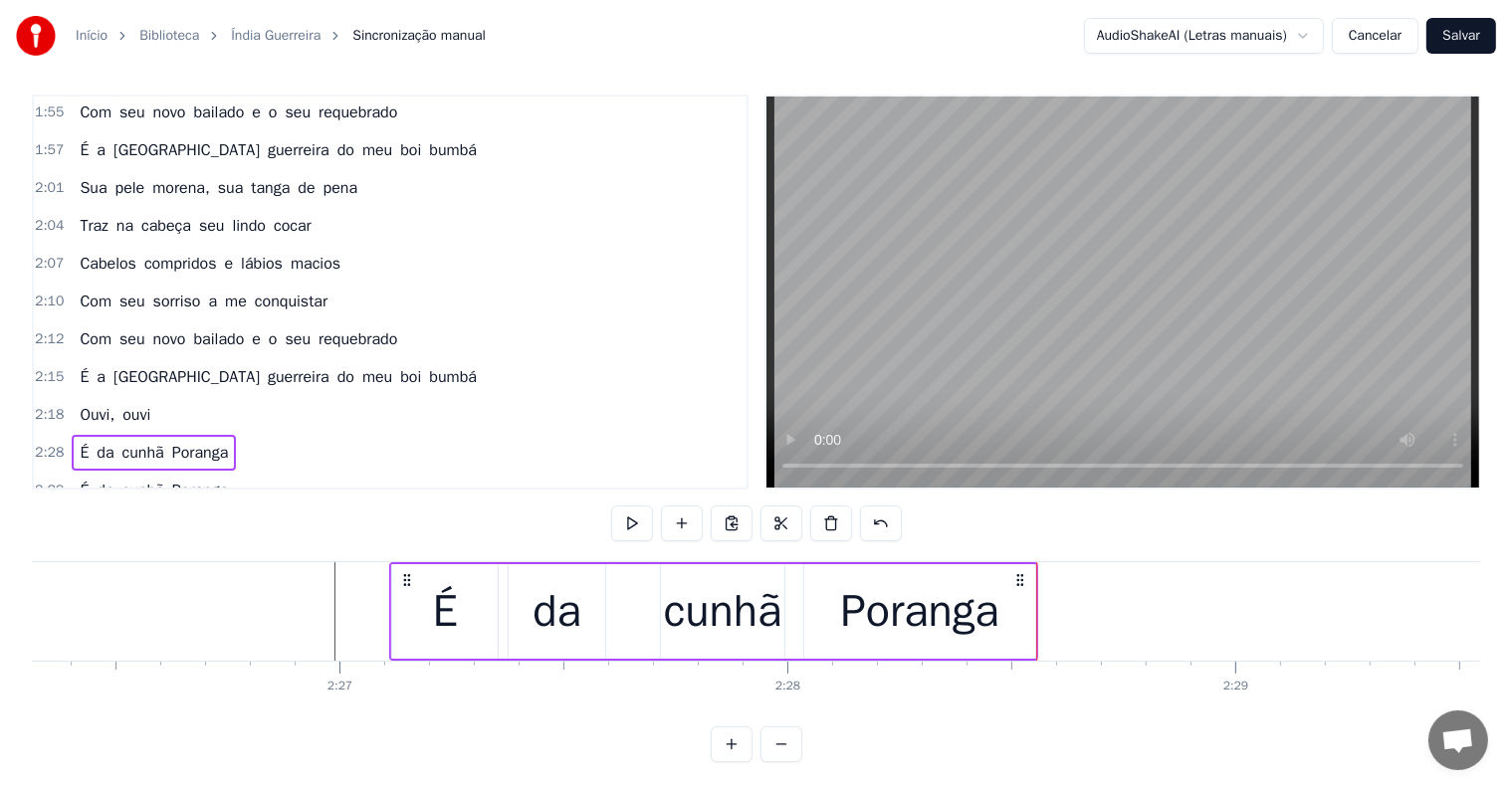 drag, startPoint x: 938, startPoint y: 577, endPoint x: 406, endPoint y: 586, distance: 532.07612 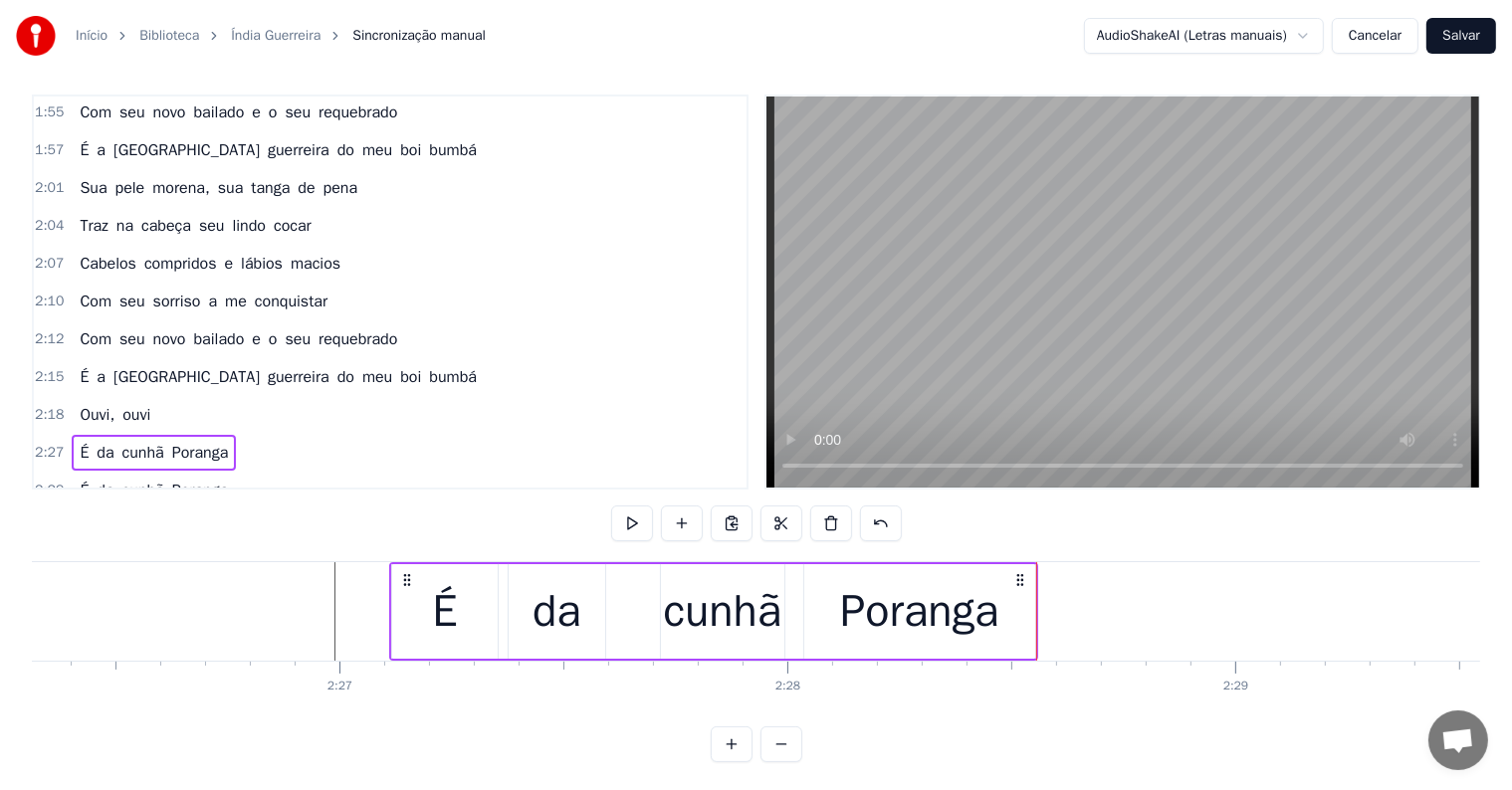 click at bounding box center (-30107, 611) 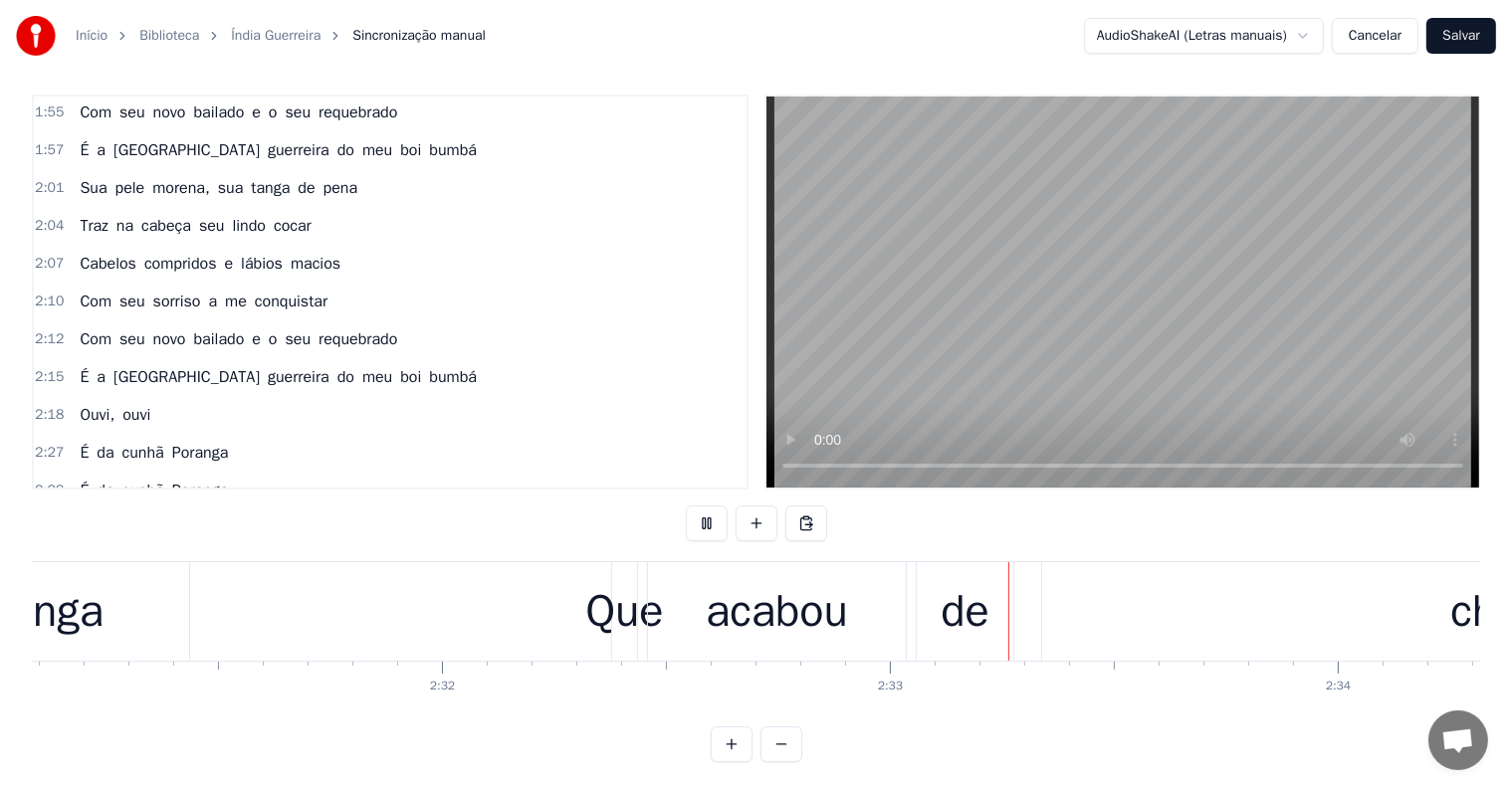 scroll, scrollTop: 0, scrollLeft: 68140, axis: horizontal 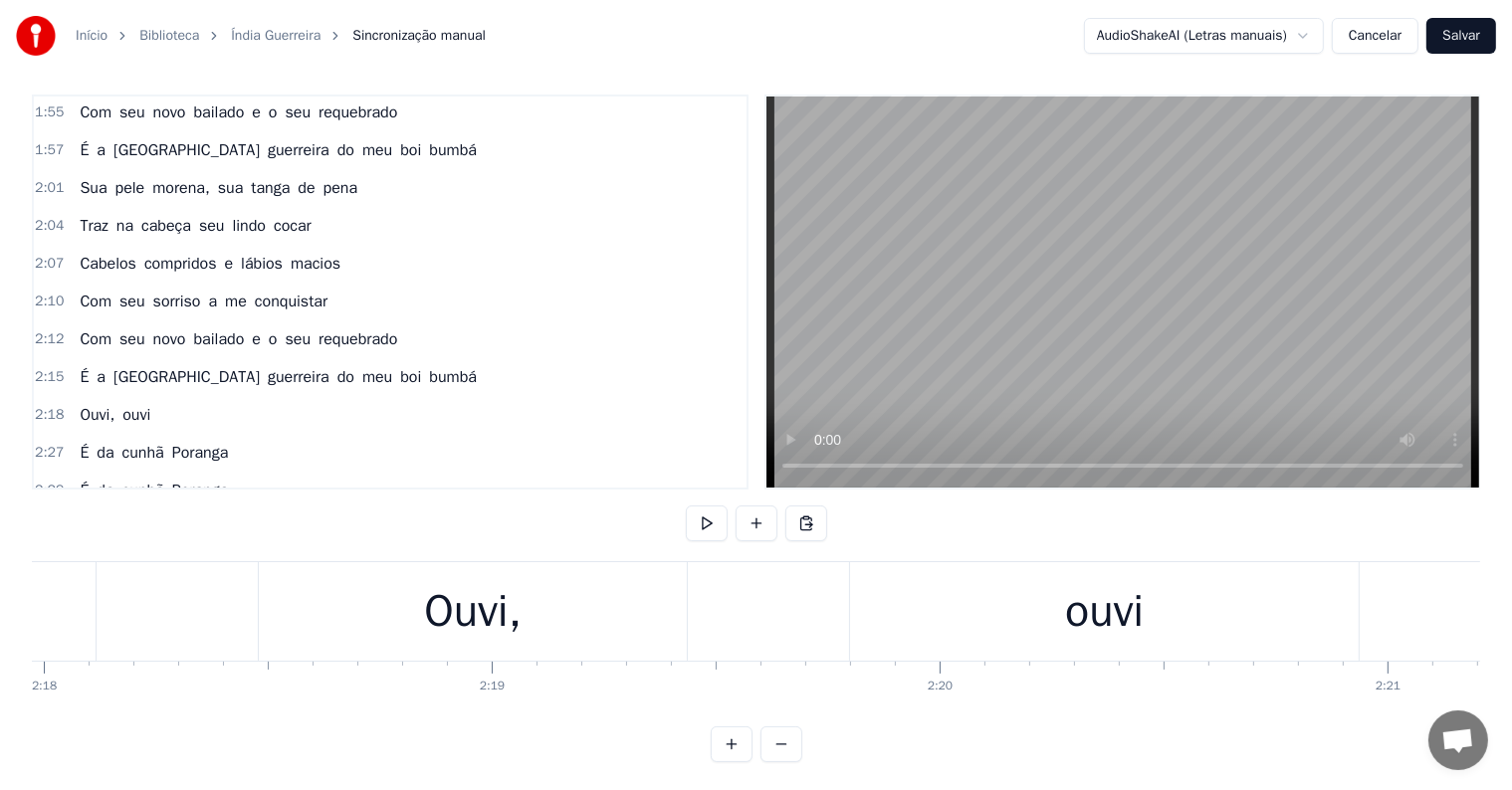 click on "Ouvi," at bounding box center [473, 611] 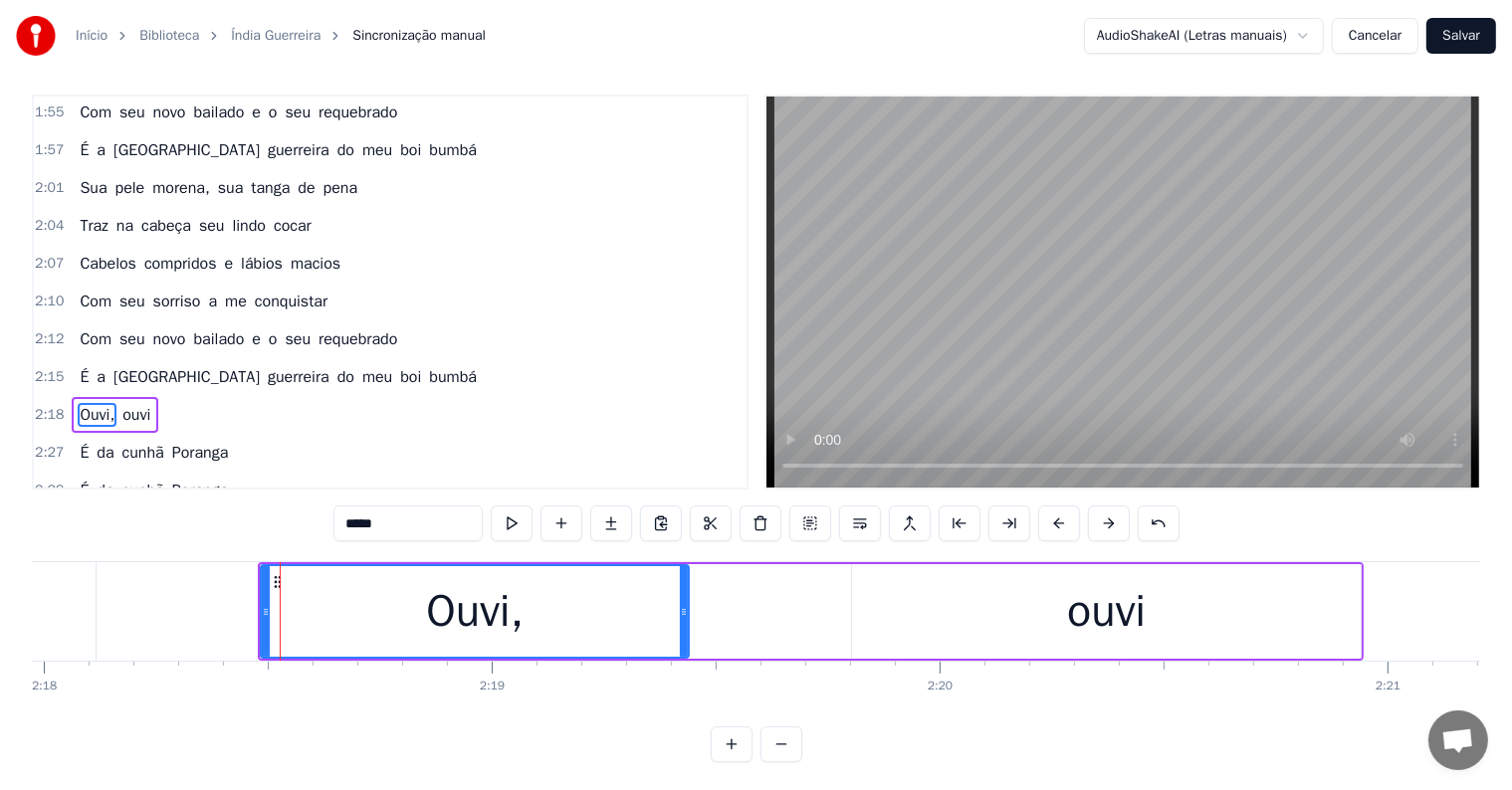 scroll, scrollTop: 0, scrollLeft: 0, axis: both 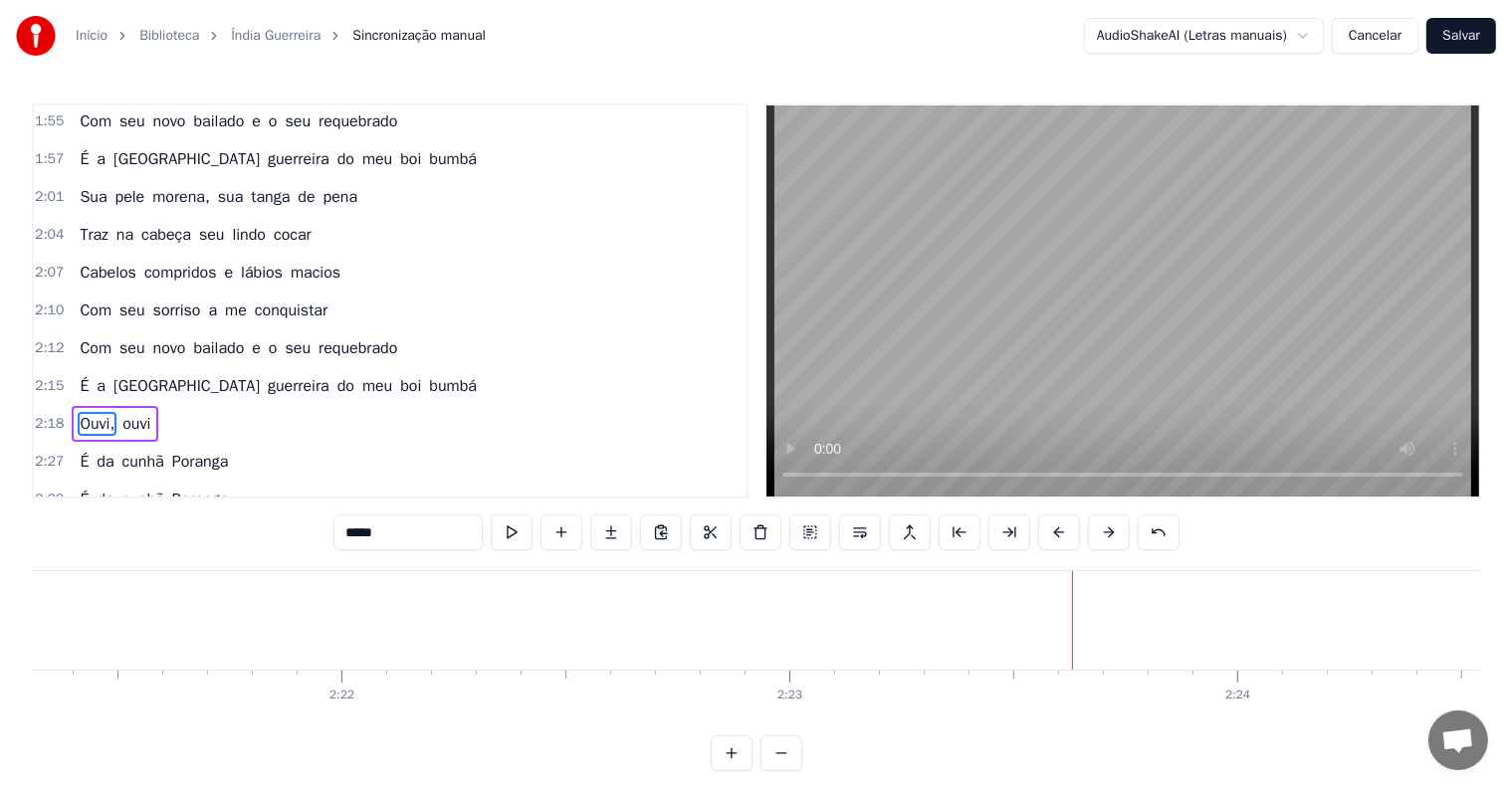 click at bounding box center (-27865, 620) 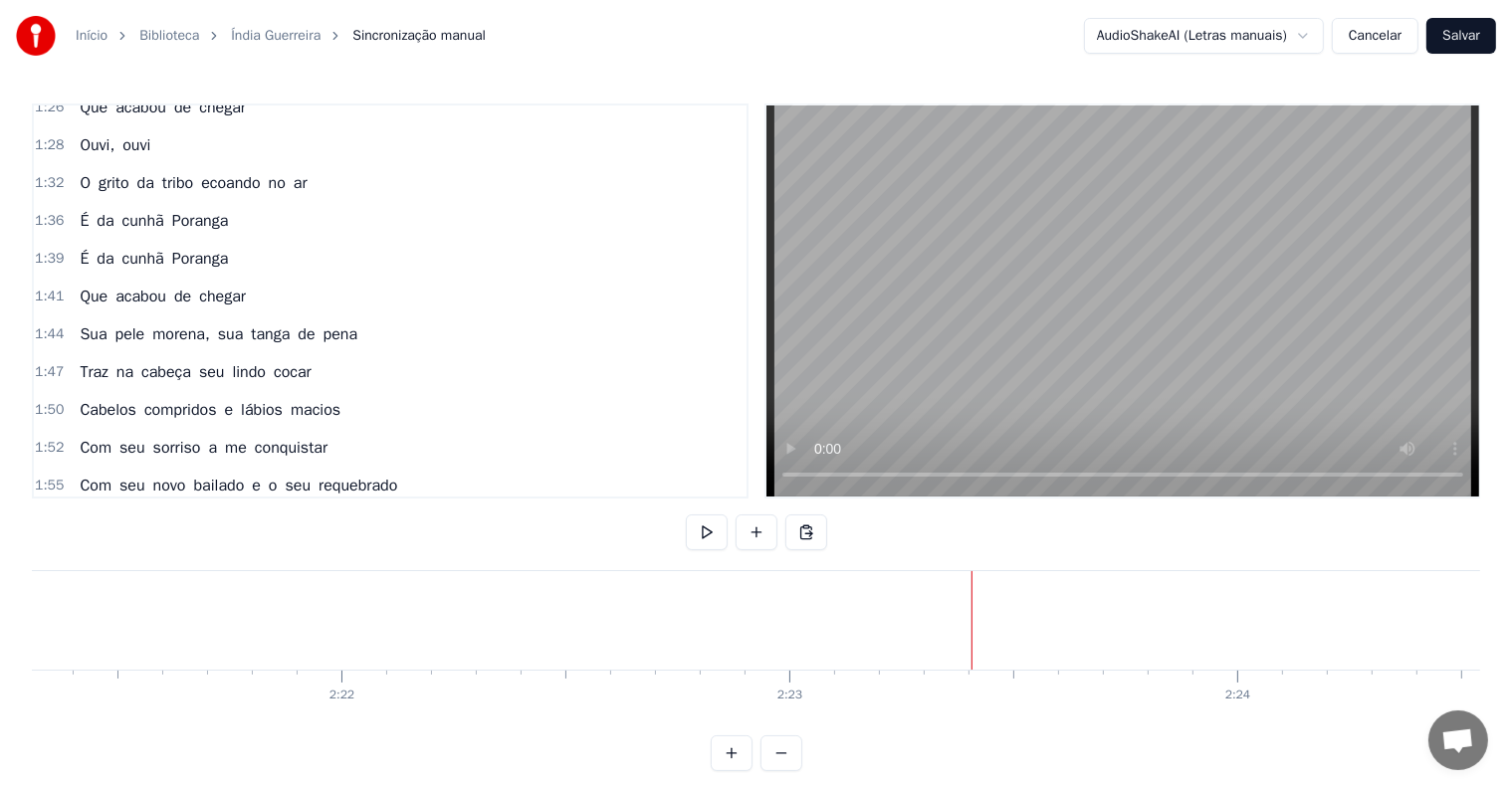 scroll, scrollTop: 1004, scrollLeft: 0, axis: vertical 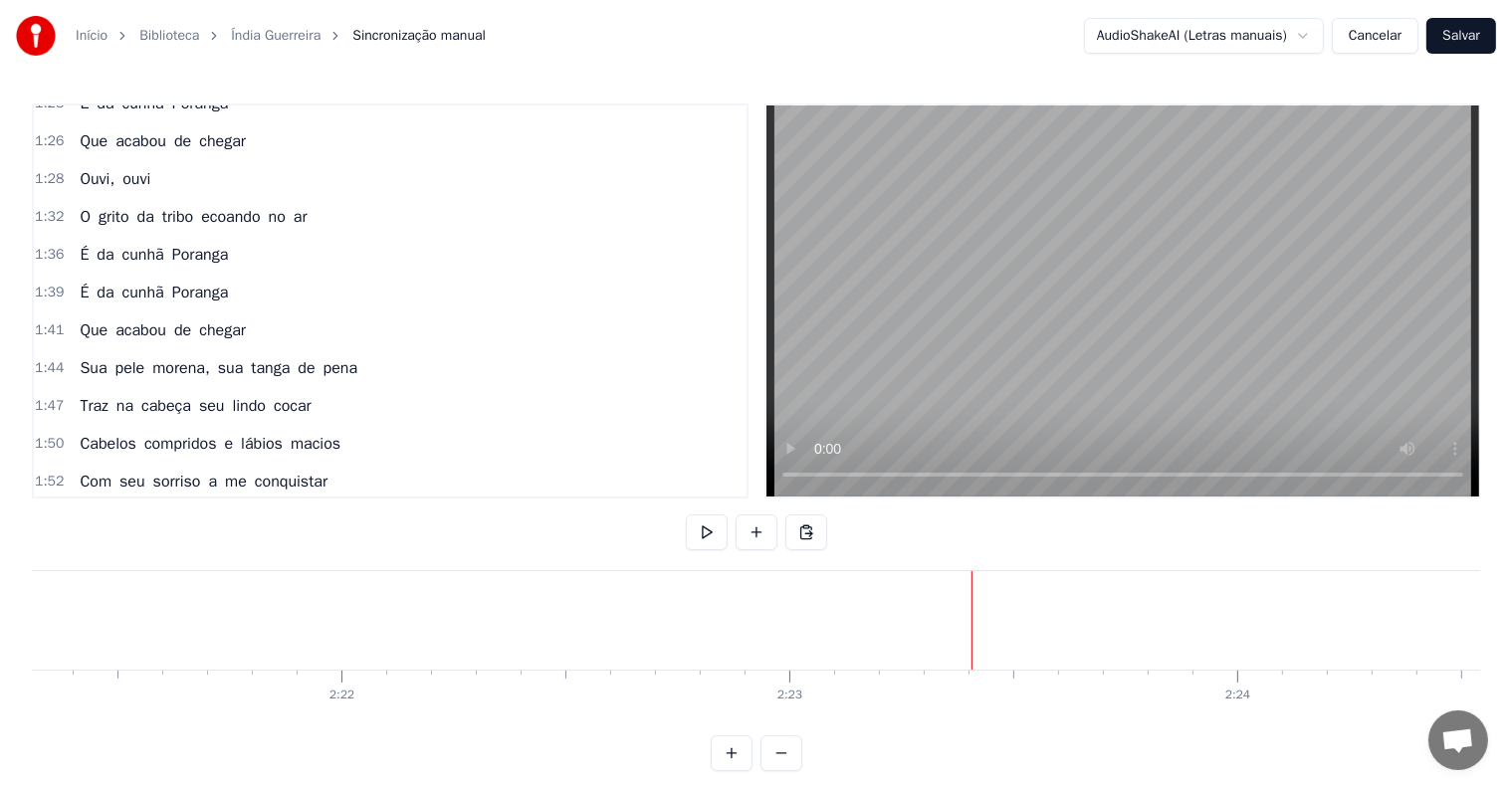 click on "O grito da tribo ecoando no ar" at bounding box center [193, 217] 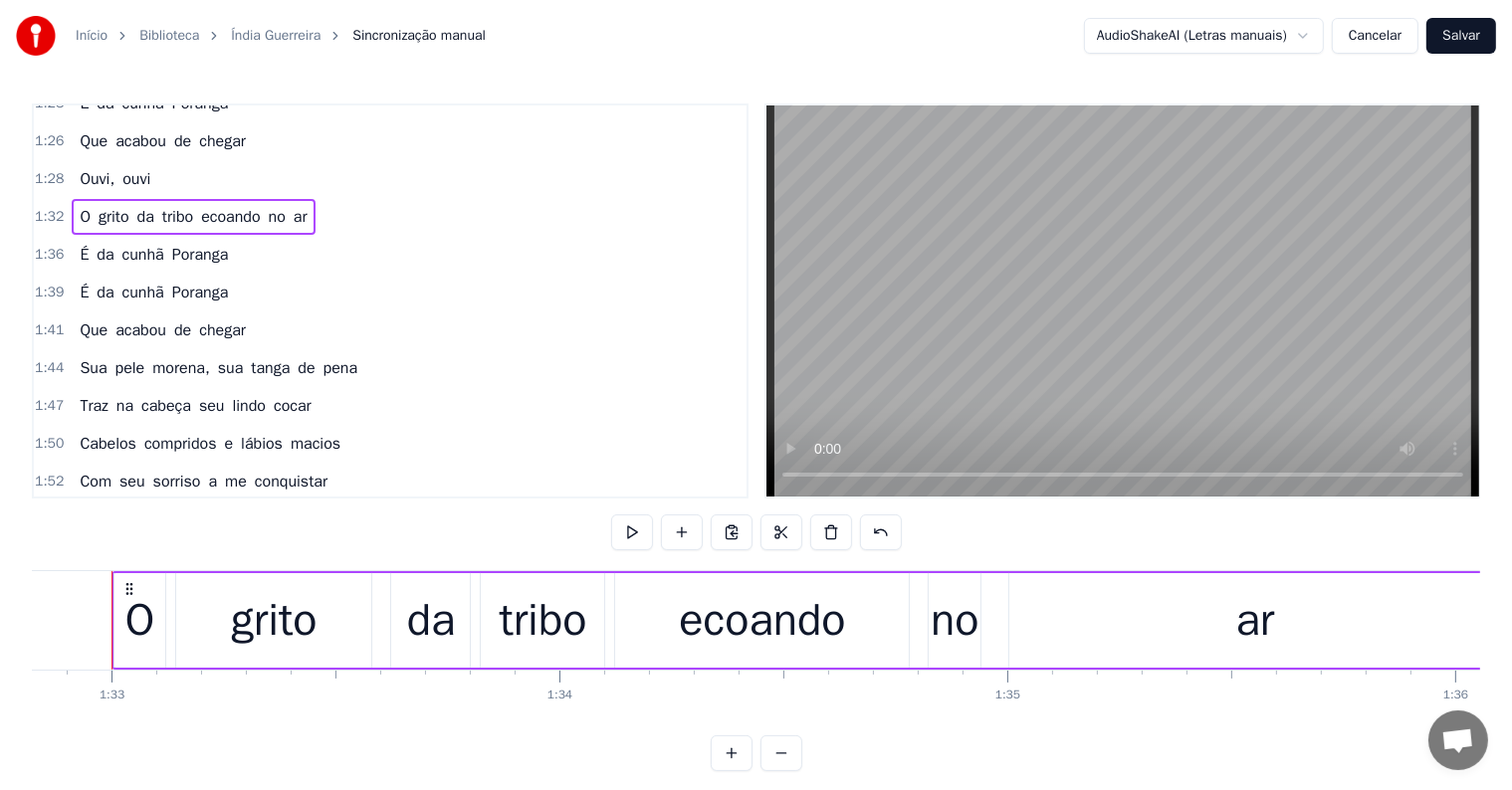 scroll, scrollTop: 0, scrollLeft: 41556, axis: horizontal 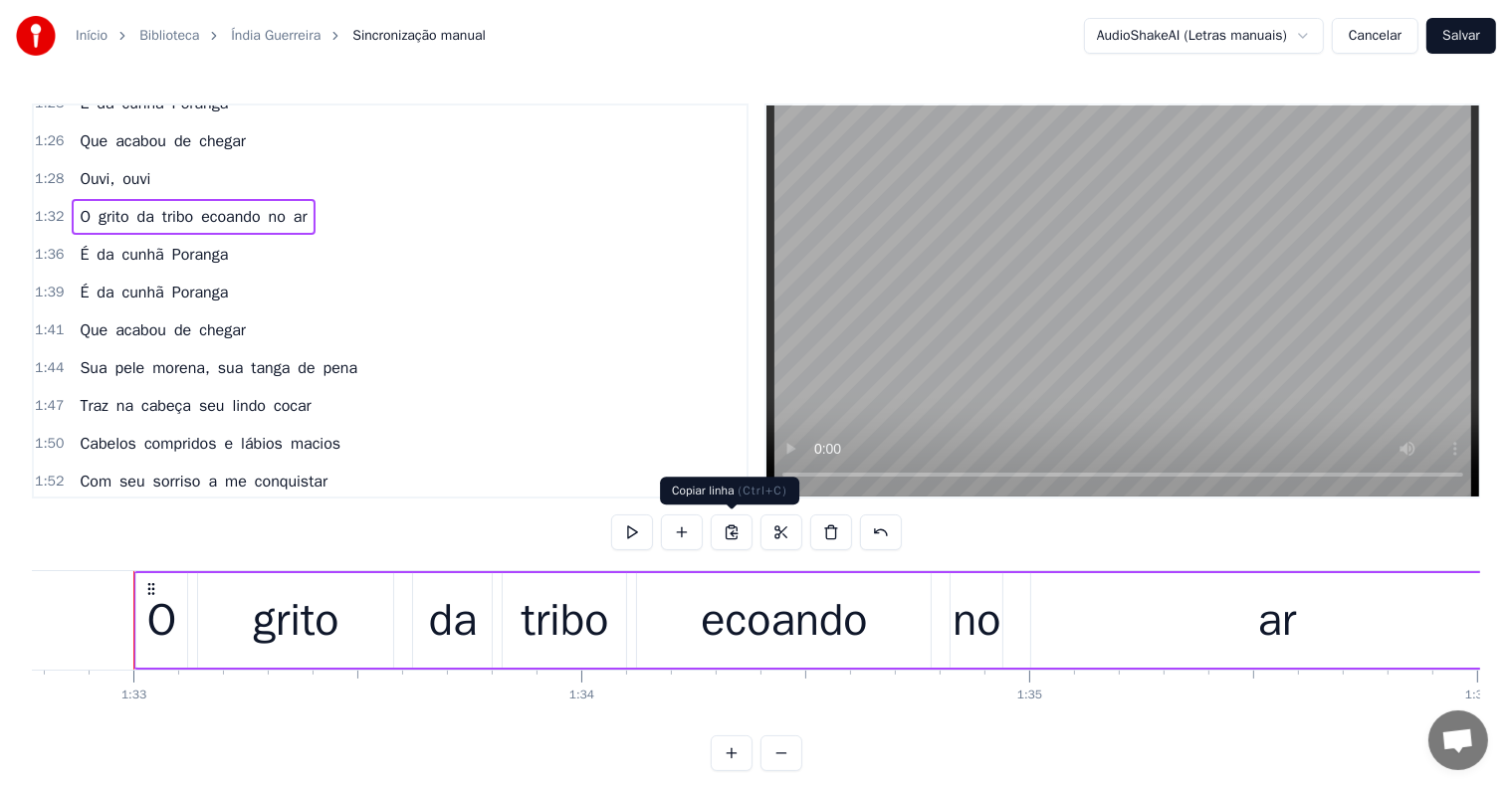 click at bounding box center (732, 532) 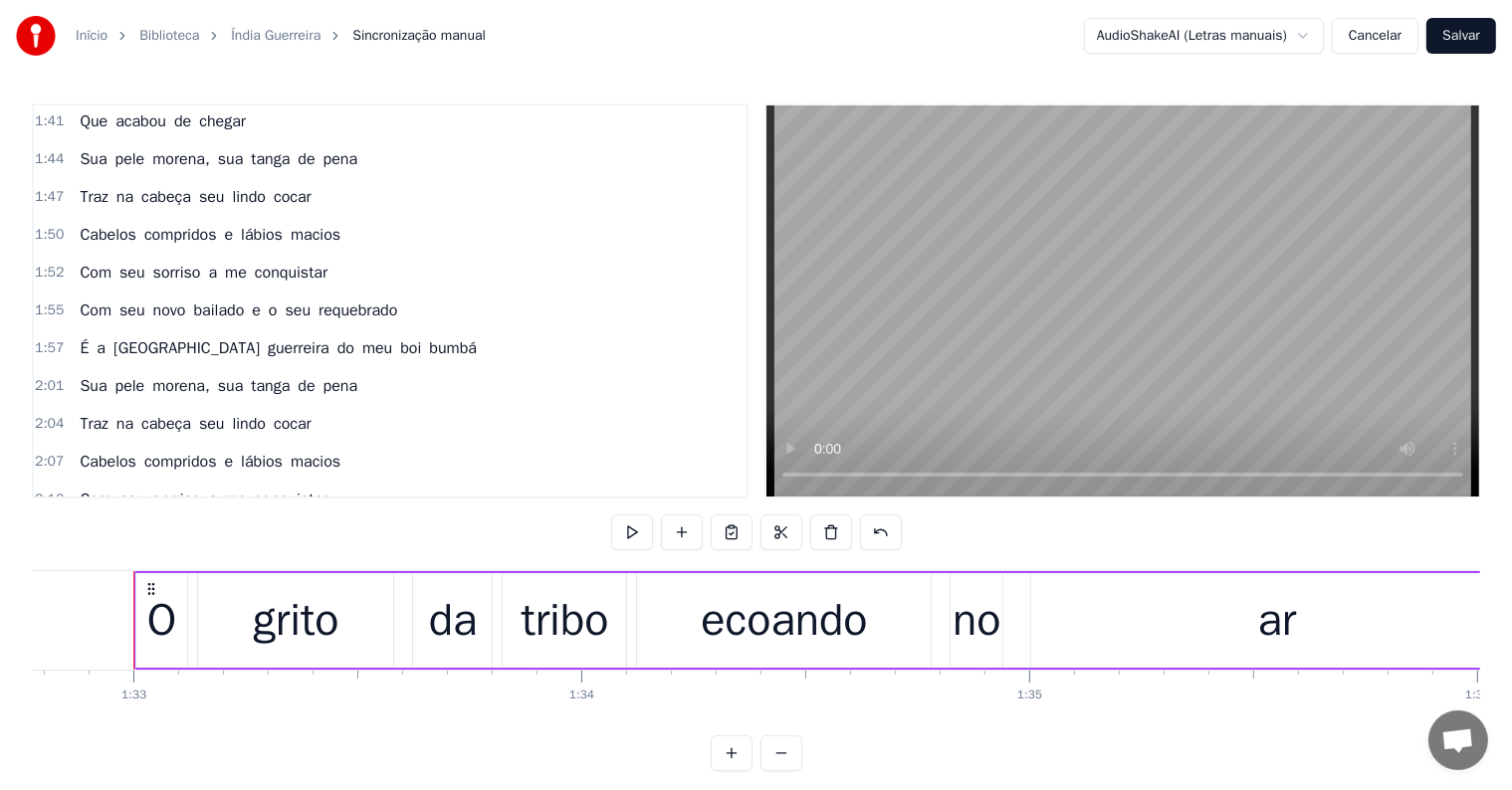 scroll, scrollTop: 1402, scrollLeft: 0, axis: vertical 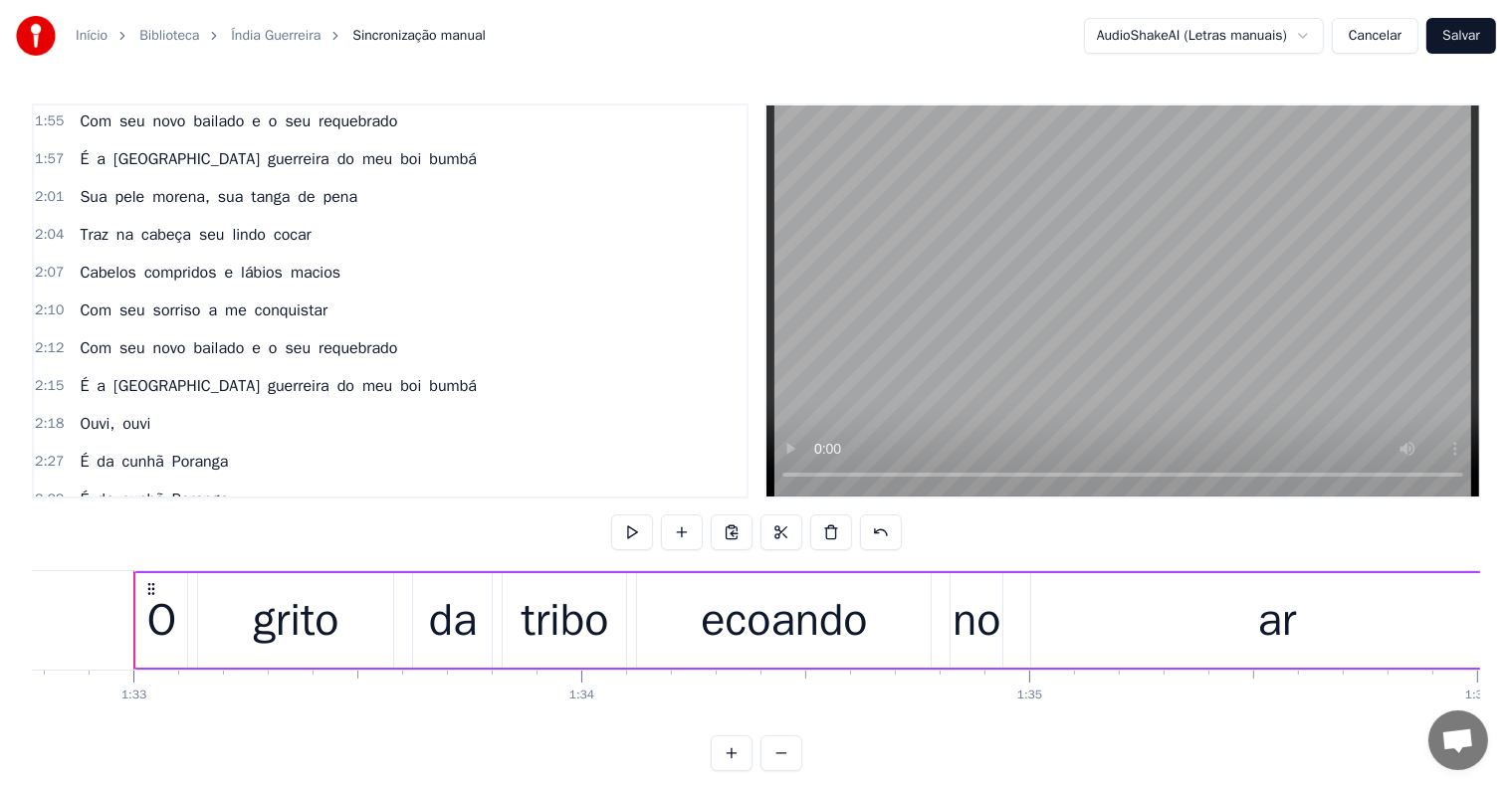click on "ouvi" at bounding box center [136, 424] 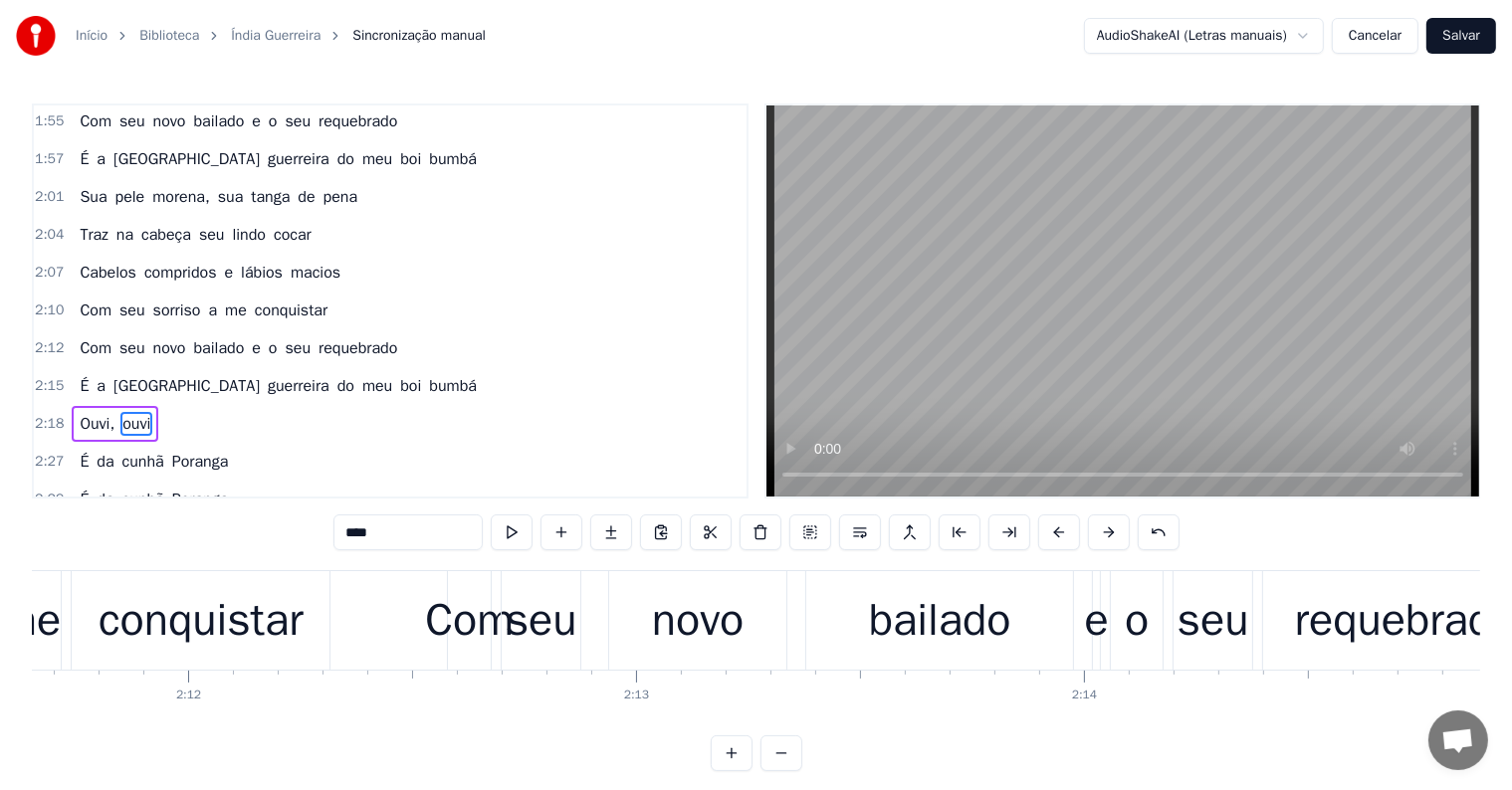 scroll, scrollTop: 0, scrollLeft: 62519, axis: horizontal 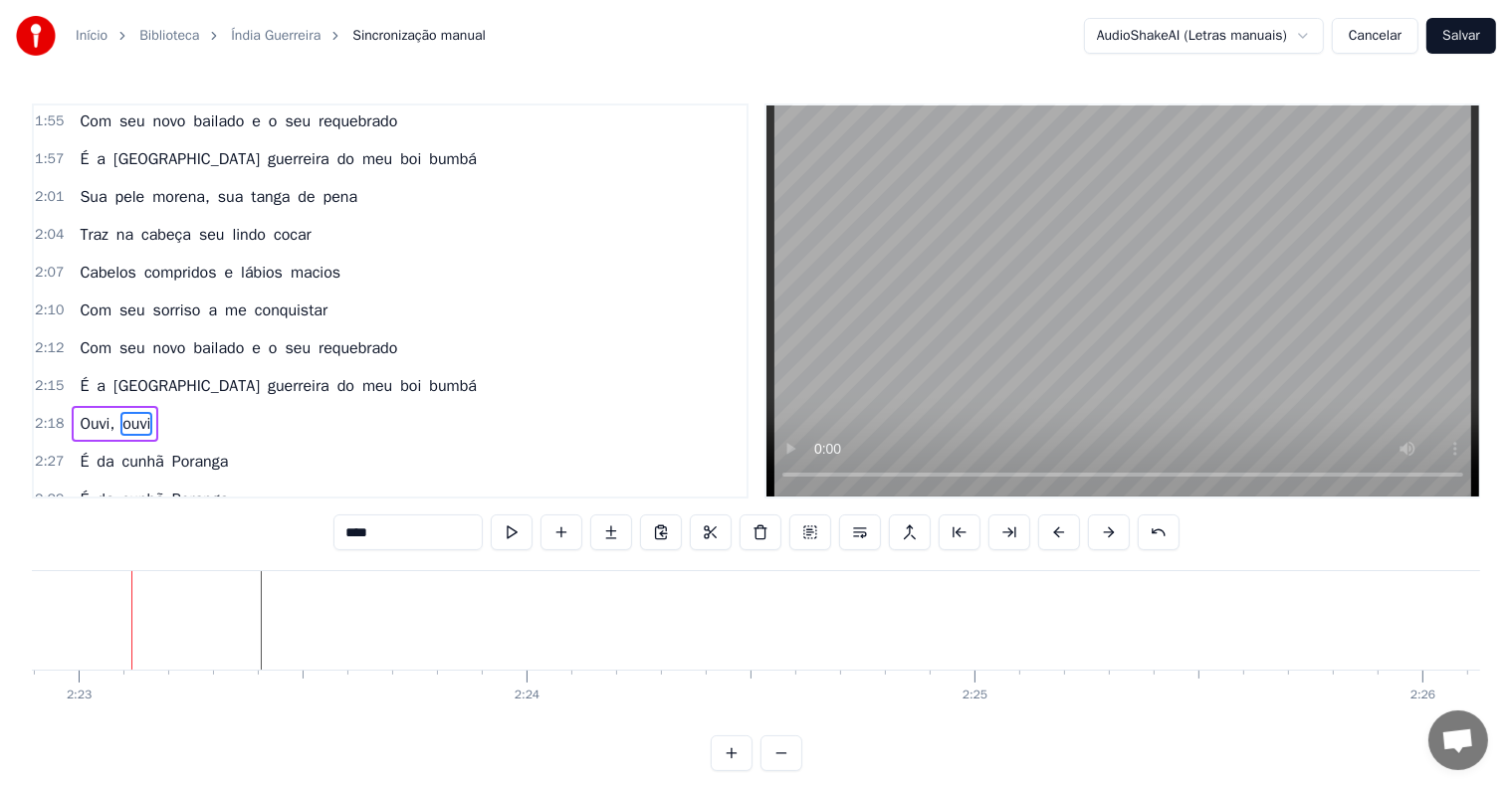 click at bounding box center (-28576, 620) 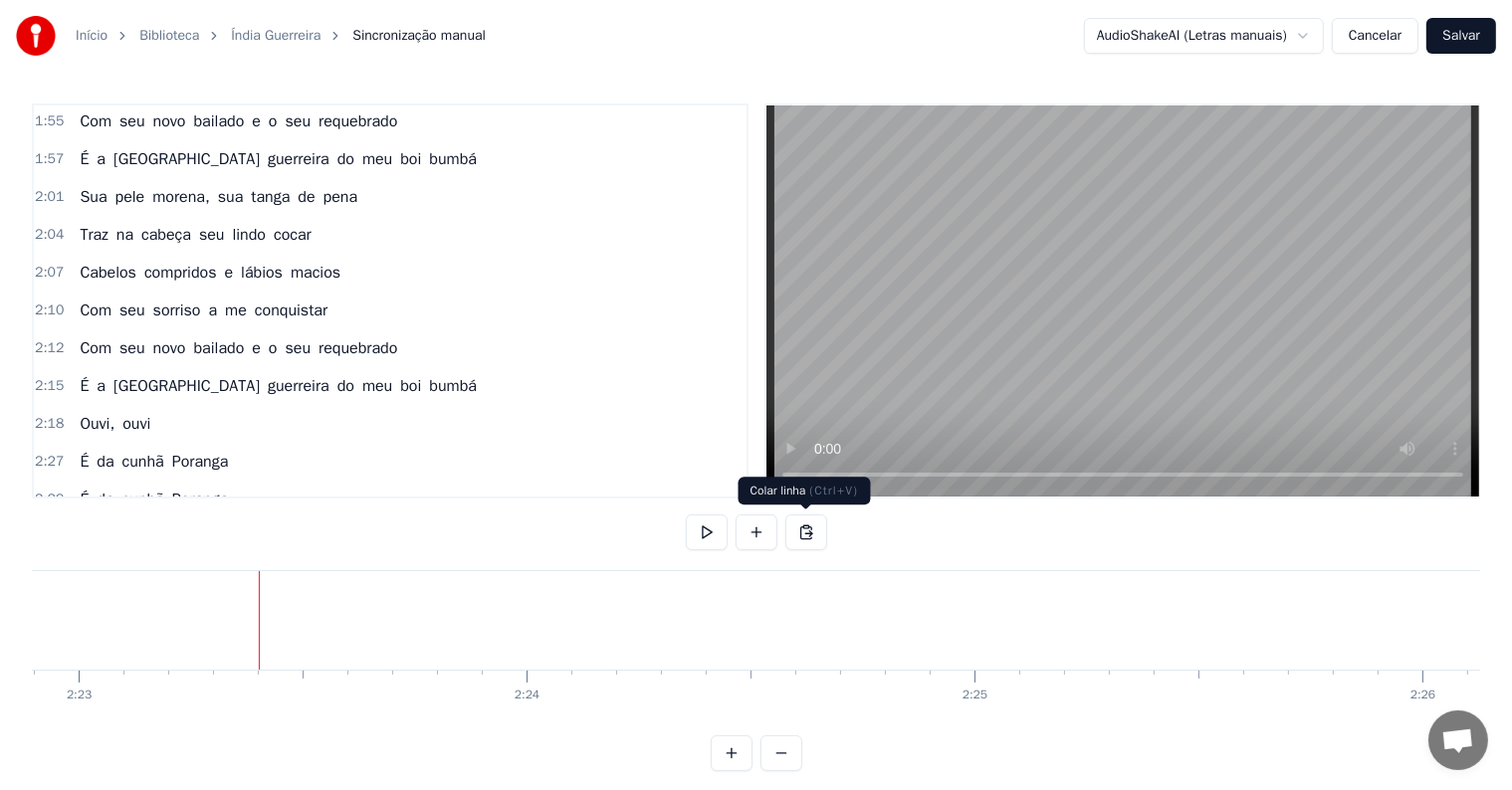 click at bounding box center (806, 532) 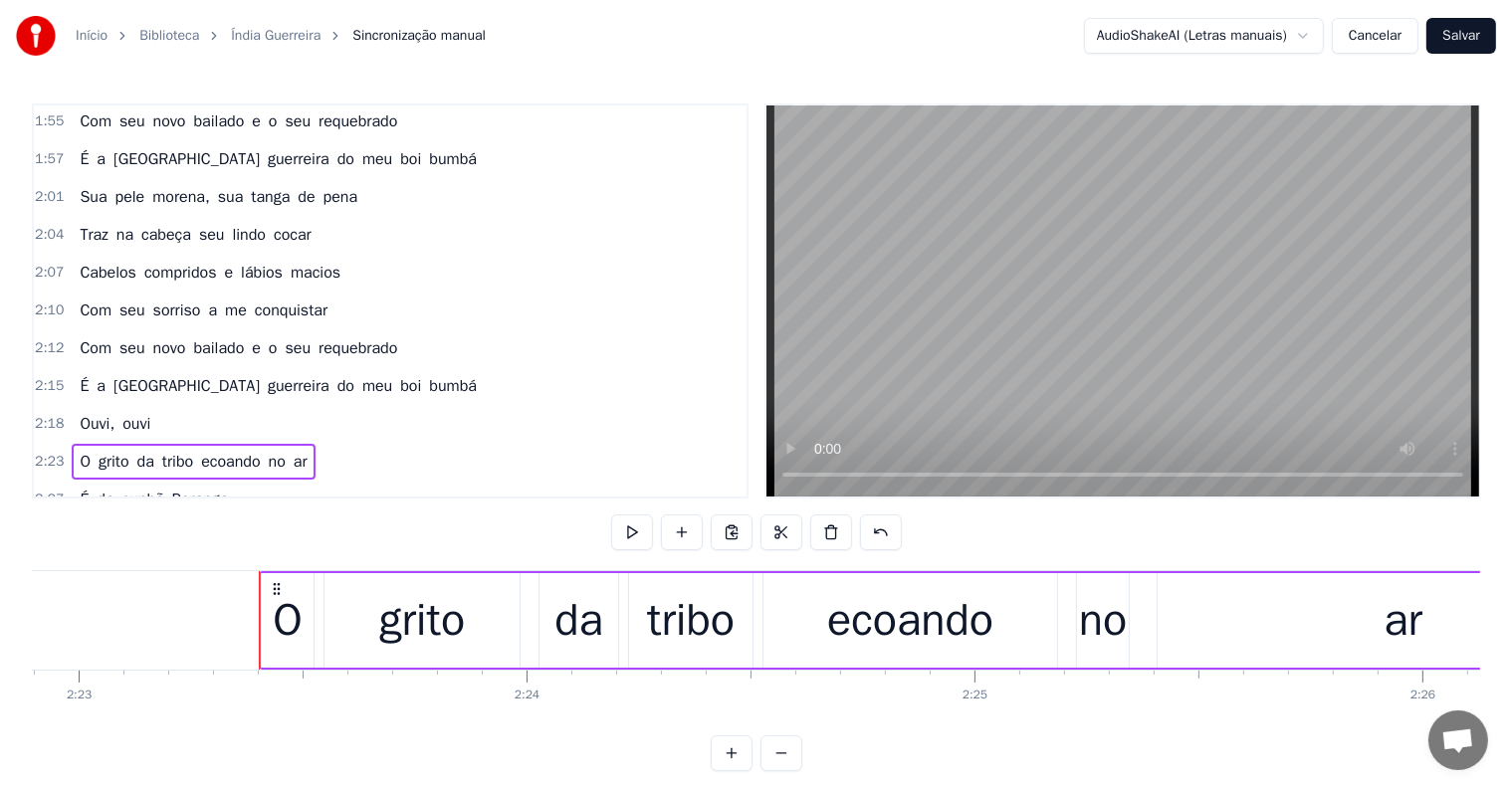 click at bounding box center (-28576, 620) 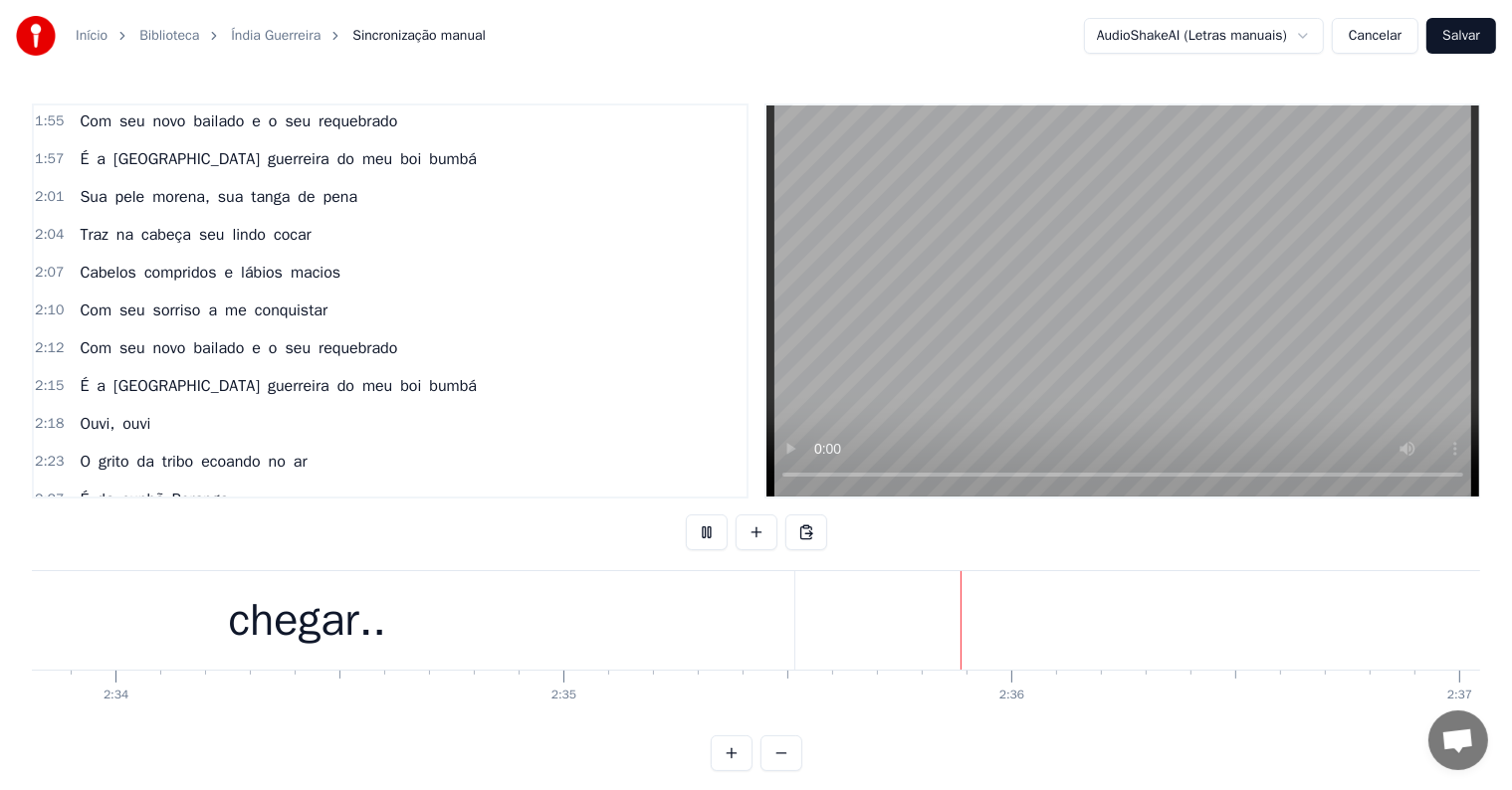 scroll, scrollTop: 0, scrollLeft: 69350, axis: horizontal 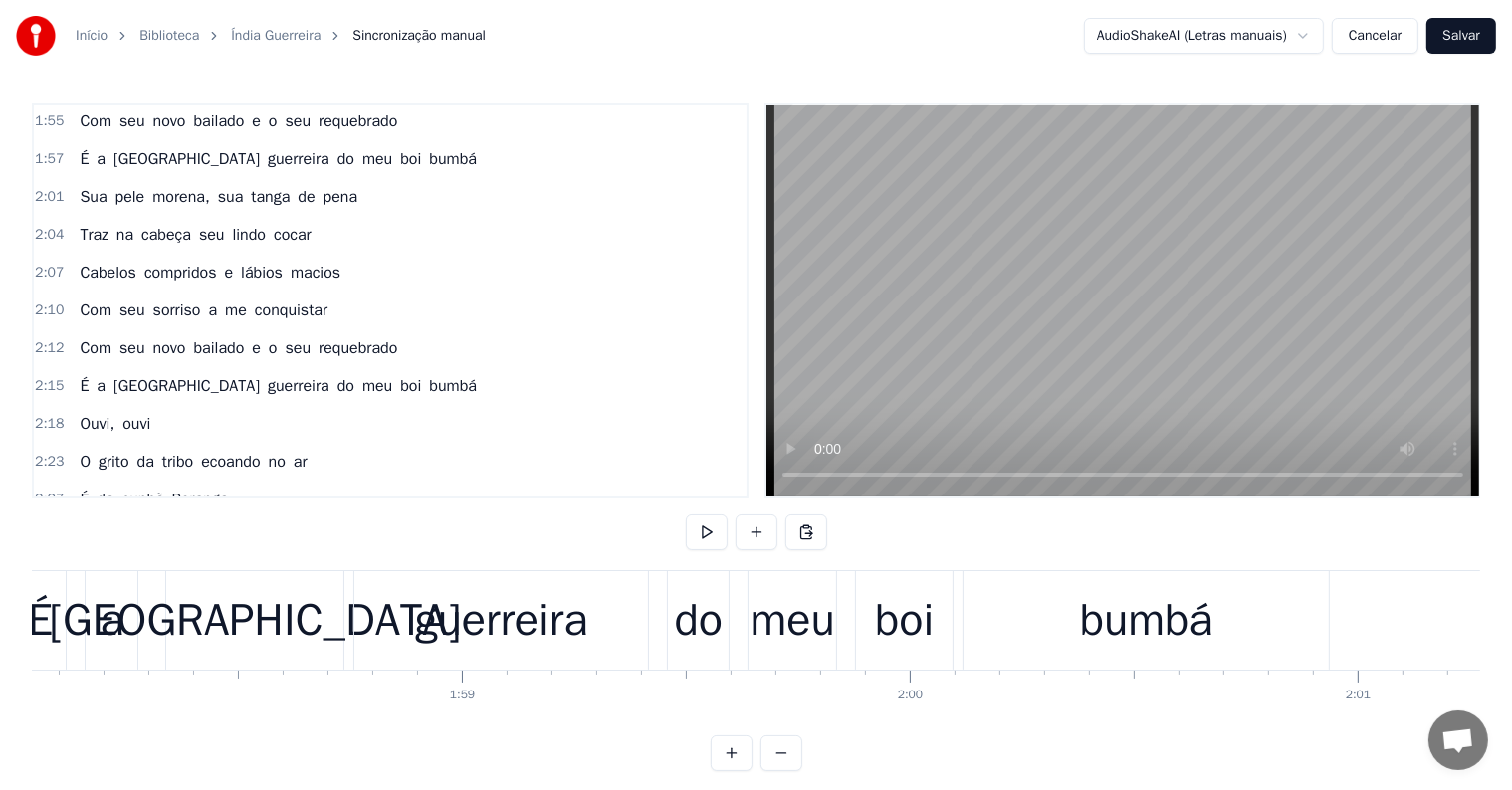 click on "Salvar" at bounding box center [1461, 36] 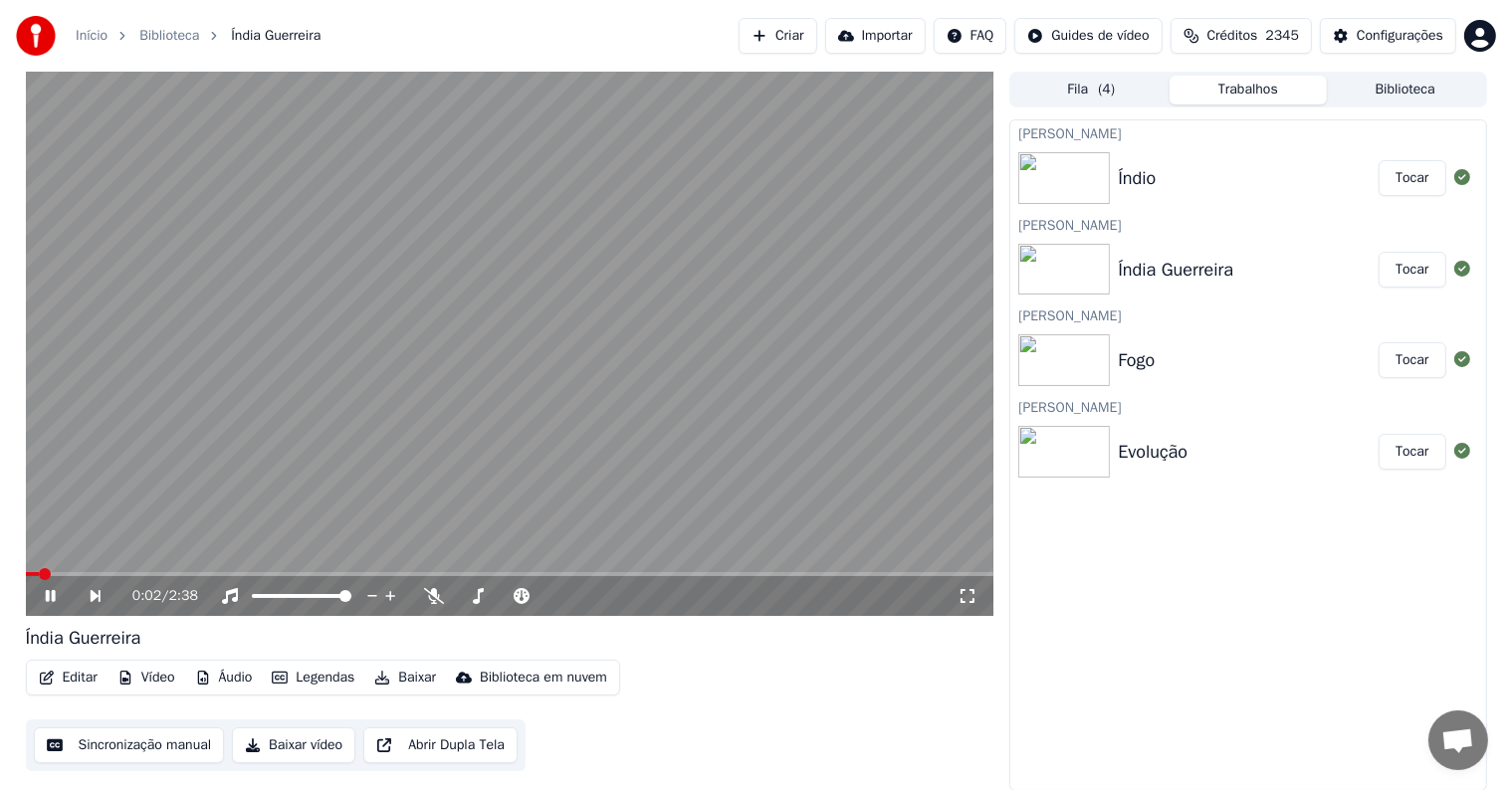 click at bounding box center [510, 343] 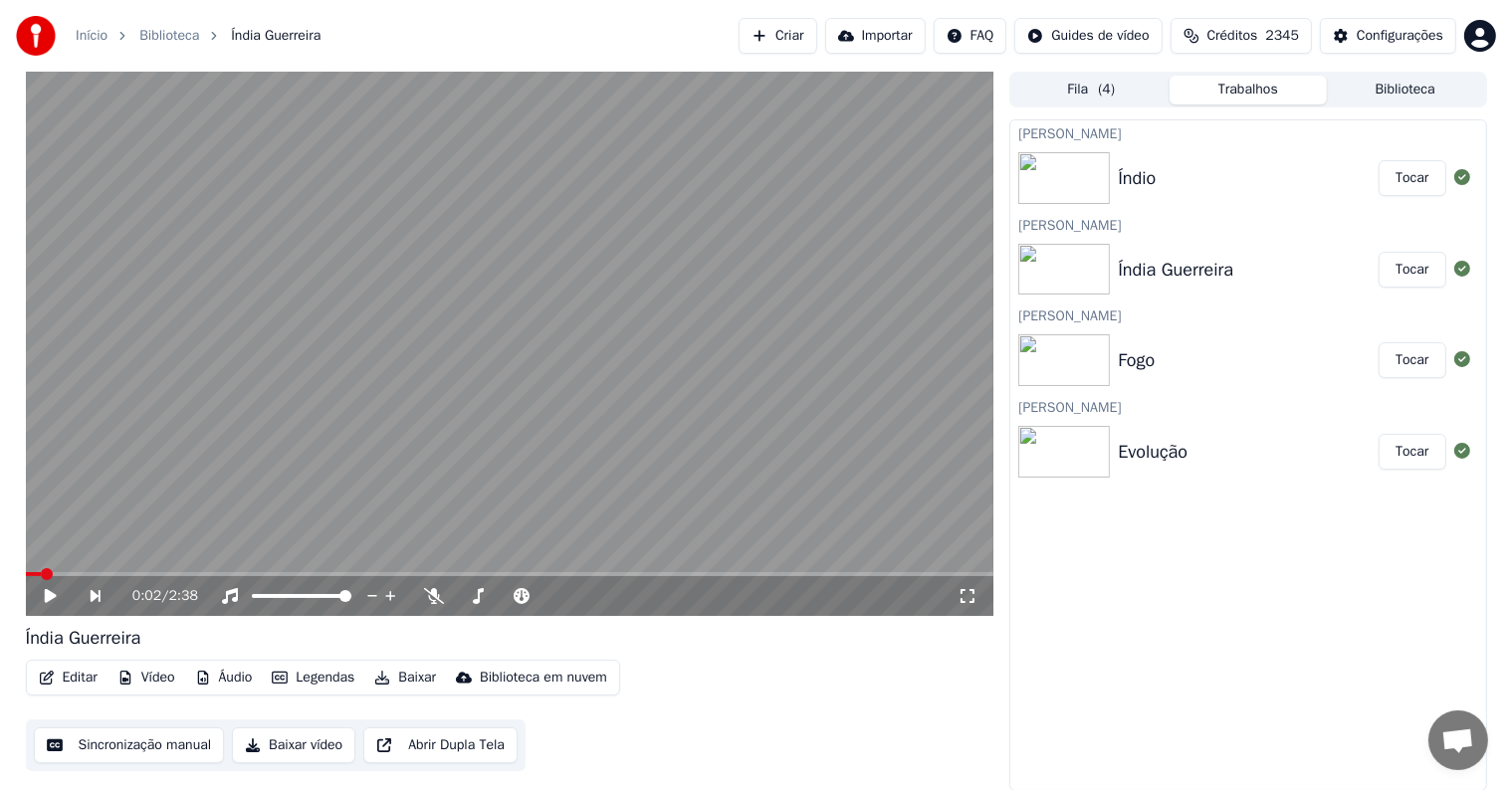 click on "Tocar" at bounding box center [1411, 178] 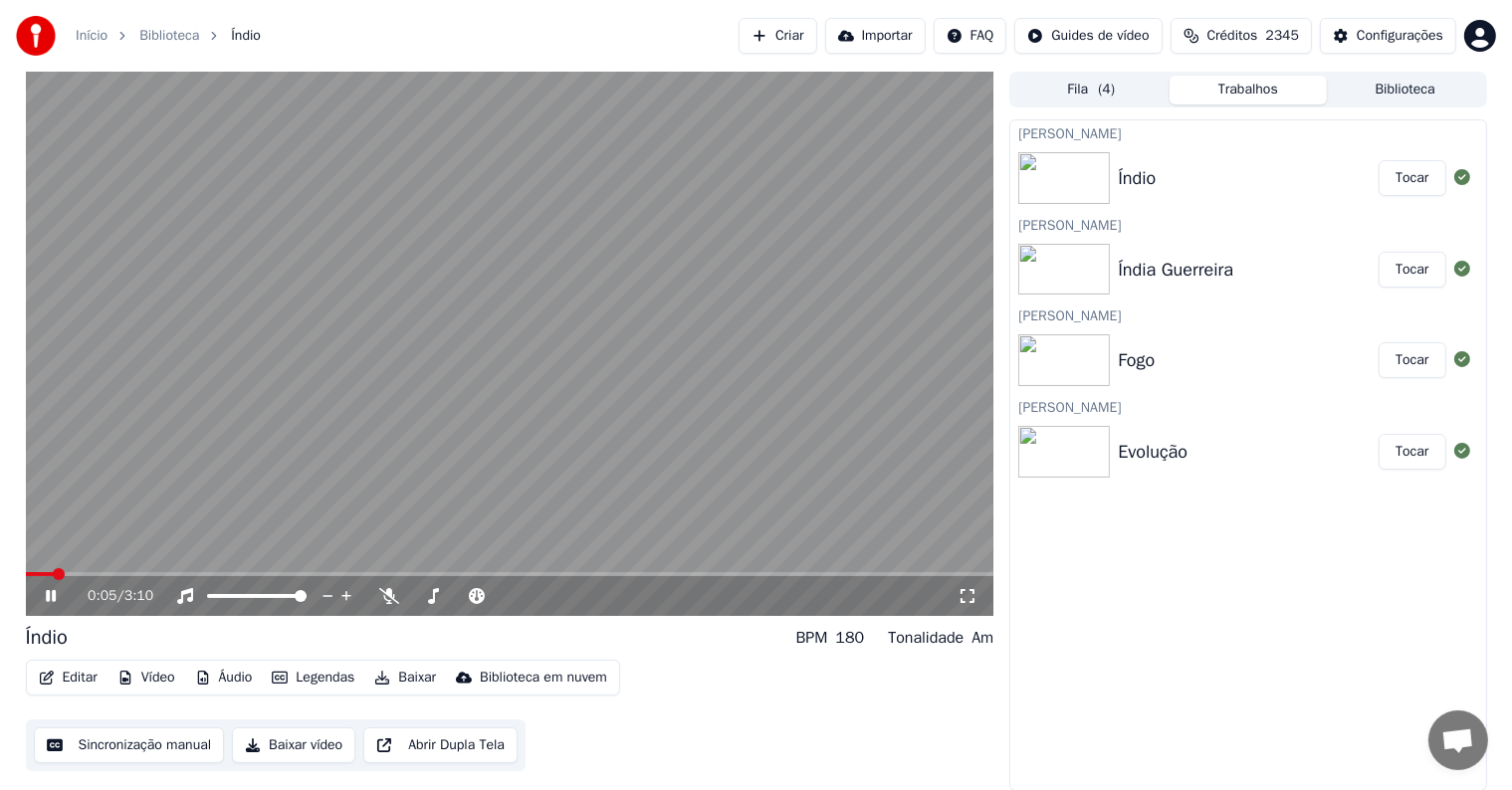 click at bounding box center [510, 343] 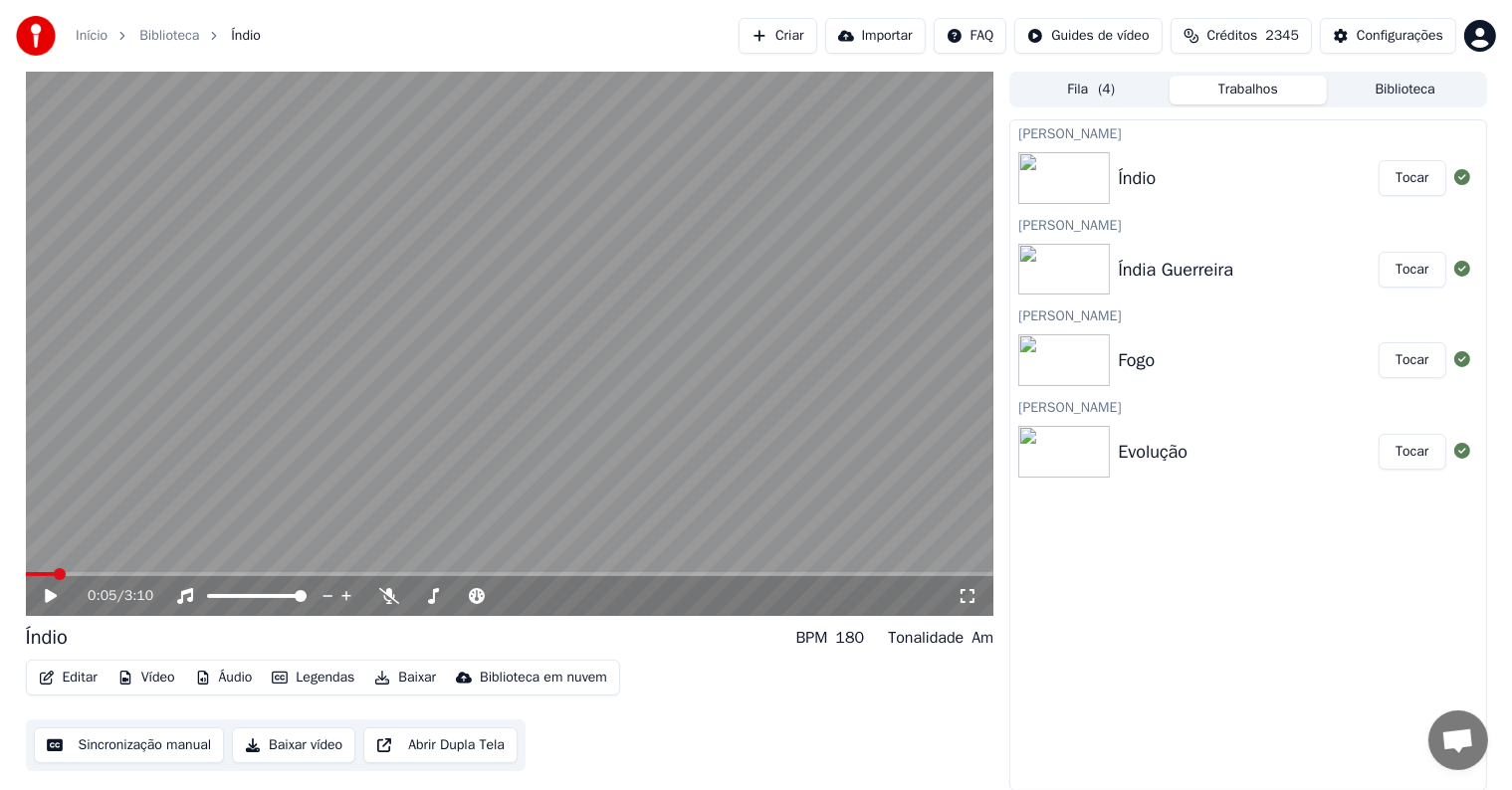 click on "Editar" at bounding box center [68, 678] 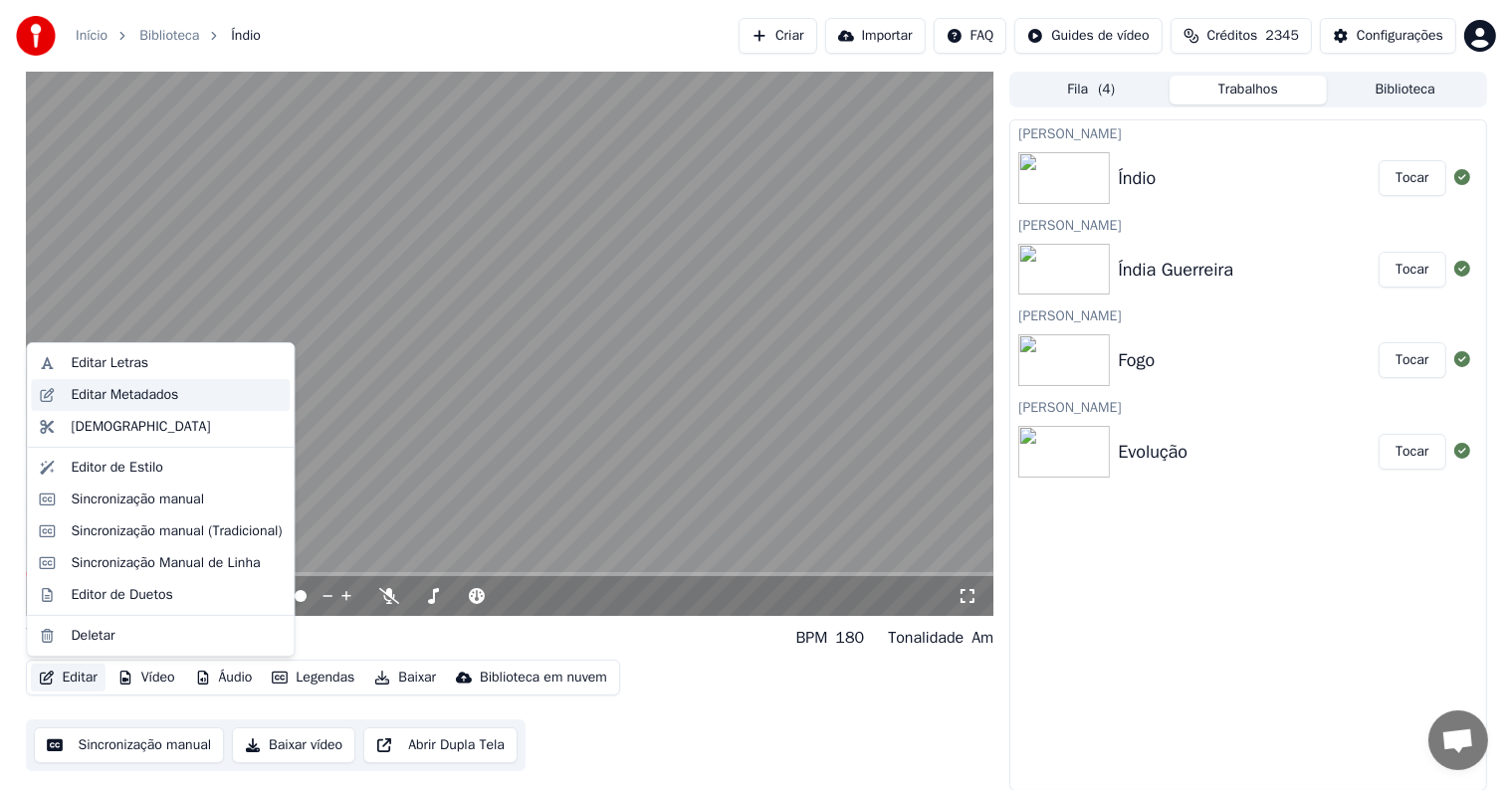 click on "Editar Metadados" at bounding box center (160, 395) 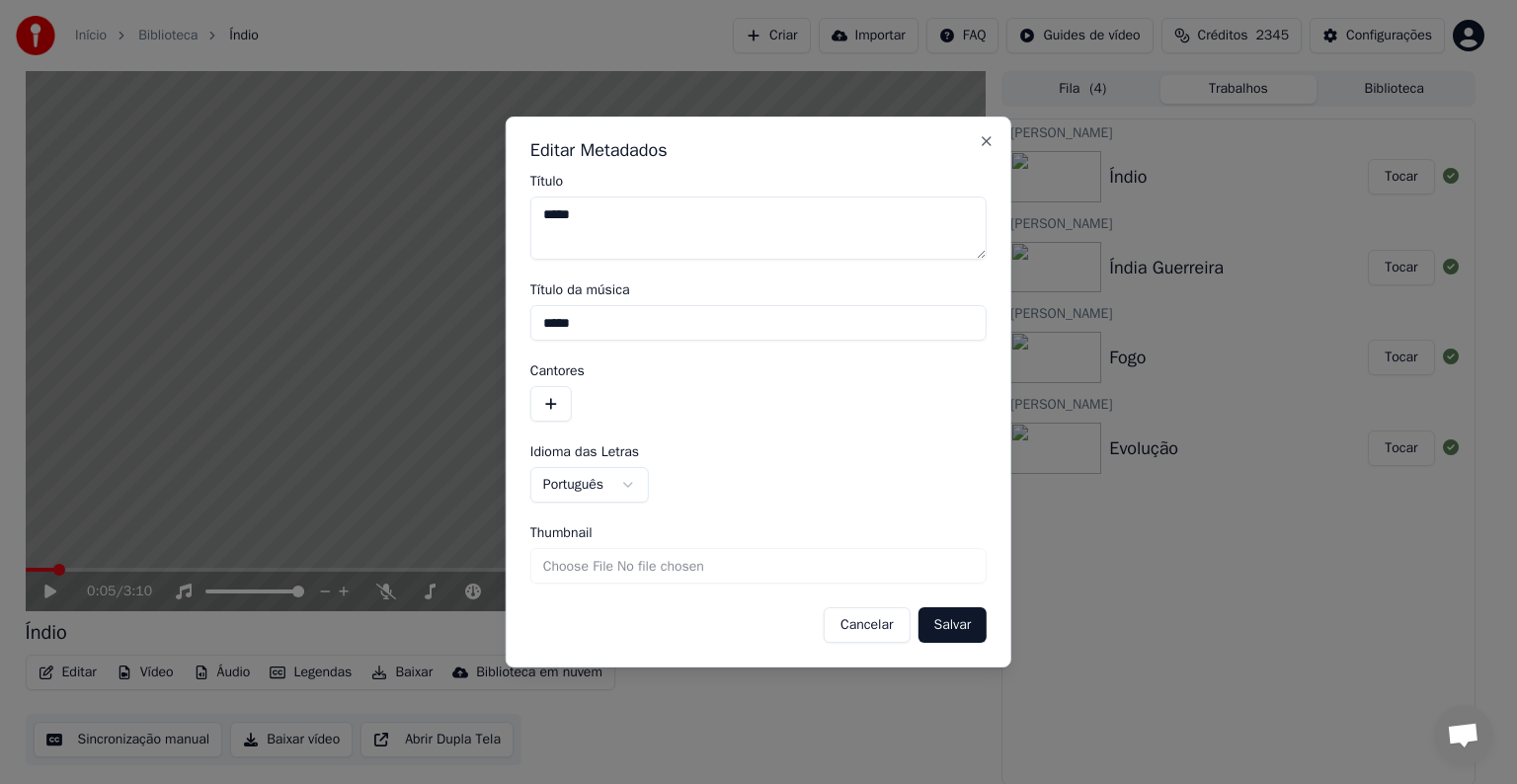 drag, startPoint x: 644, startPoint y: 320, endPoint x: 502, endPoint y: 312, distance: 142.22517 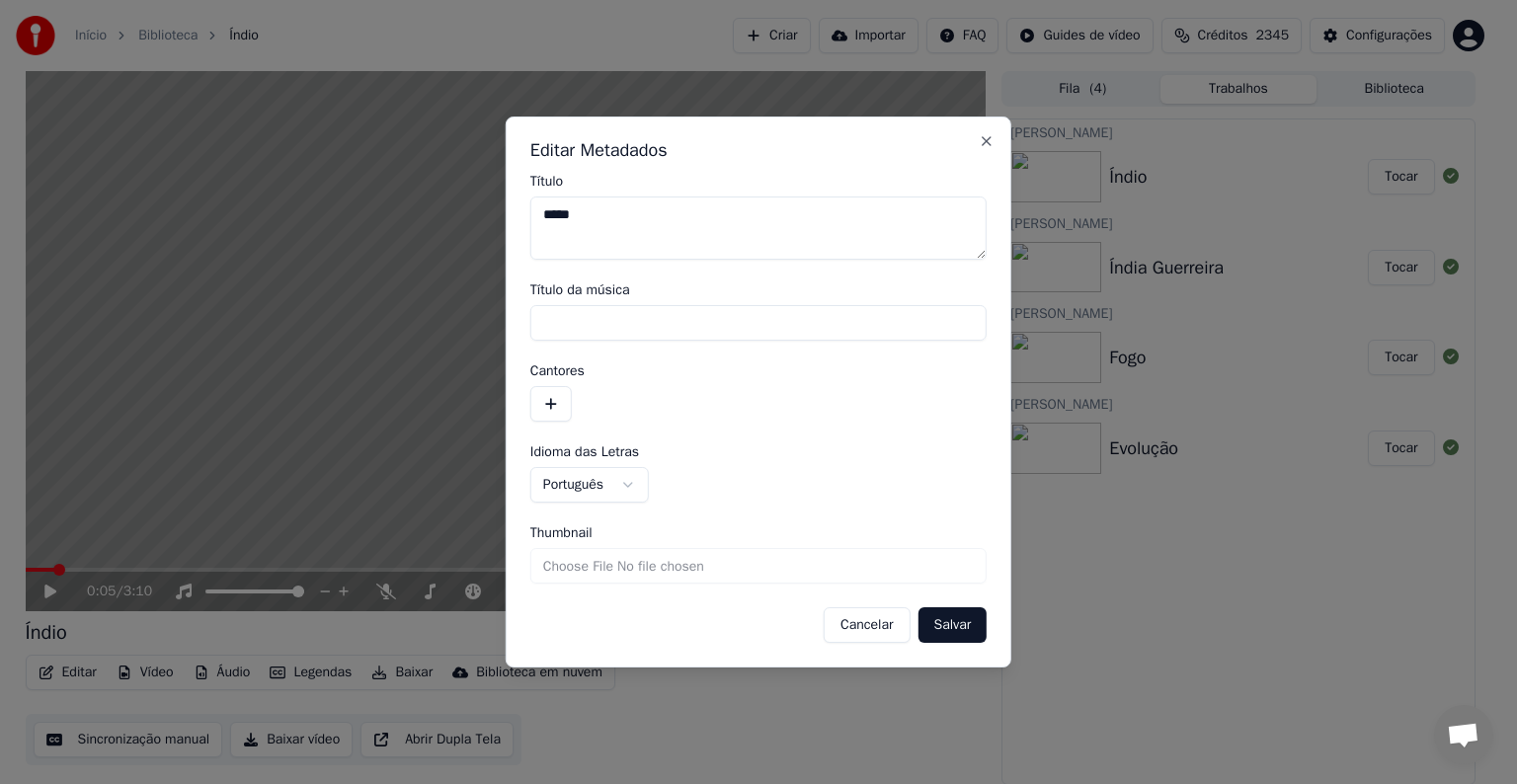 type 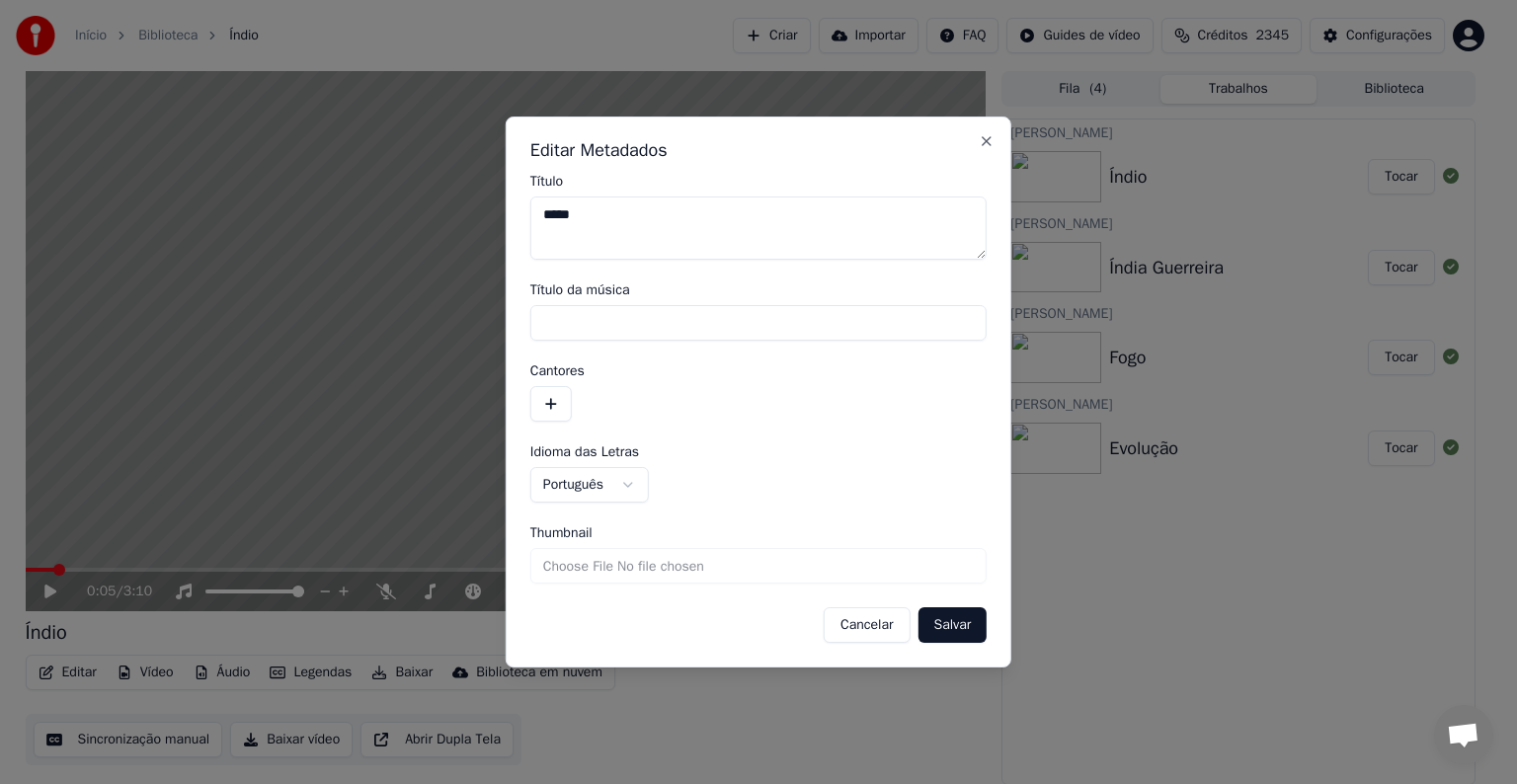 click at bounding box center [551, 404] 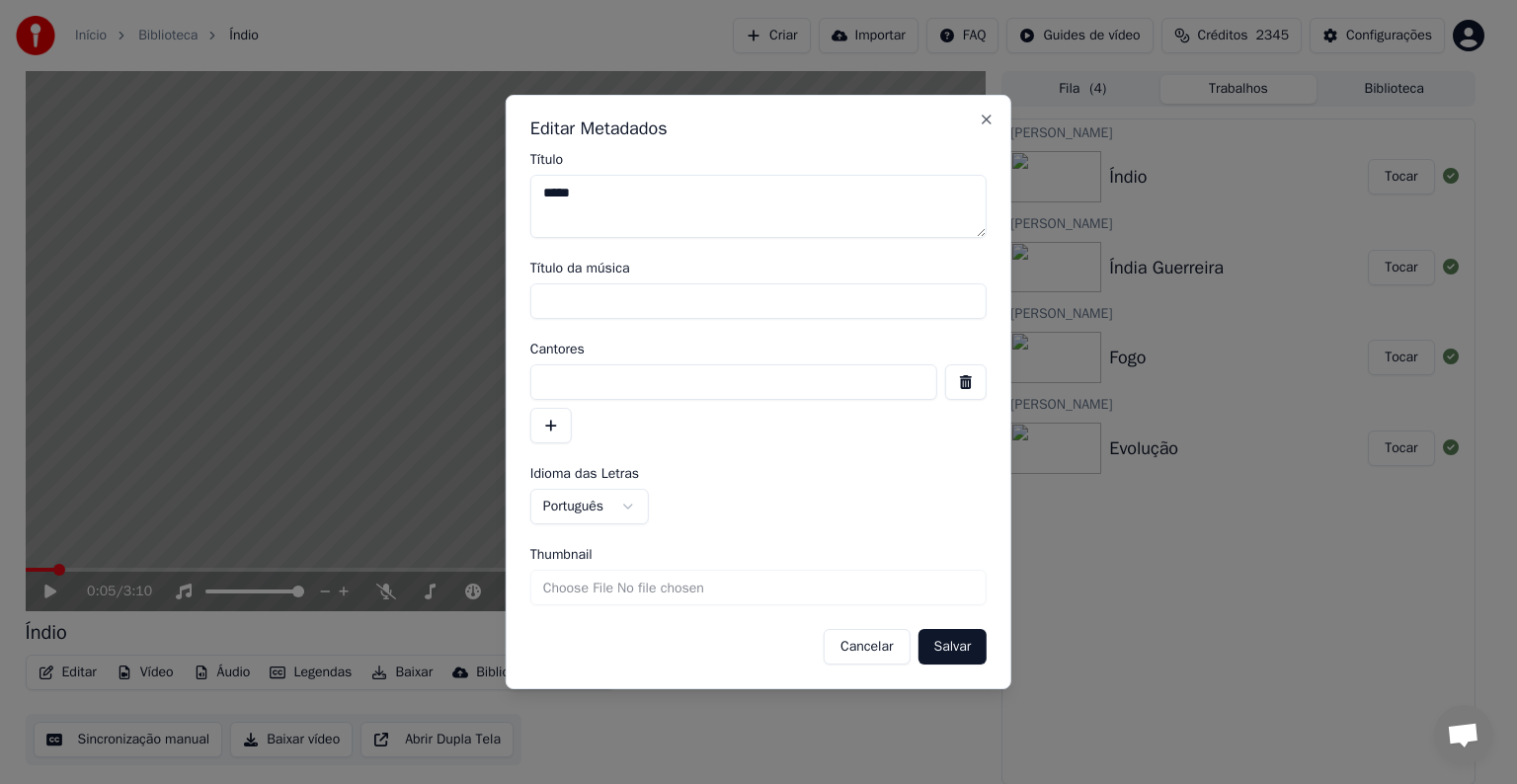click at bounding box center (734, 382) 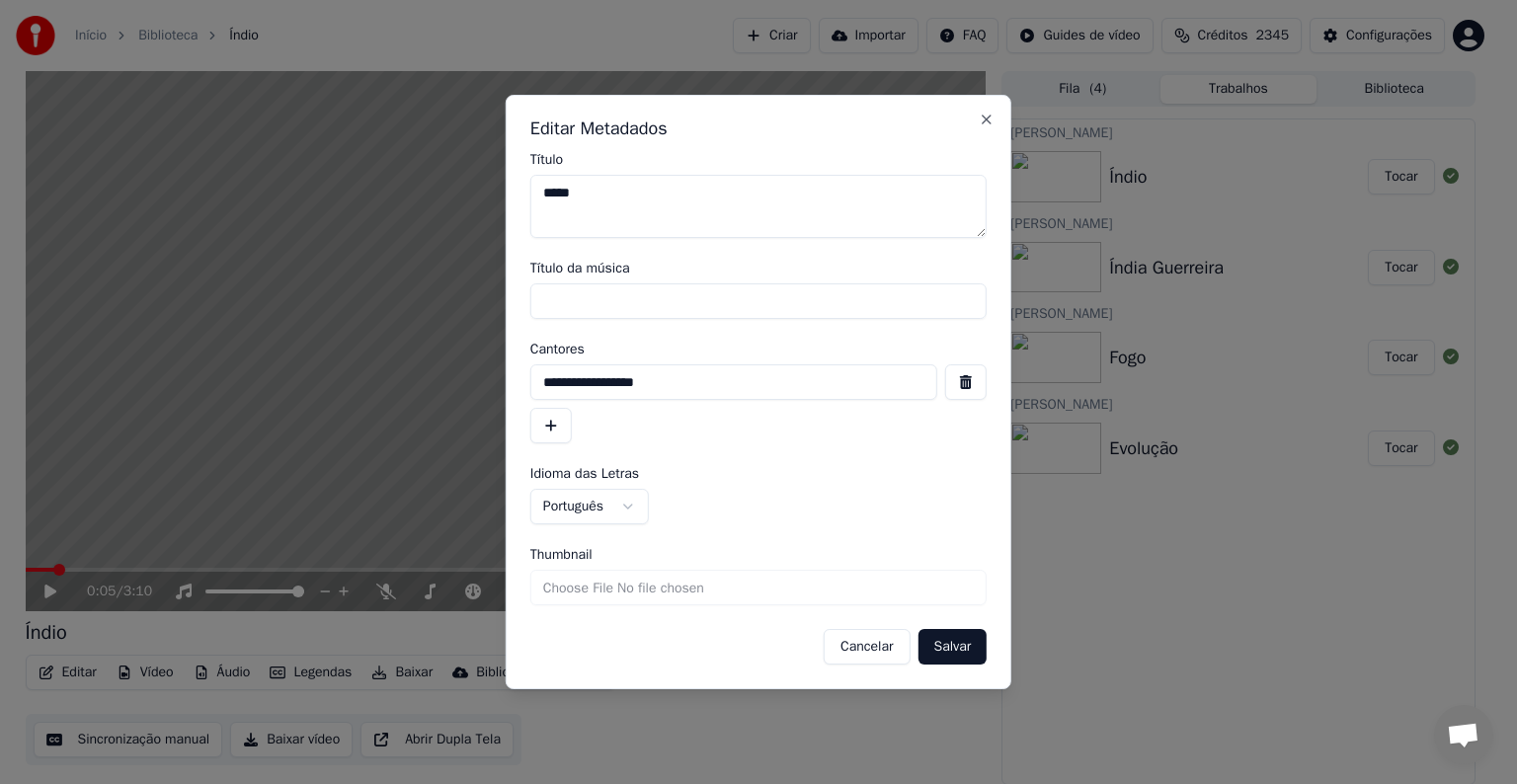 type on "**********" 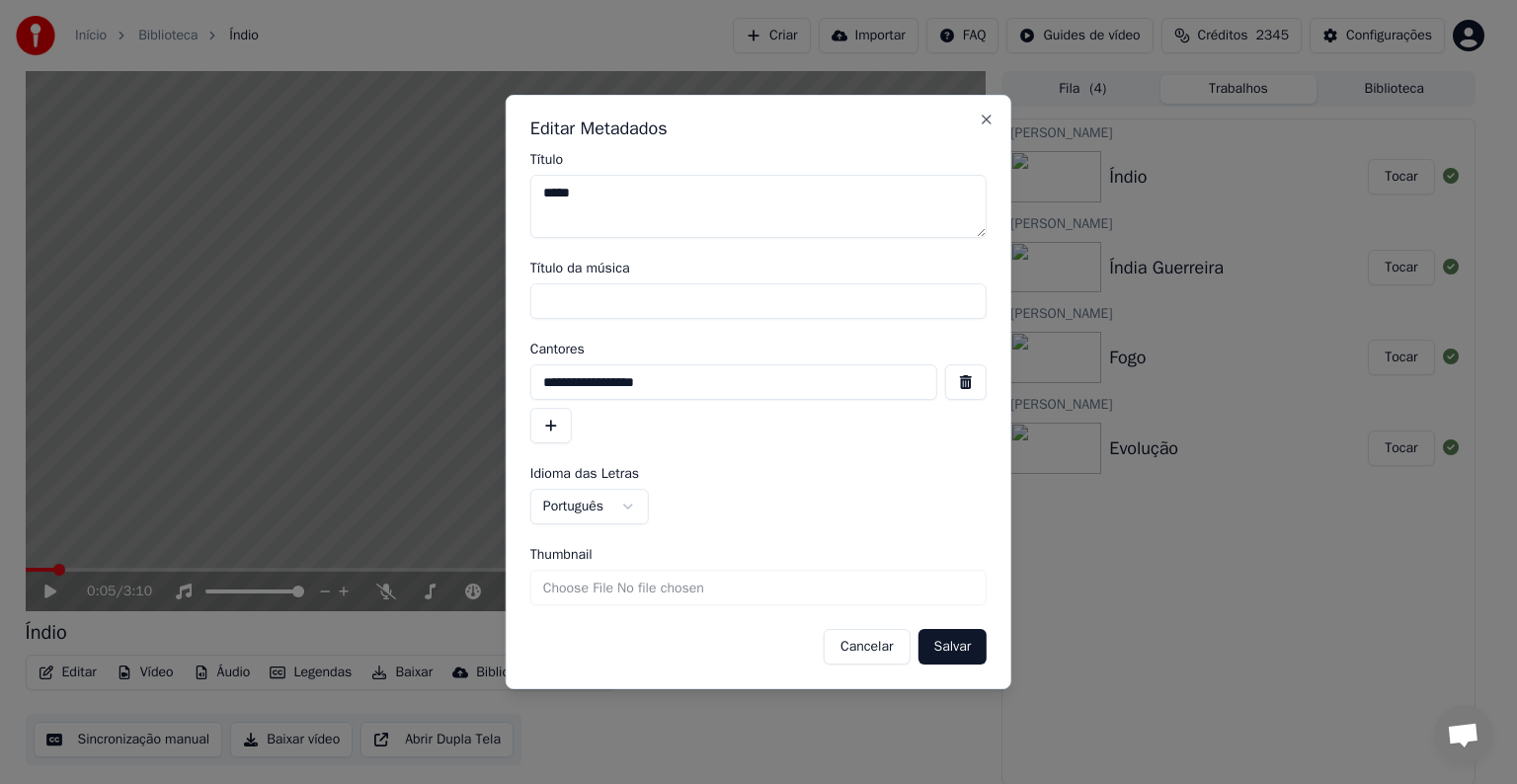 click on "Salvar" at bounding box center (952, 647) 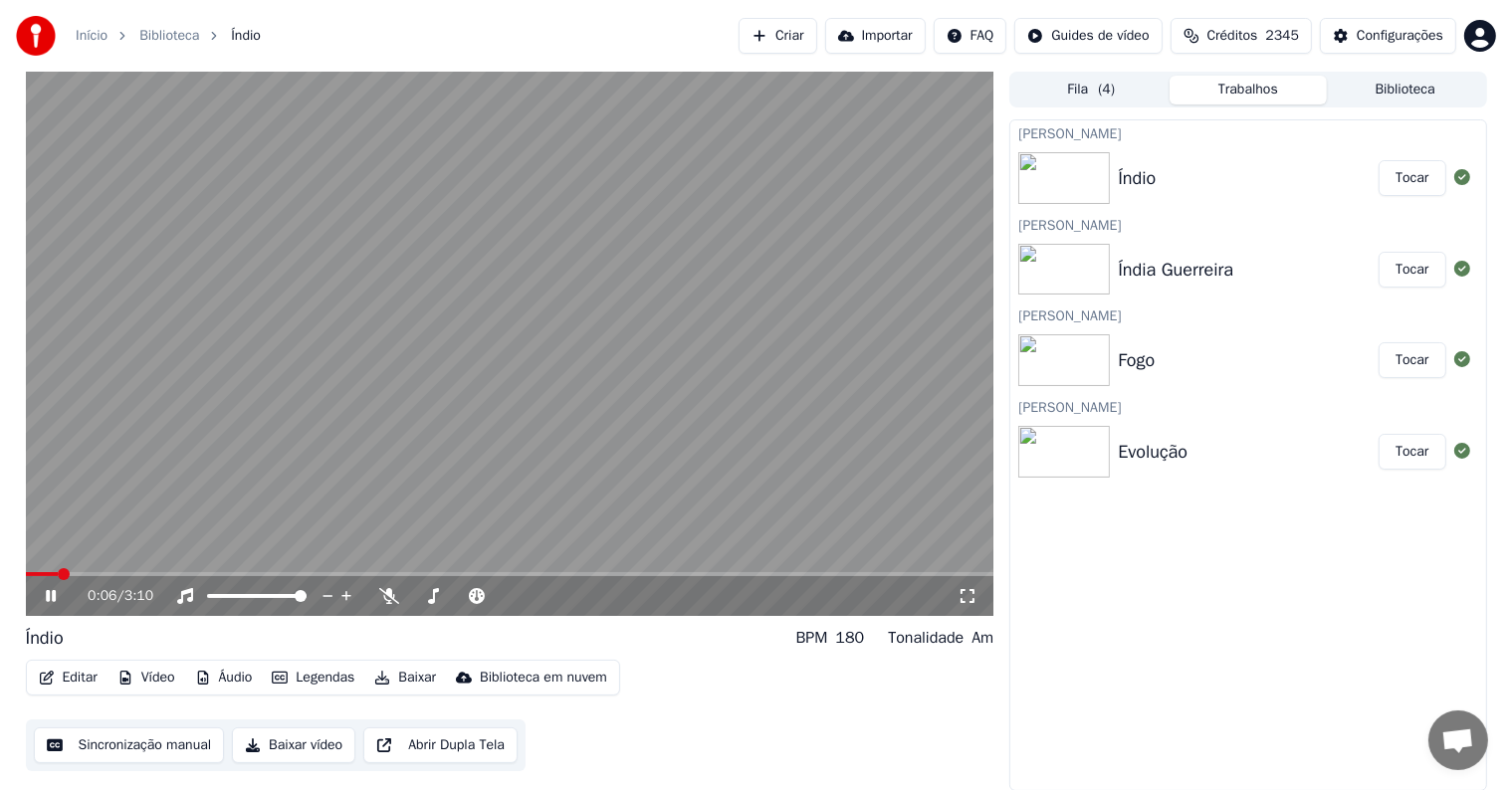 click 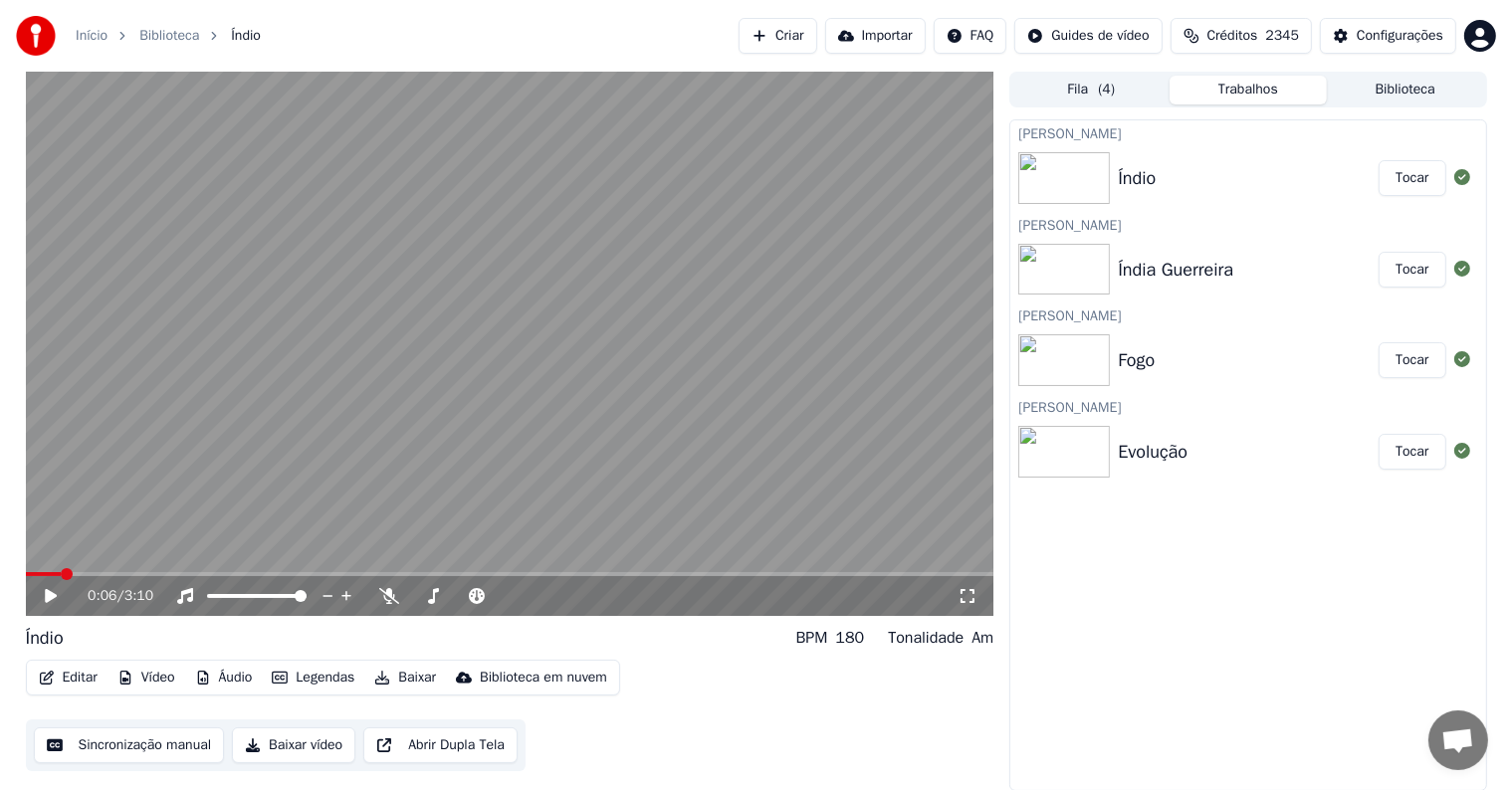 click on "Sincronização manual" at bounding box center [129, 745] 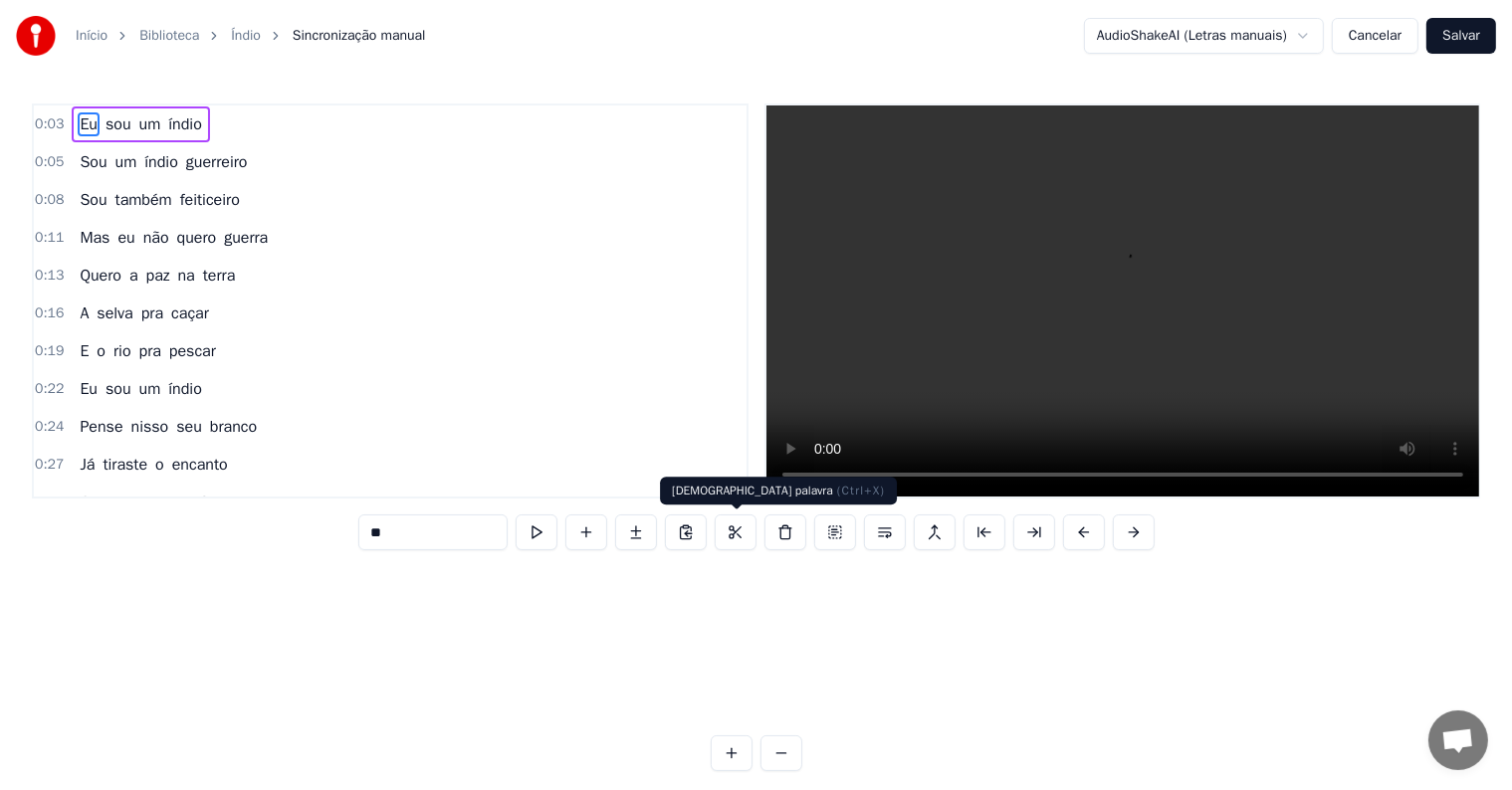 scroll, scrollTop: 0, scrollLeft: 1440, axis: horizontal 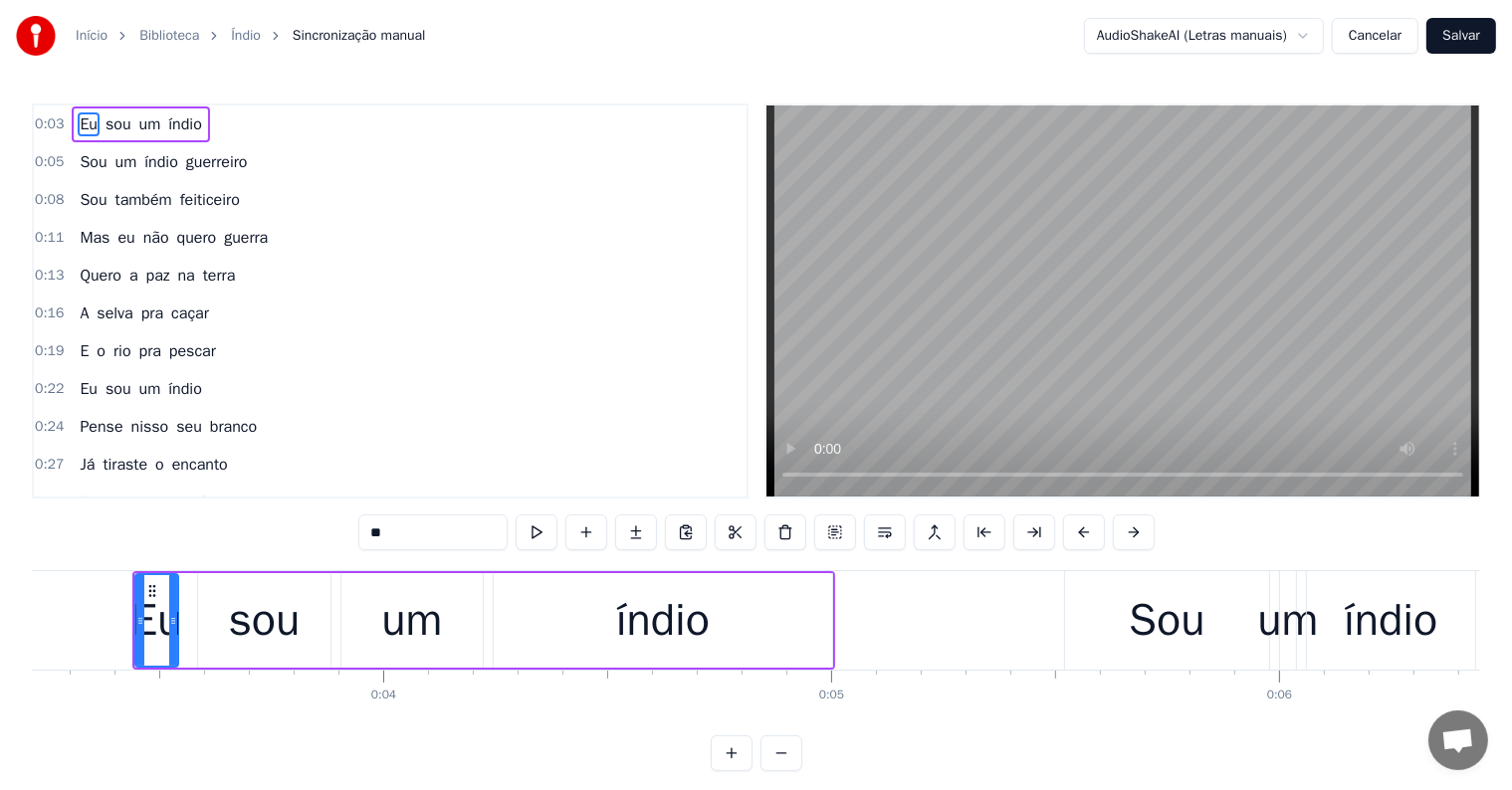 type 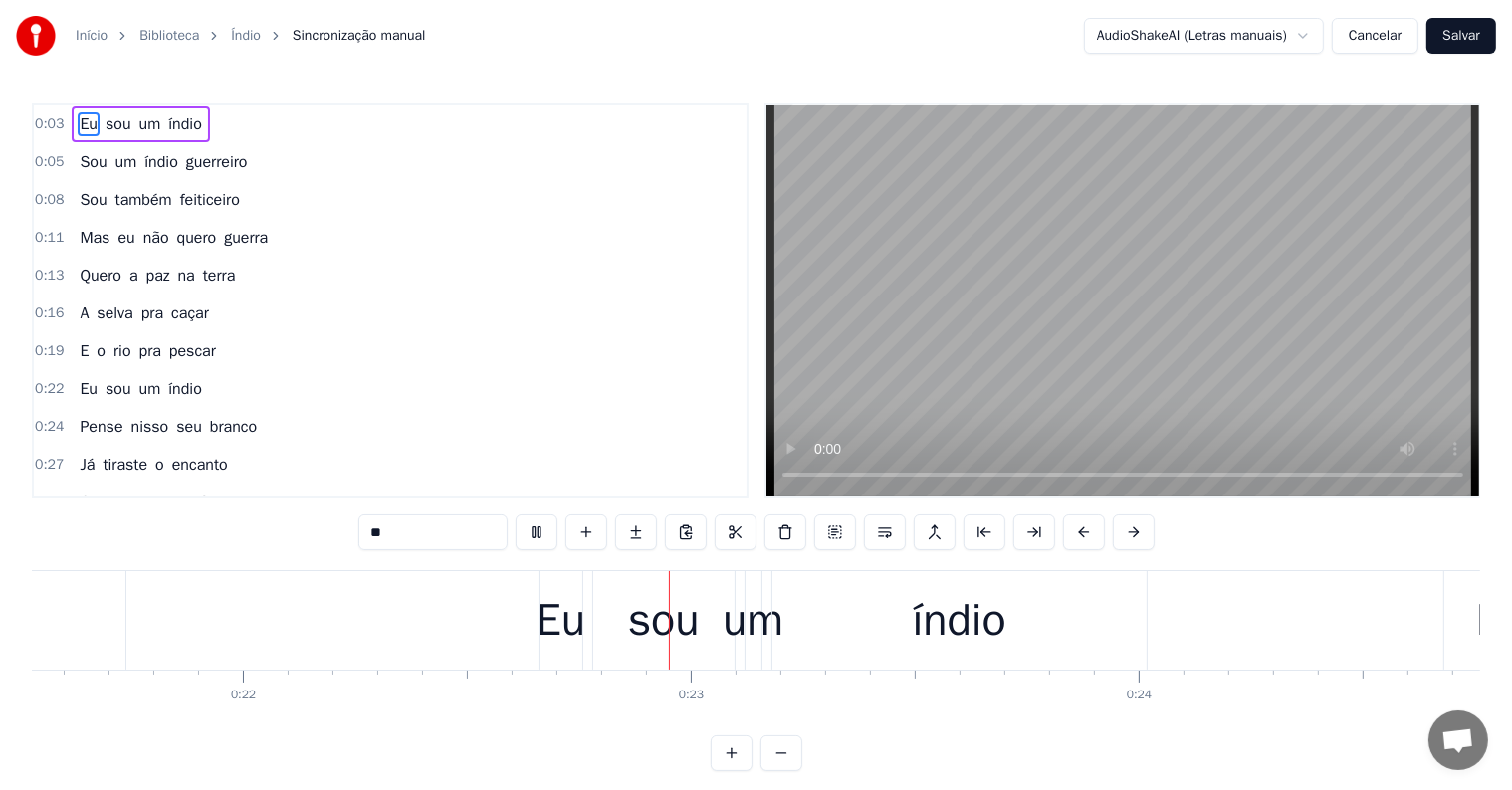 scroll, scrollTop: 0, scrollLeft: 9815, axis: horizontal 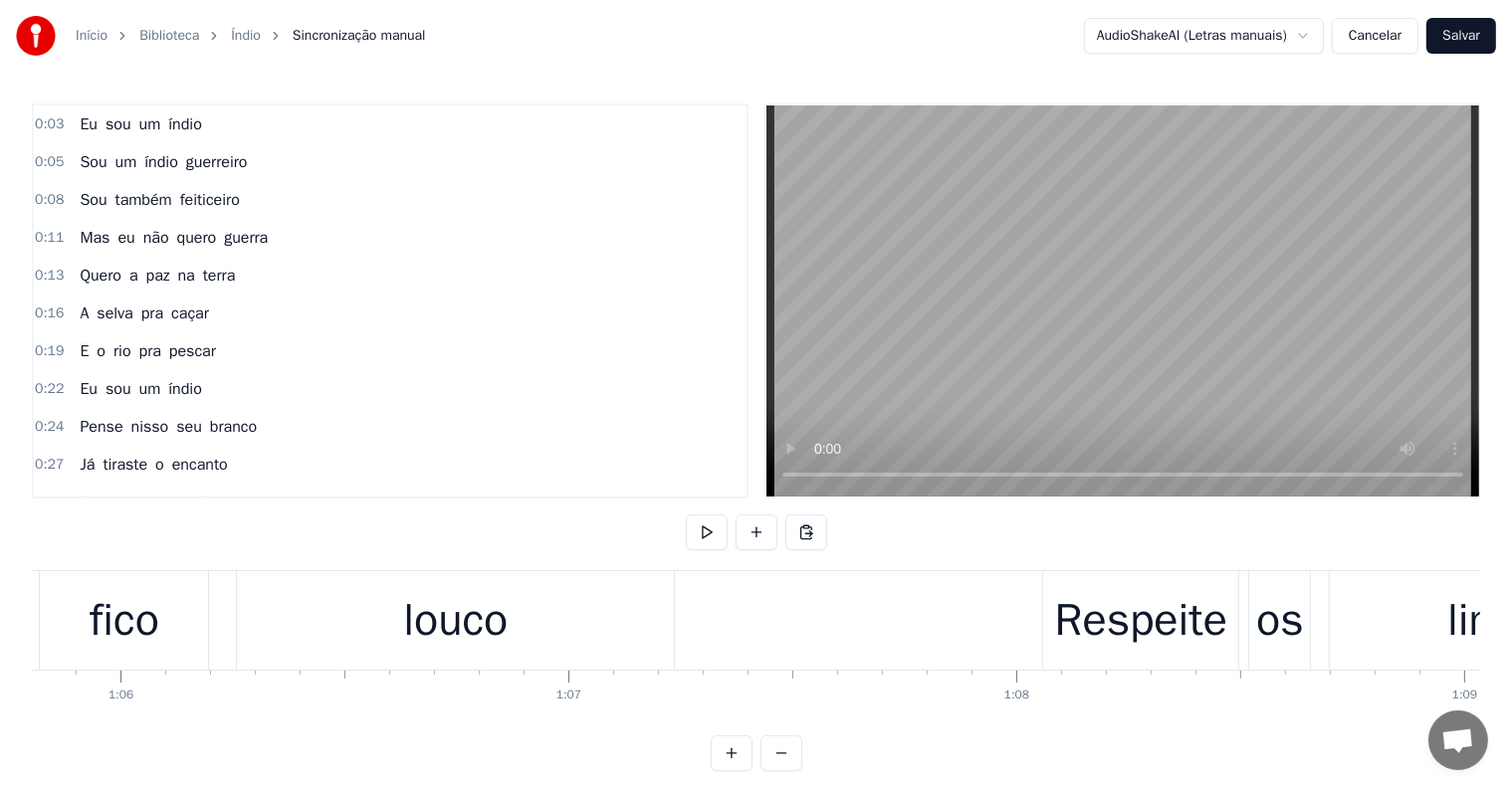 click on "louco" at bounding box center (455, 621) 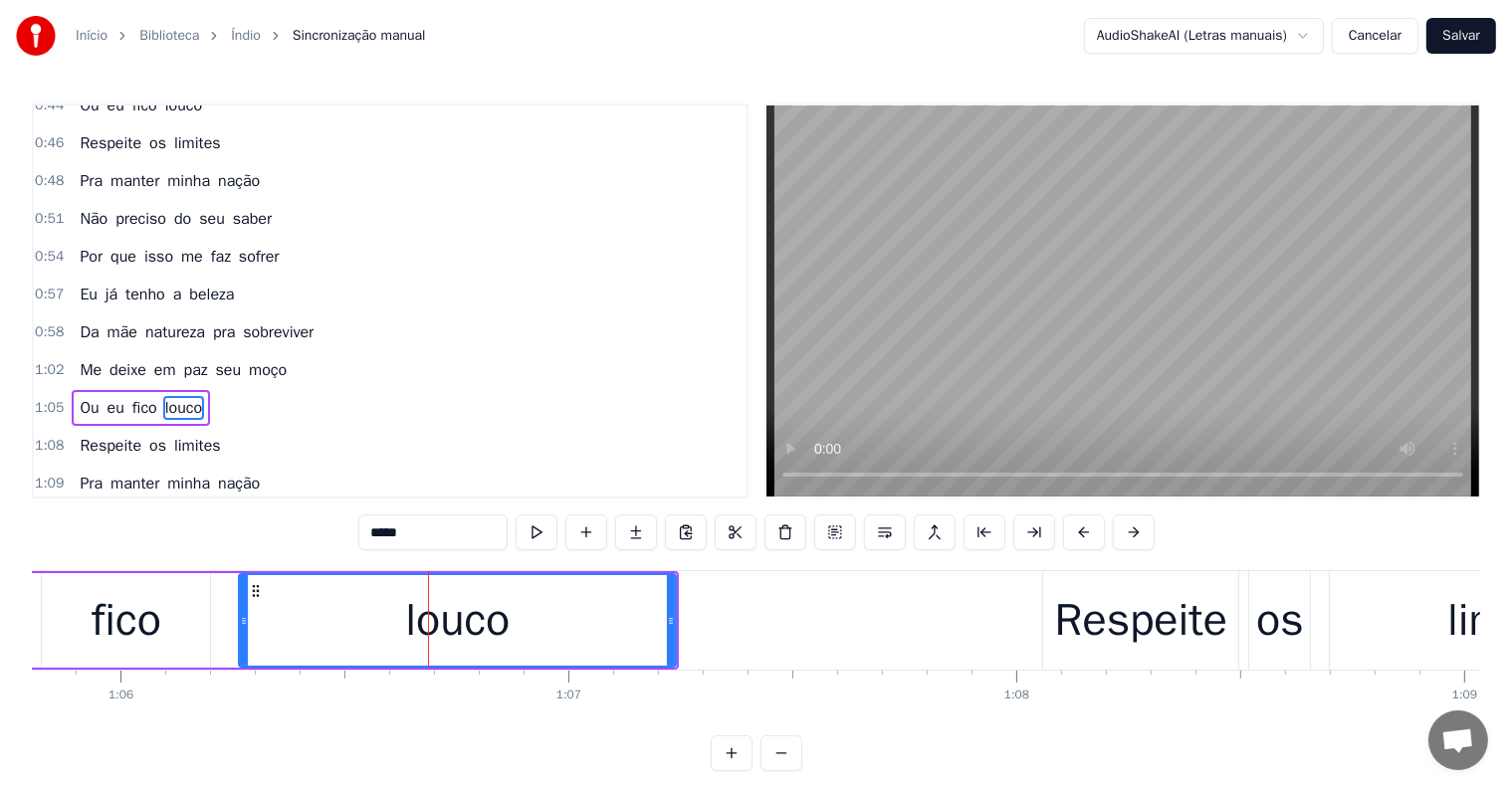 scroll, scrollTop: 665, scrollLeft: 0, axis: vertical 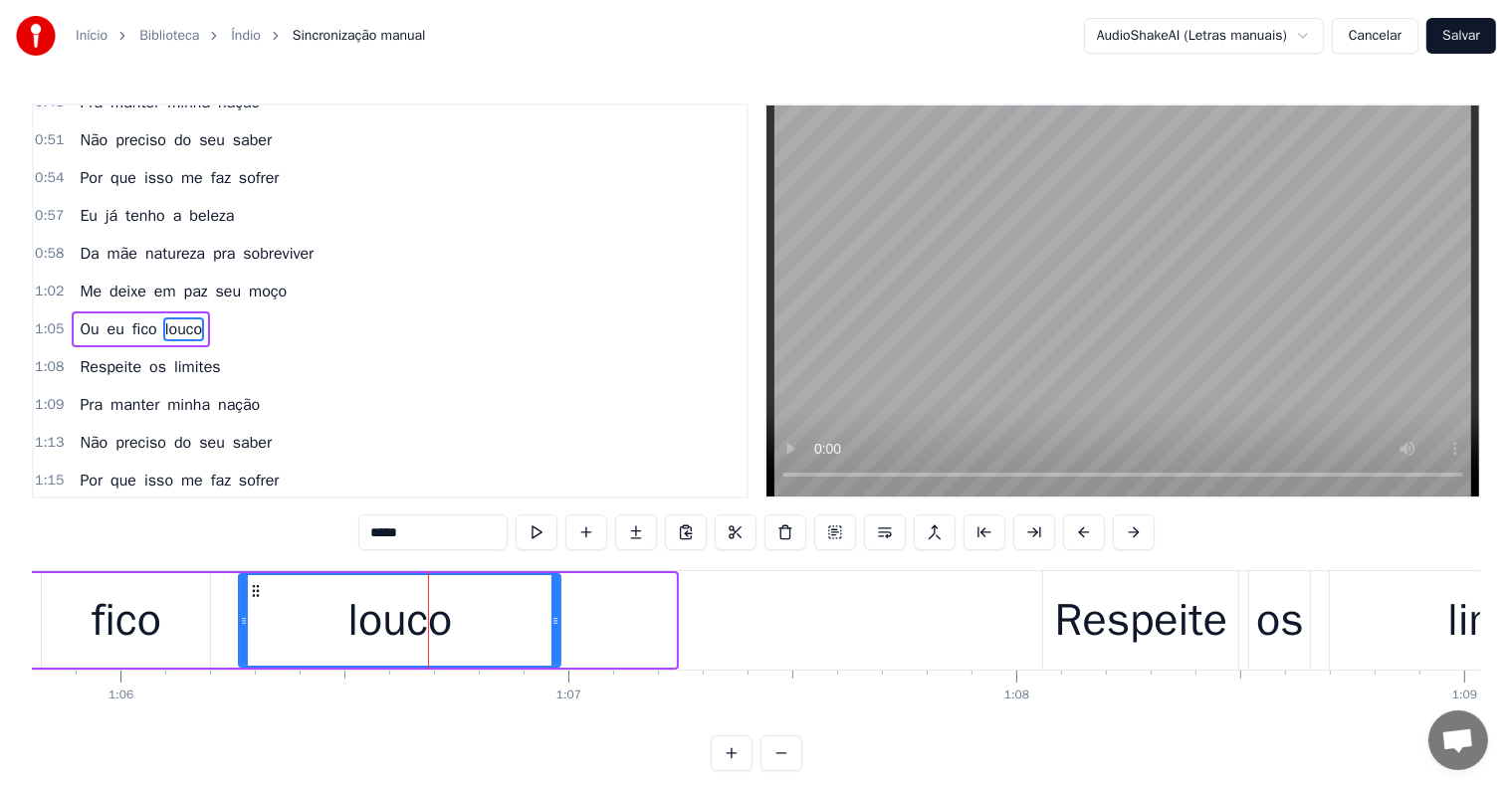 drag, startPoint x: 673, startPoint y: 618, endPoint x: 552, endPoint y: 621, distance: 121.037184 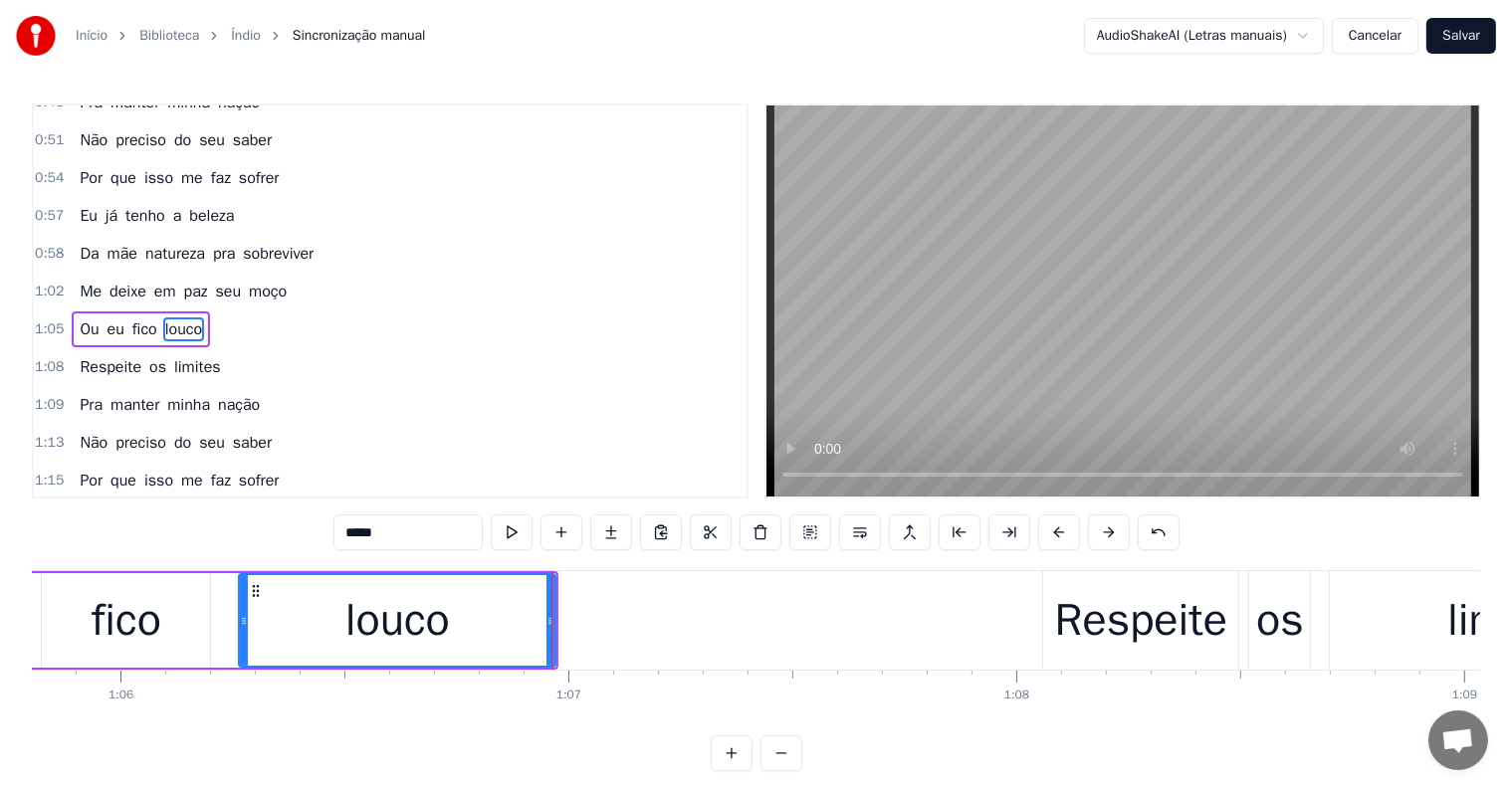 click on "fico" at bounding box center (125, 620) 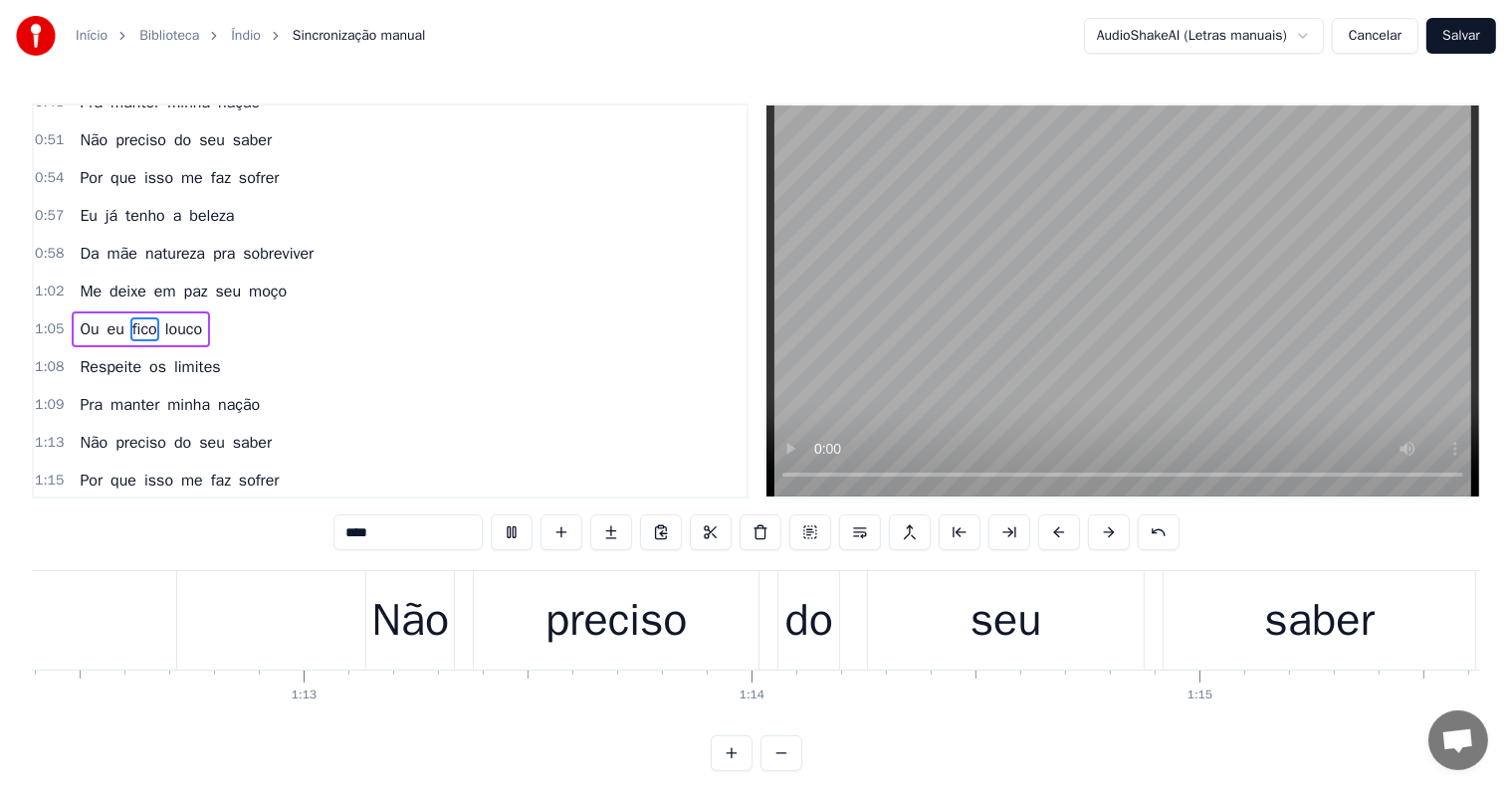 scroll, scrollTop: 0, scrollLeft: 33424, axis: horizontal 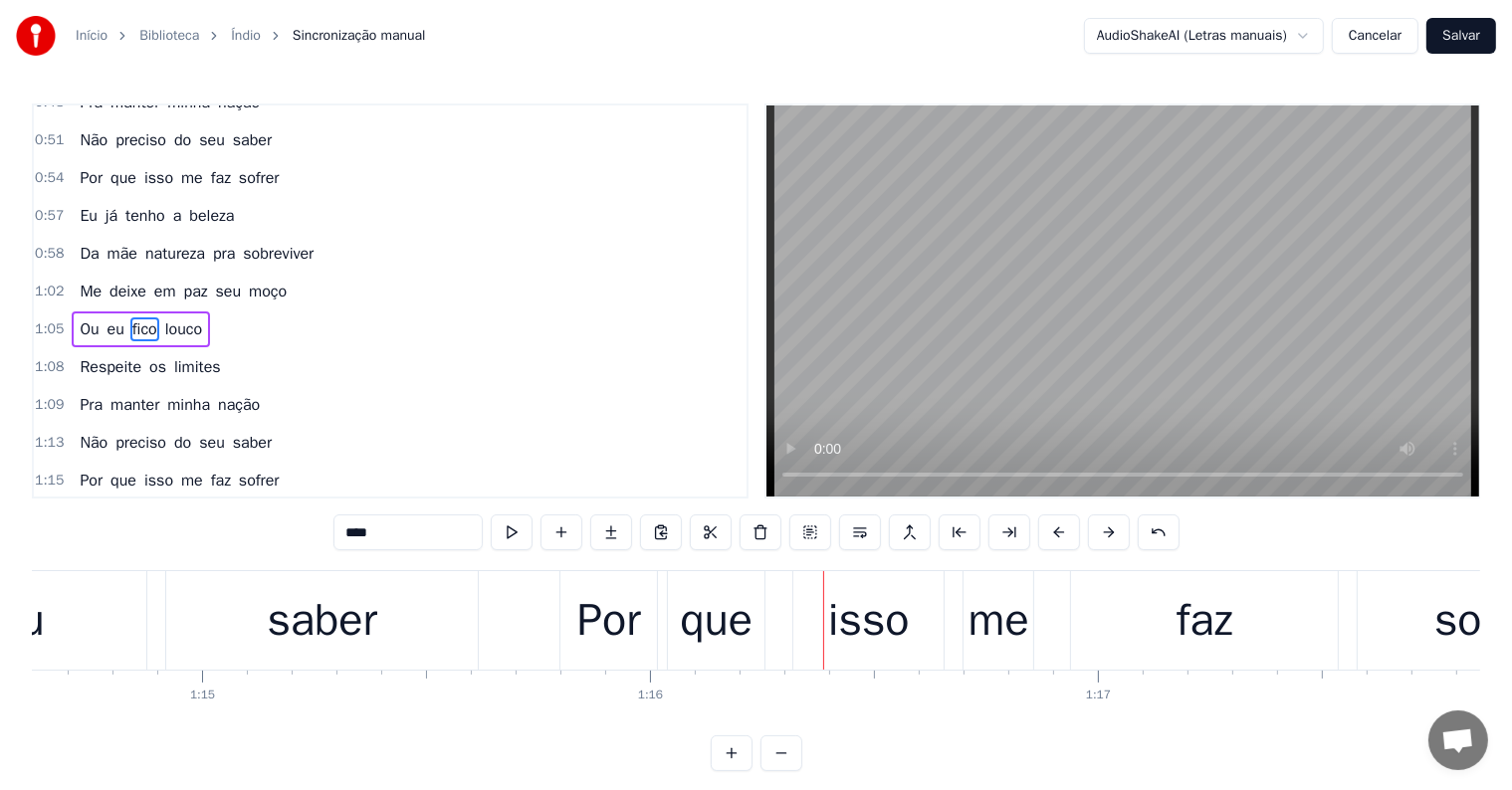 click on "saber" at bounding box center (322, 621) 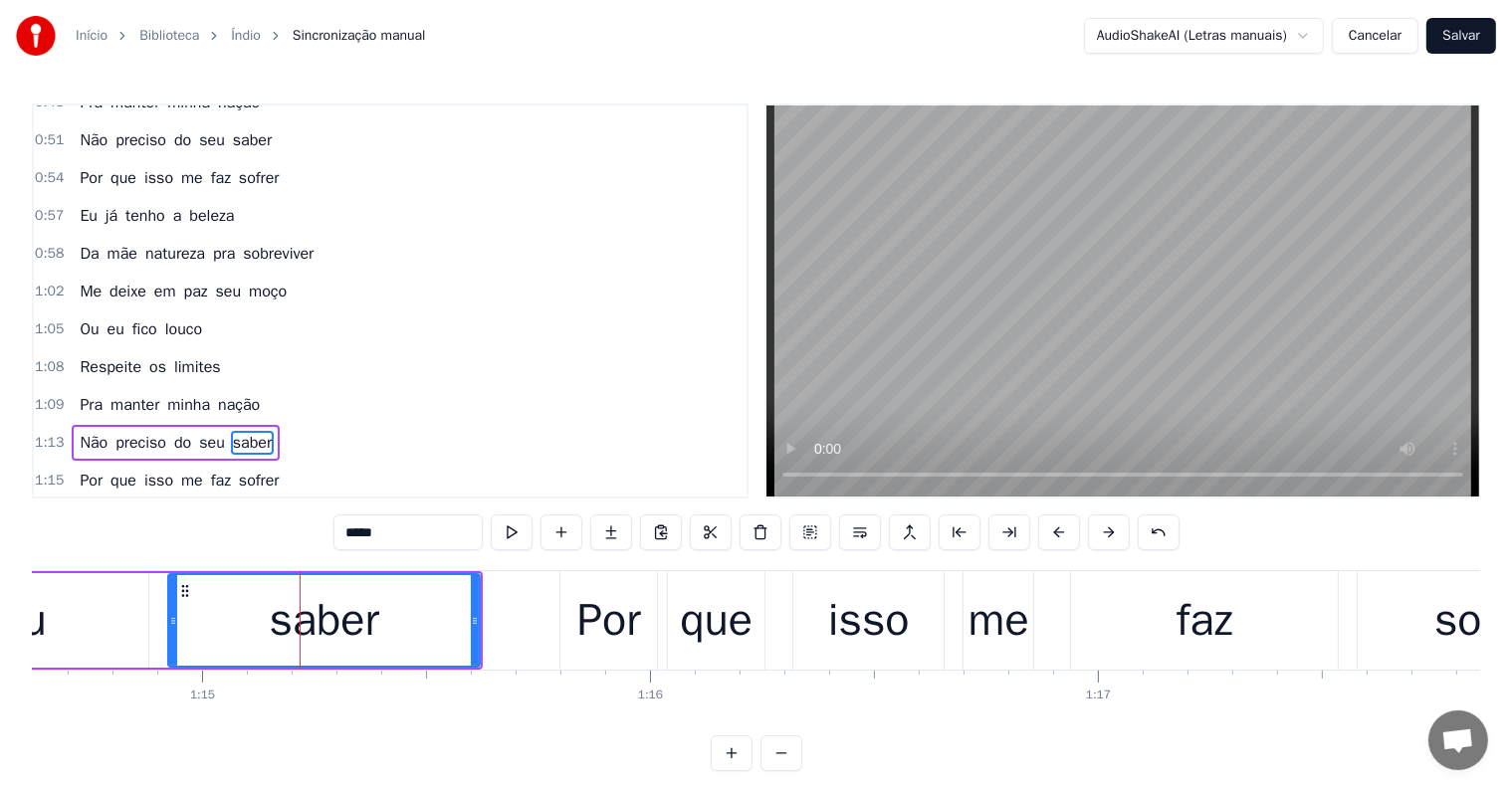 scroll, scrollTop: 774, scrollLeft: 0, axis: vertical 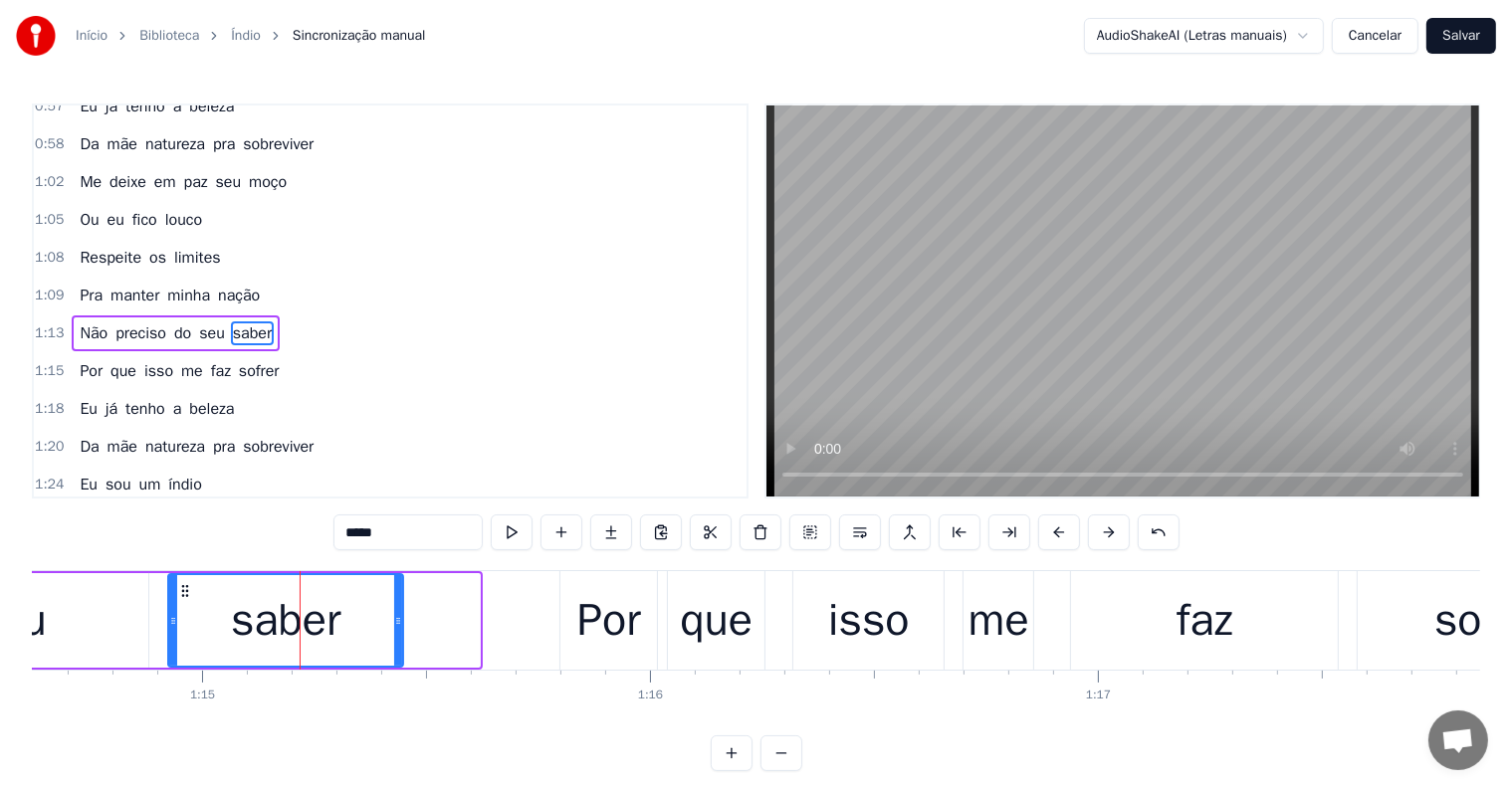 drag, startPoint x: 474, startPoint y: 621, endPoint x: 397, endPoint y: 622, distance: 77.00649 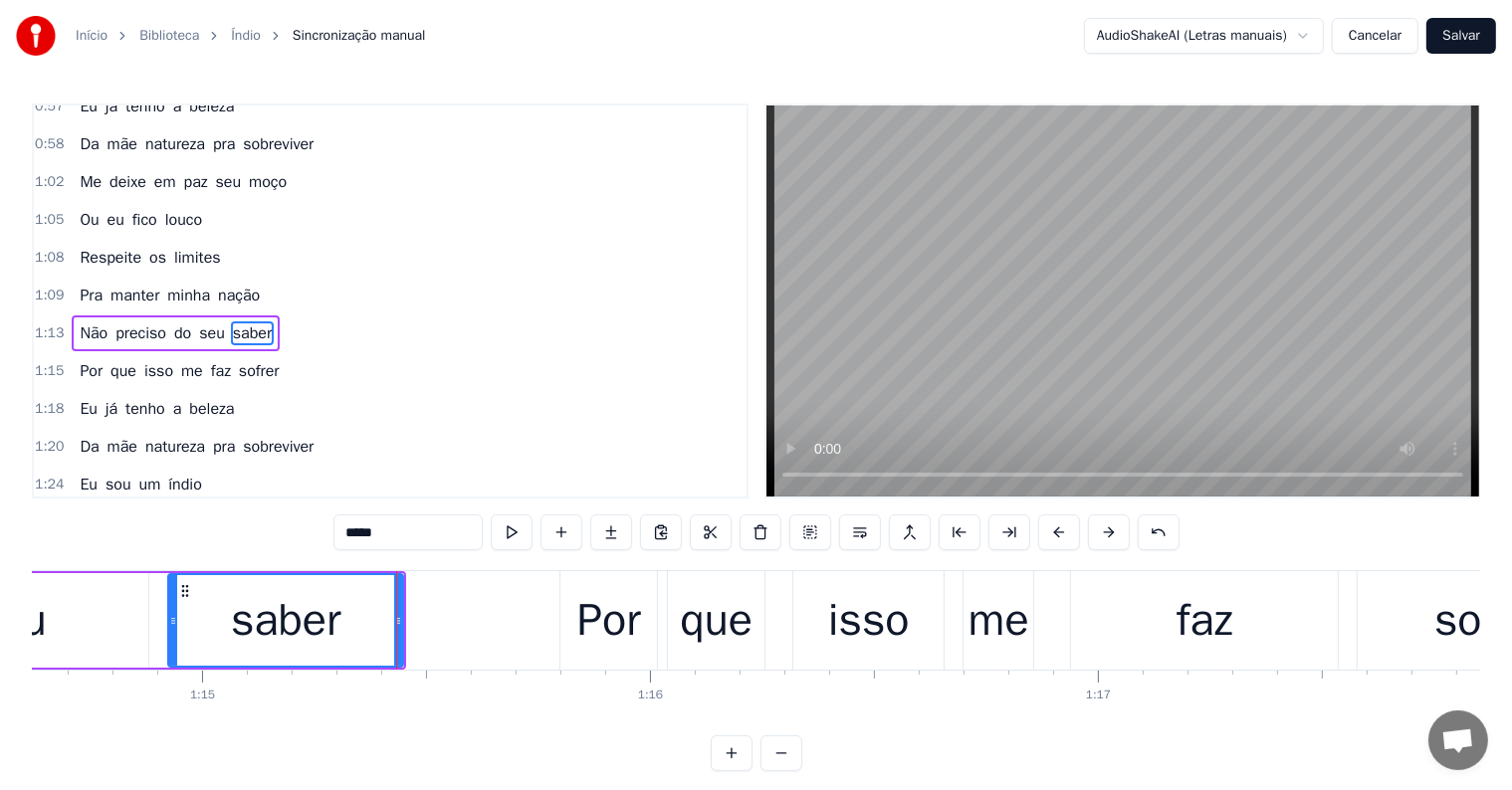 click on "Não preciso do seu saber" at bounding box center [-113, 620] 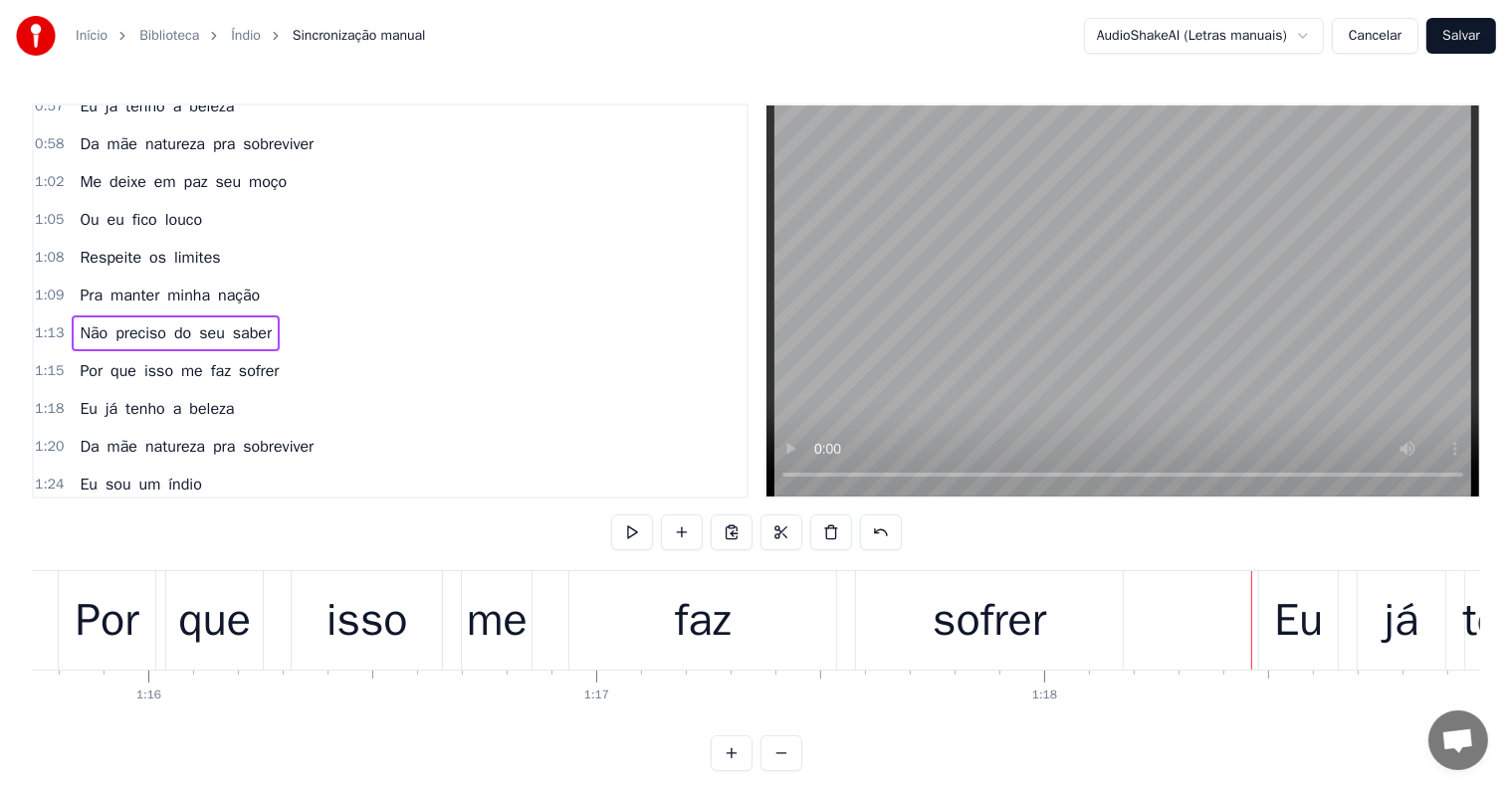 scroll, scrollTop: 0, scrollLeft: 34906, axis: horizontal 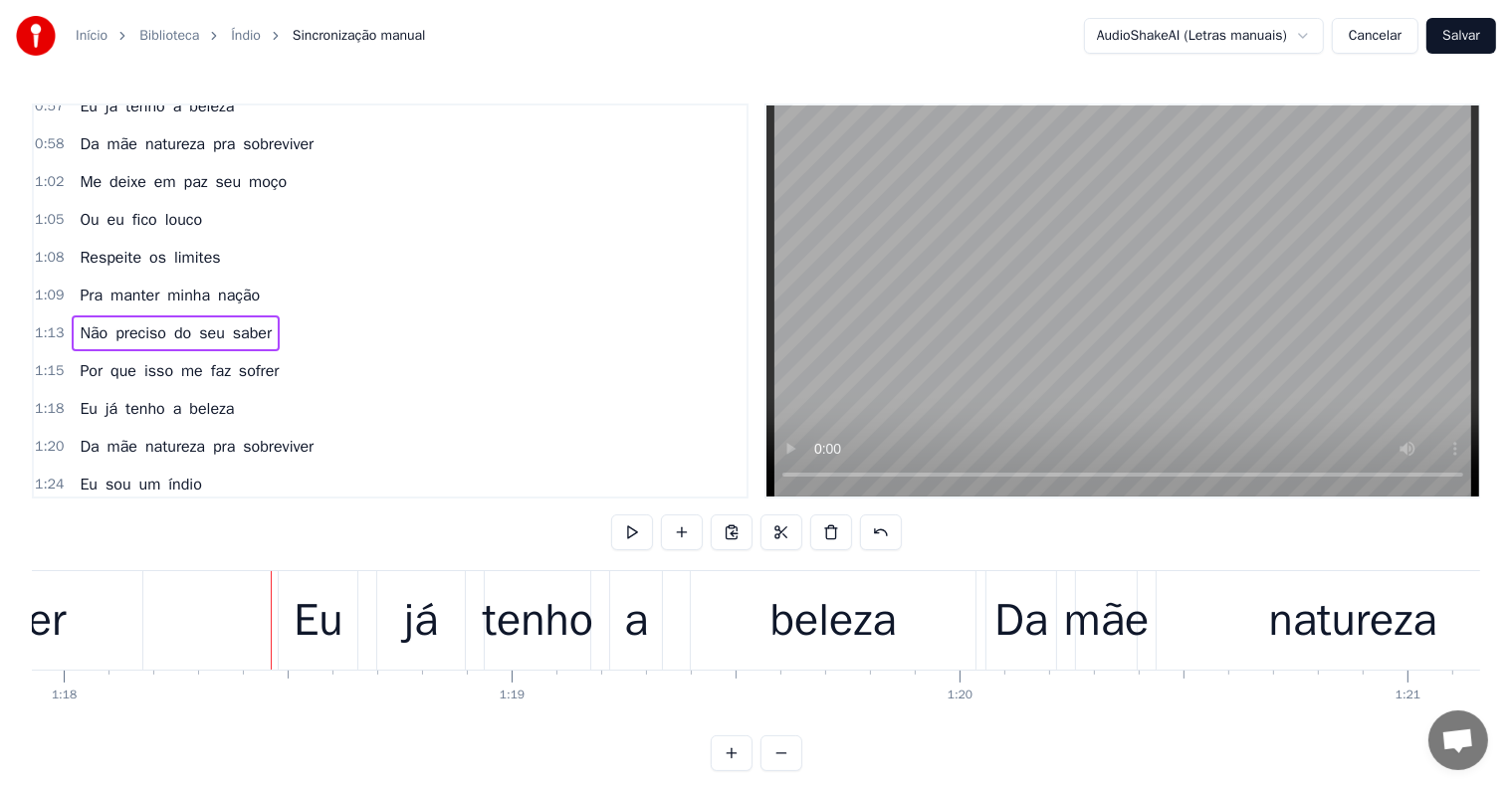 click on "sofrer" at bounding box center [9, 620] 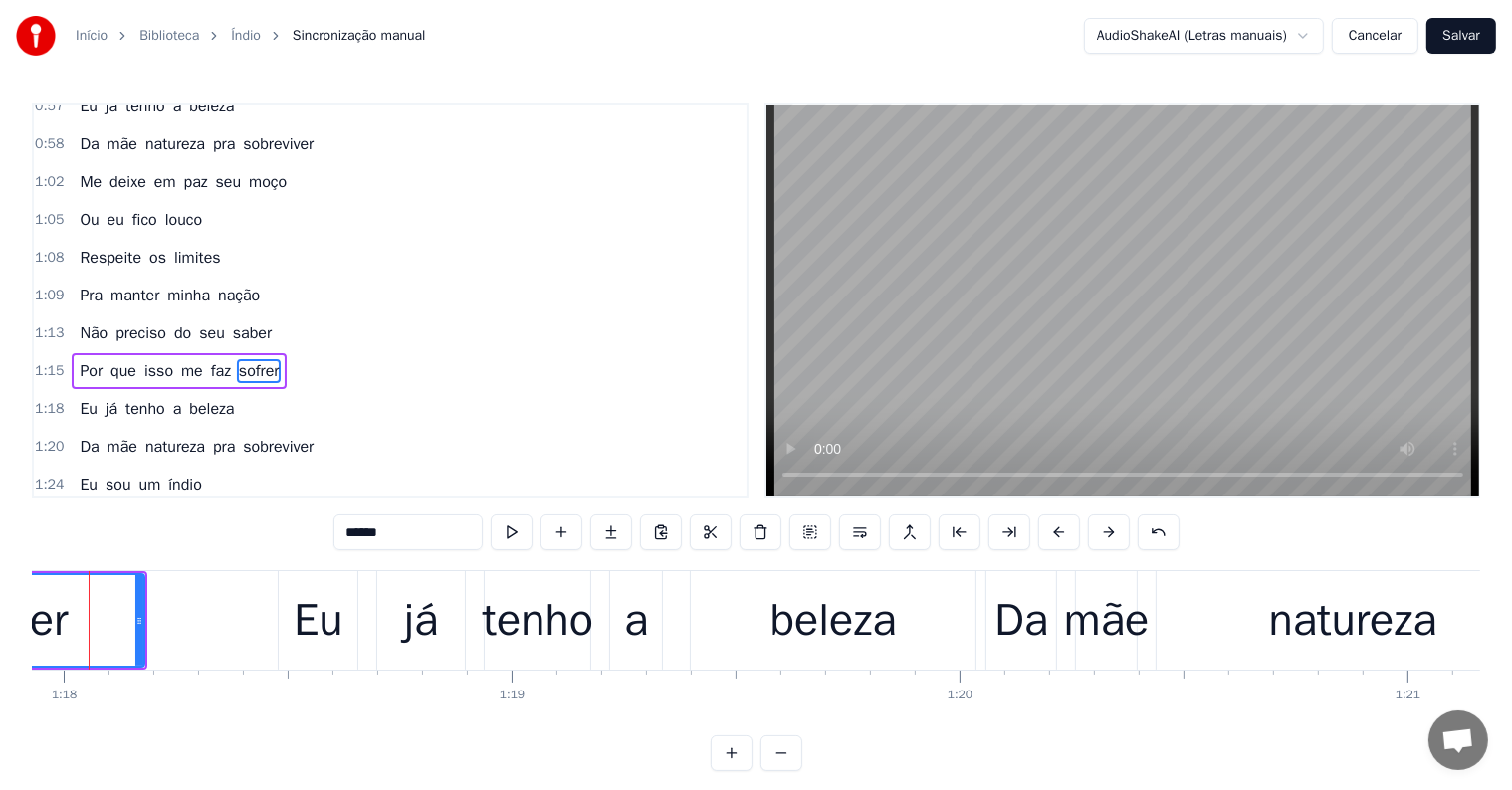 scroll, scrollTop: 811, scrollLeft: 0, axis: vertical 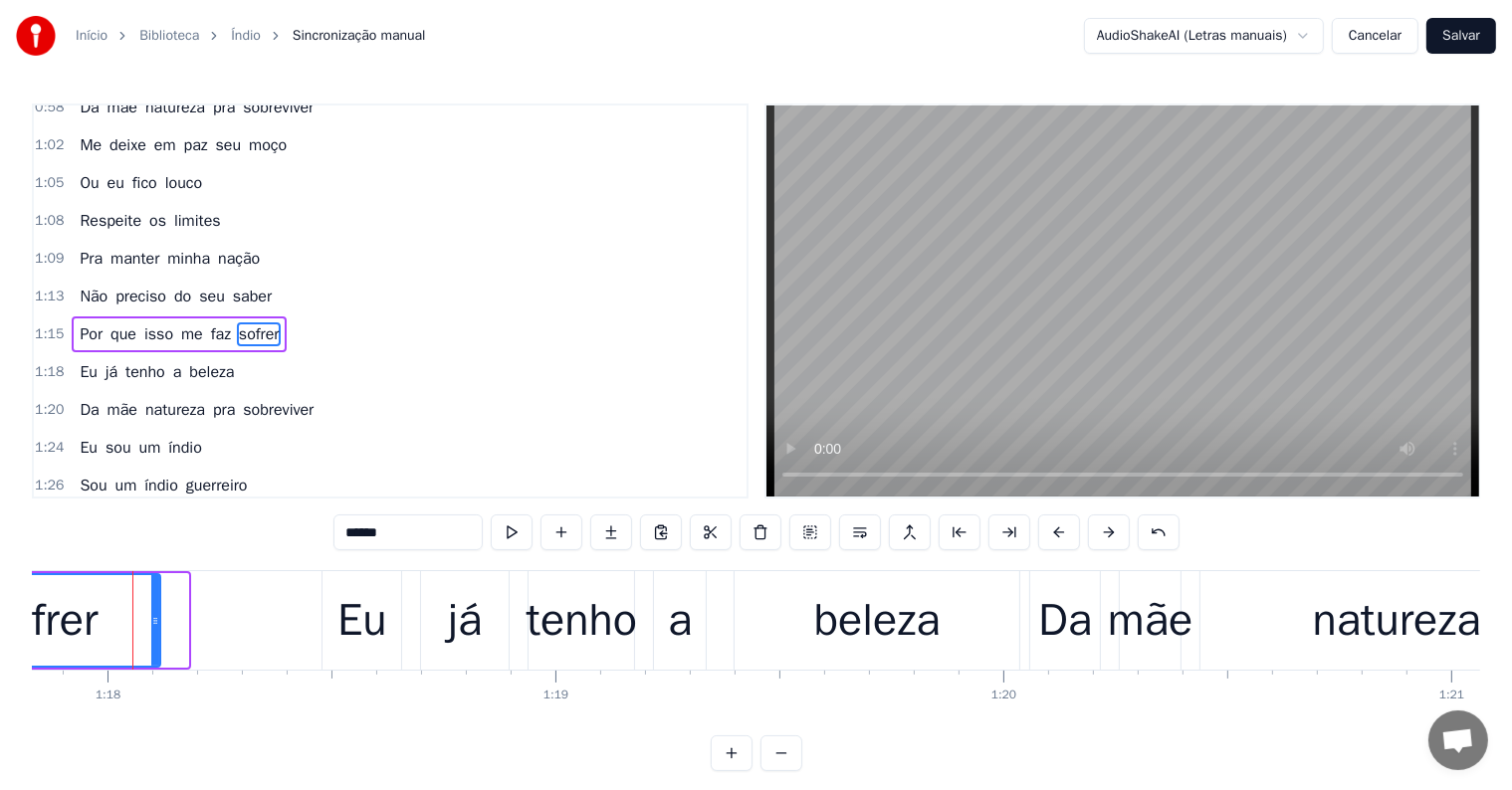 drag, startPoint x: 183, startPoint y: 618, endPoint x: 150, endPoint y: 618, distance: 33 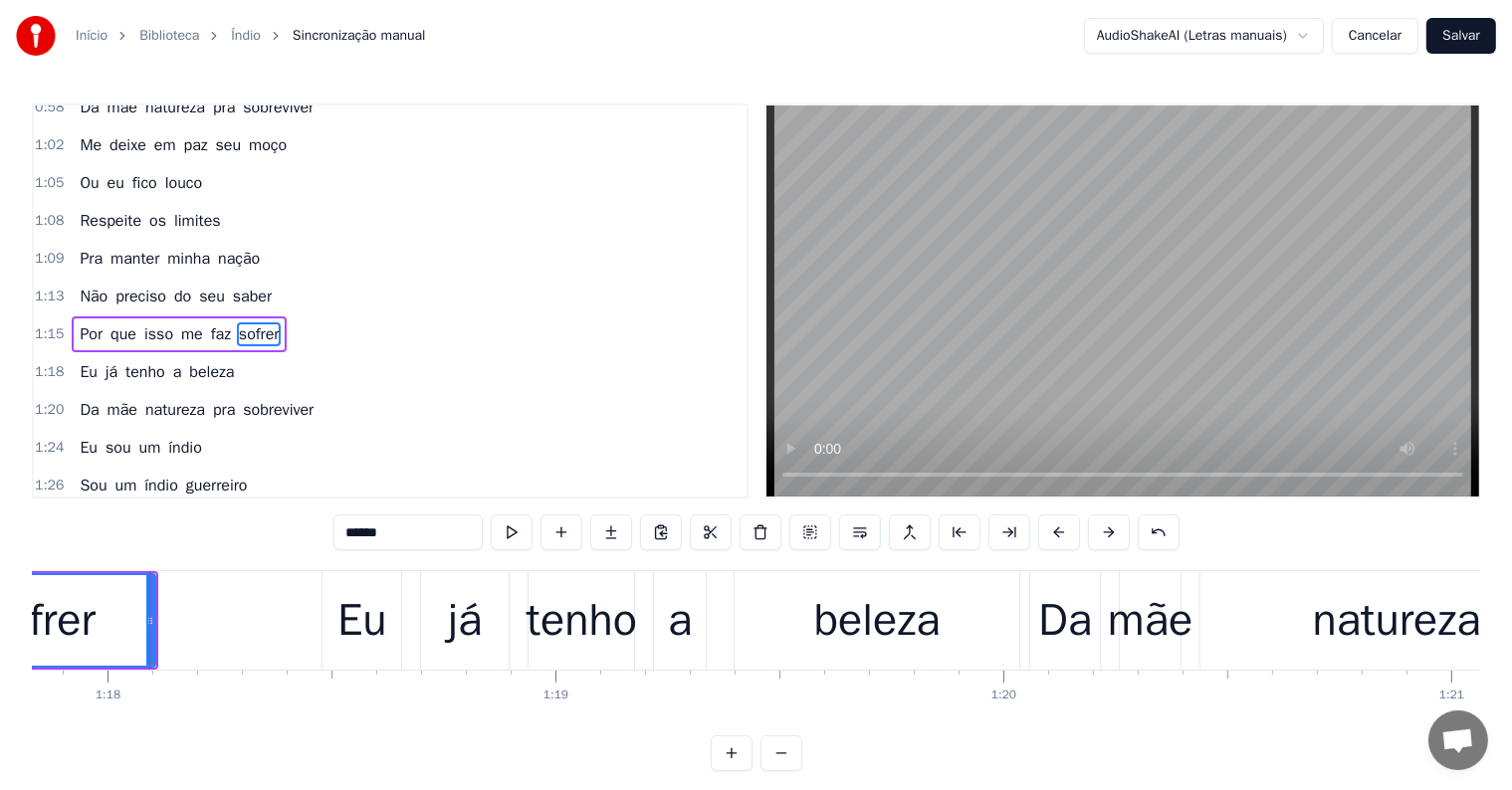 click on "Eu" at bounding box center [361, 621] 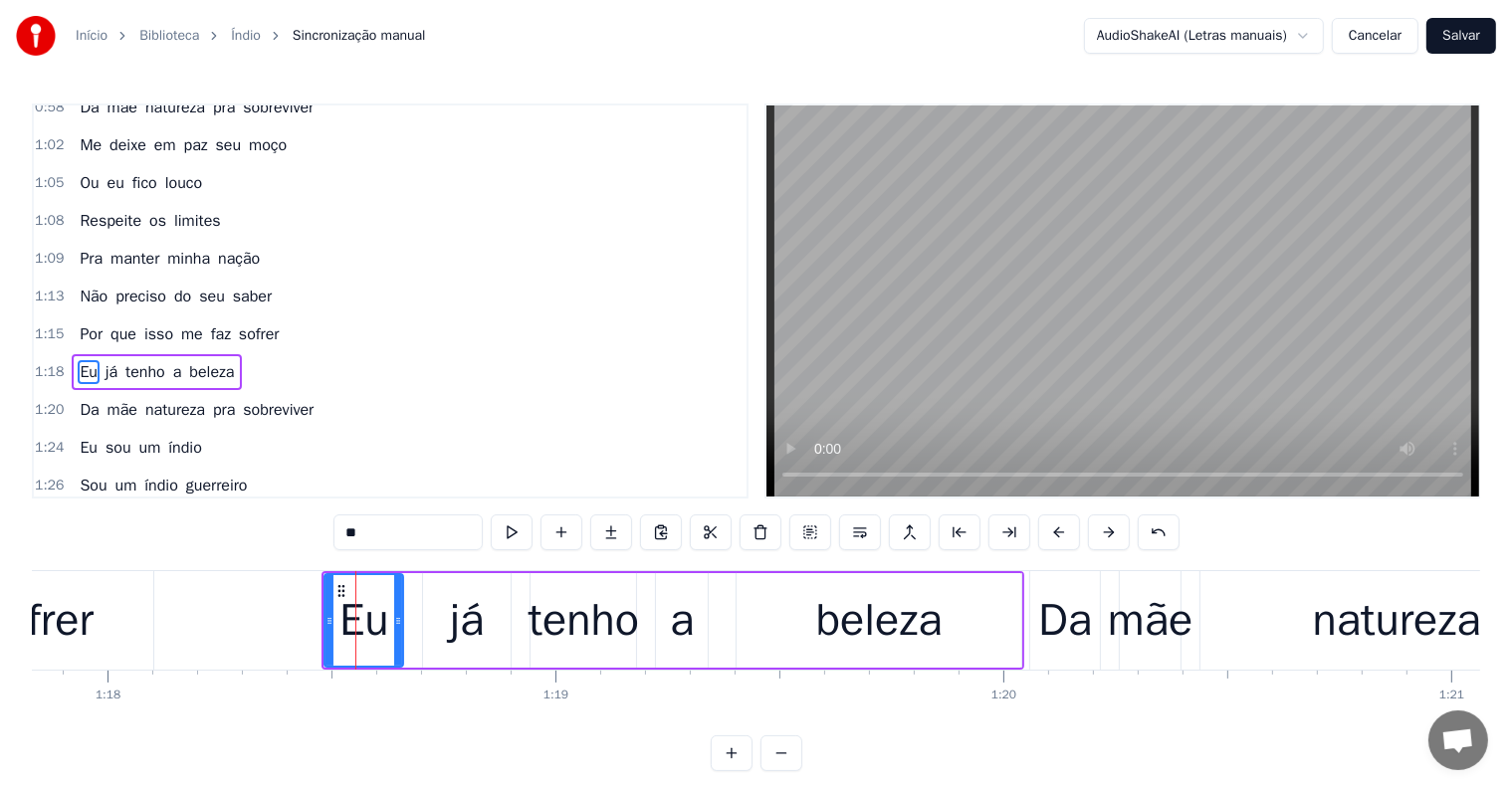 scroll, scrollTop: 848, scrollLeft: 0, axis: vertical 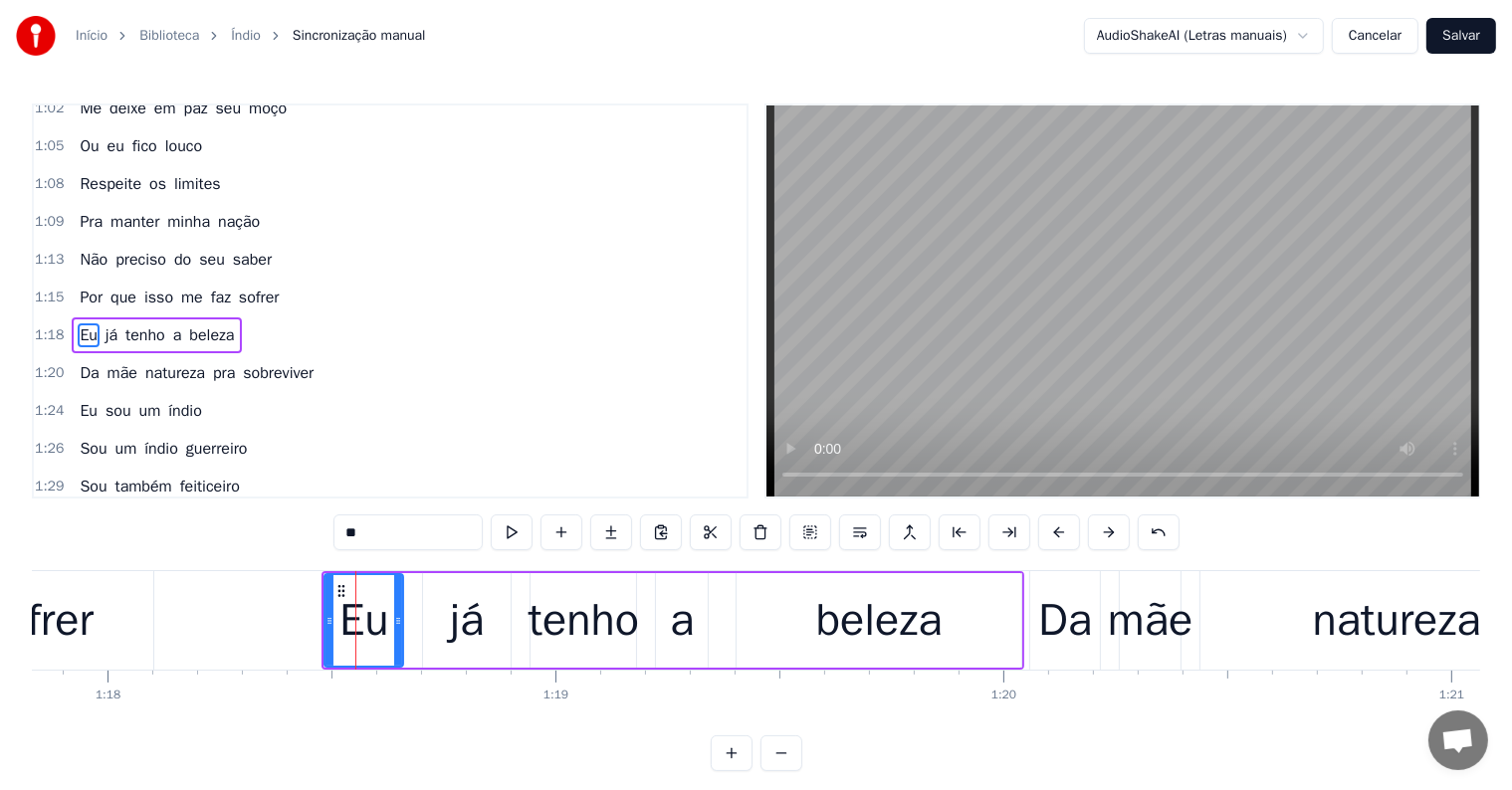 click on "Eu já tenho a beleza" at bounding box center [673, 620] 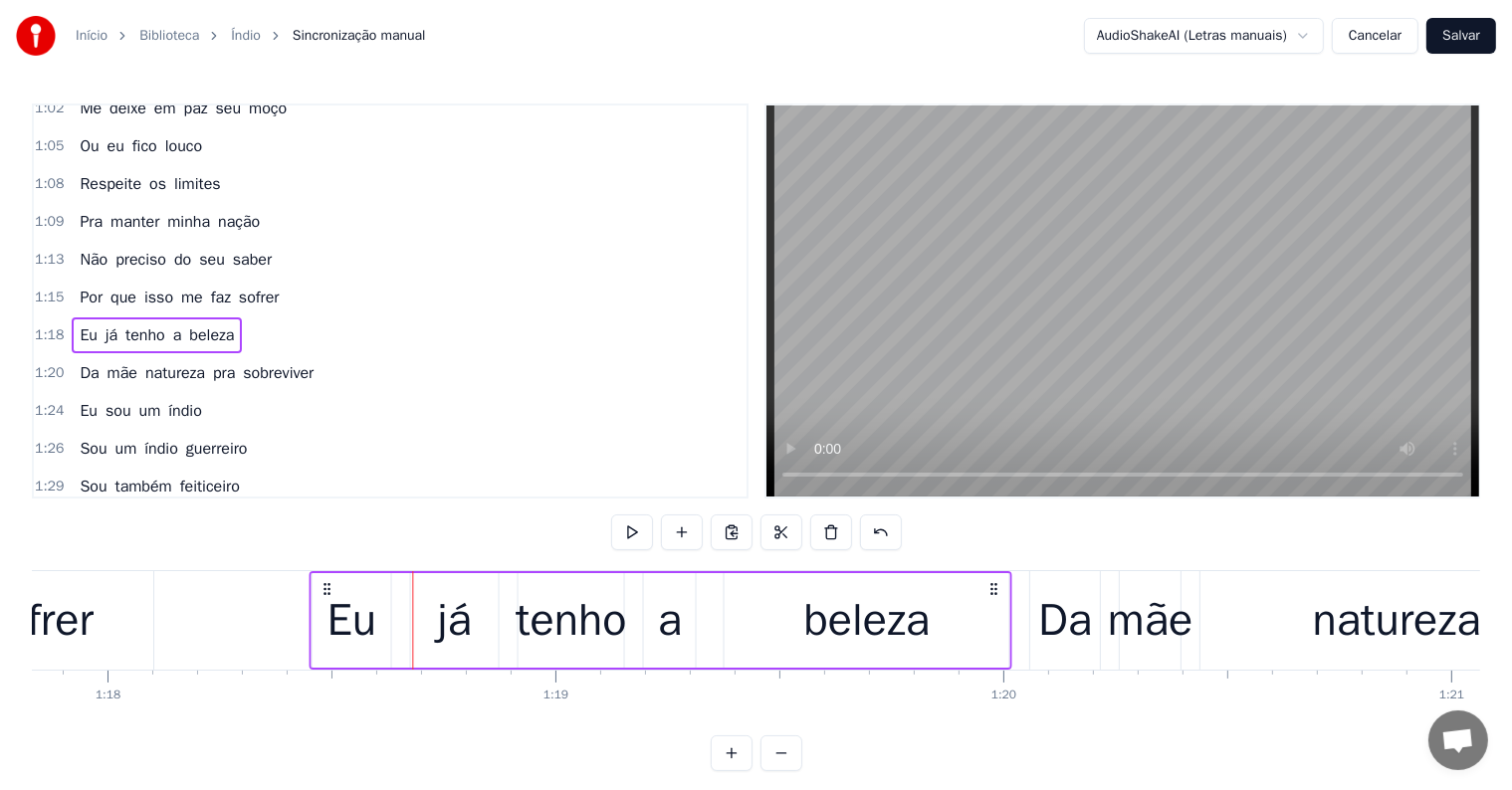 drag, startPoint x: 334, startPoint y: 586, endPoint x: 322, endPoint y: 593, distance: 13.892444 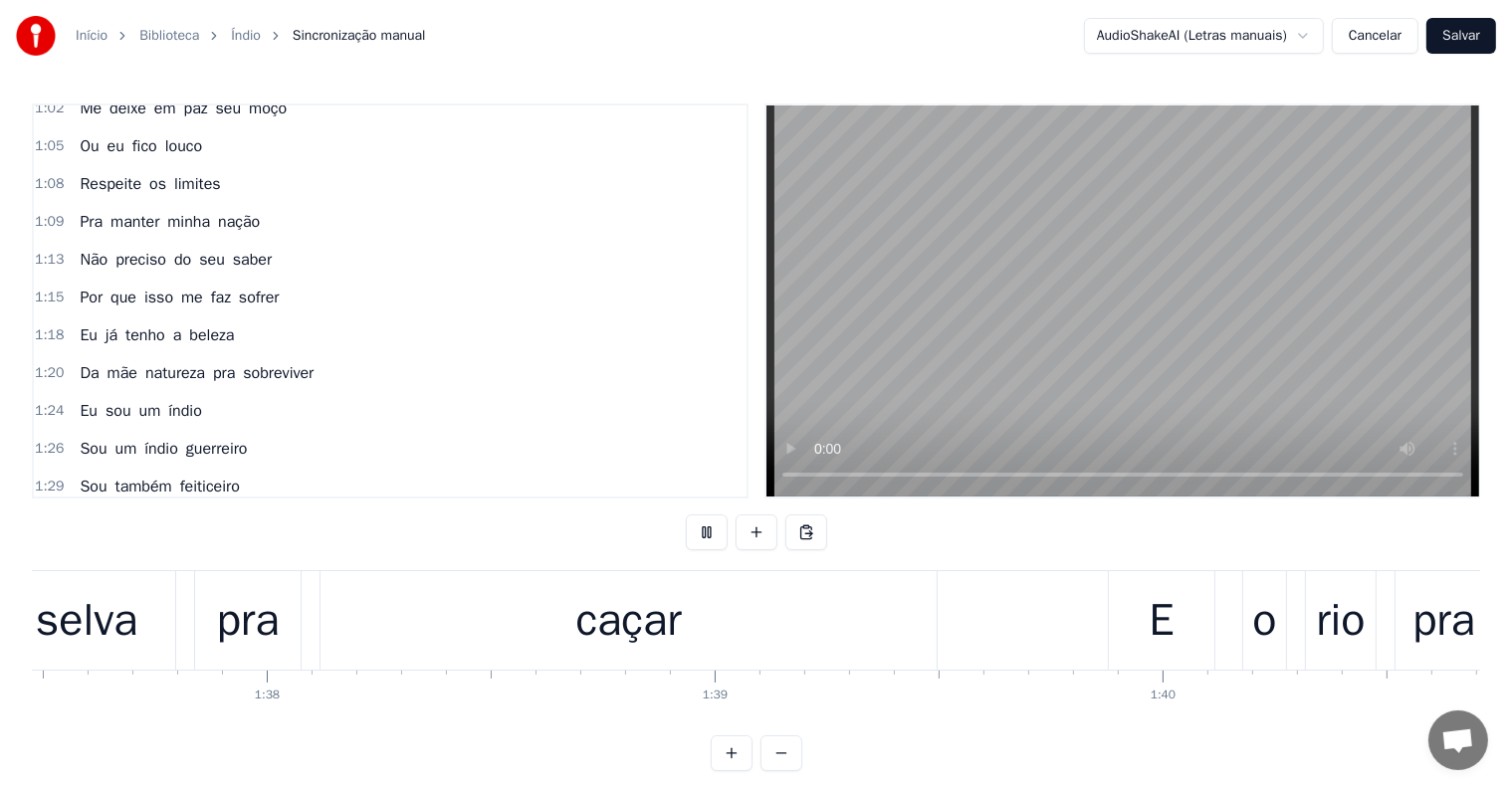 scroll, scrollTop: 0, scrollLeft: 44598, axis: horizontal 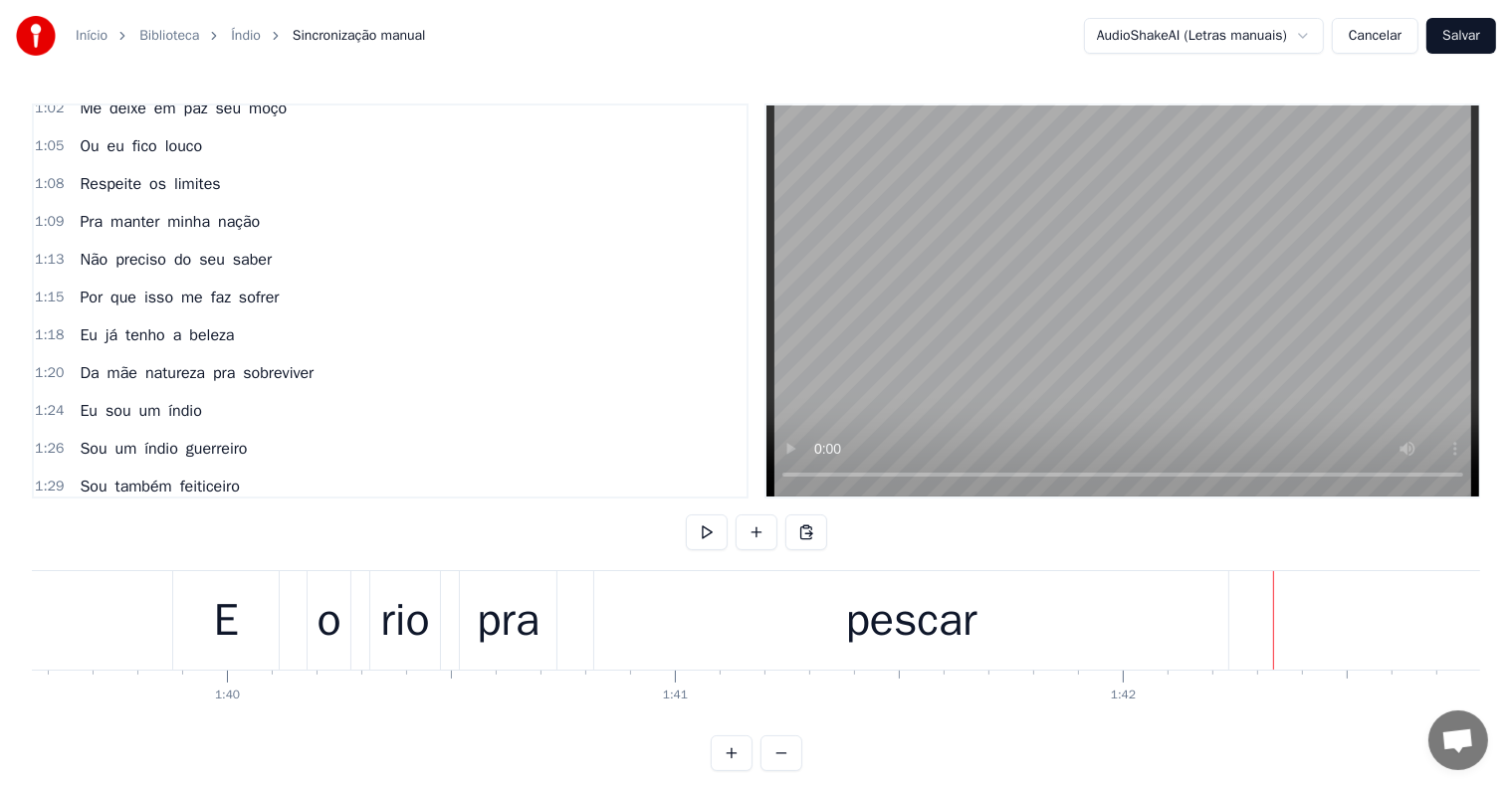 click on "E" at bounding box center (226, 620) 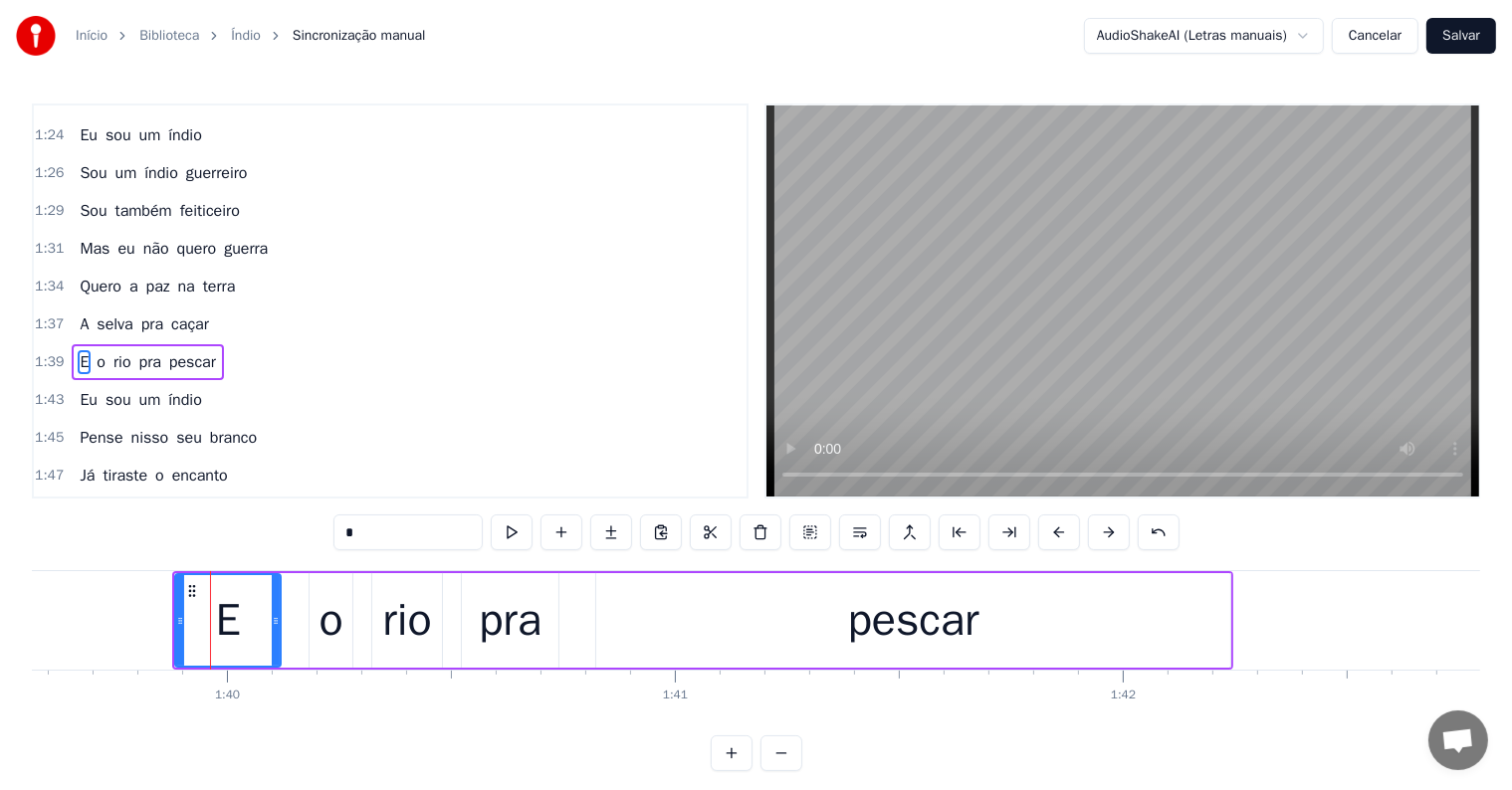 scroll, scrollTop: 1140, scrollLeft: 0, axis: vertical 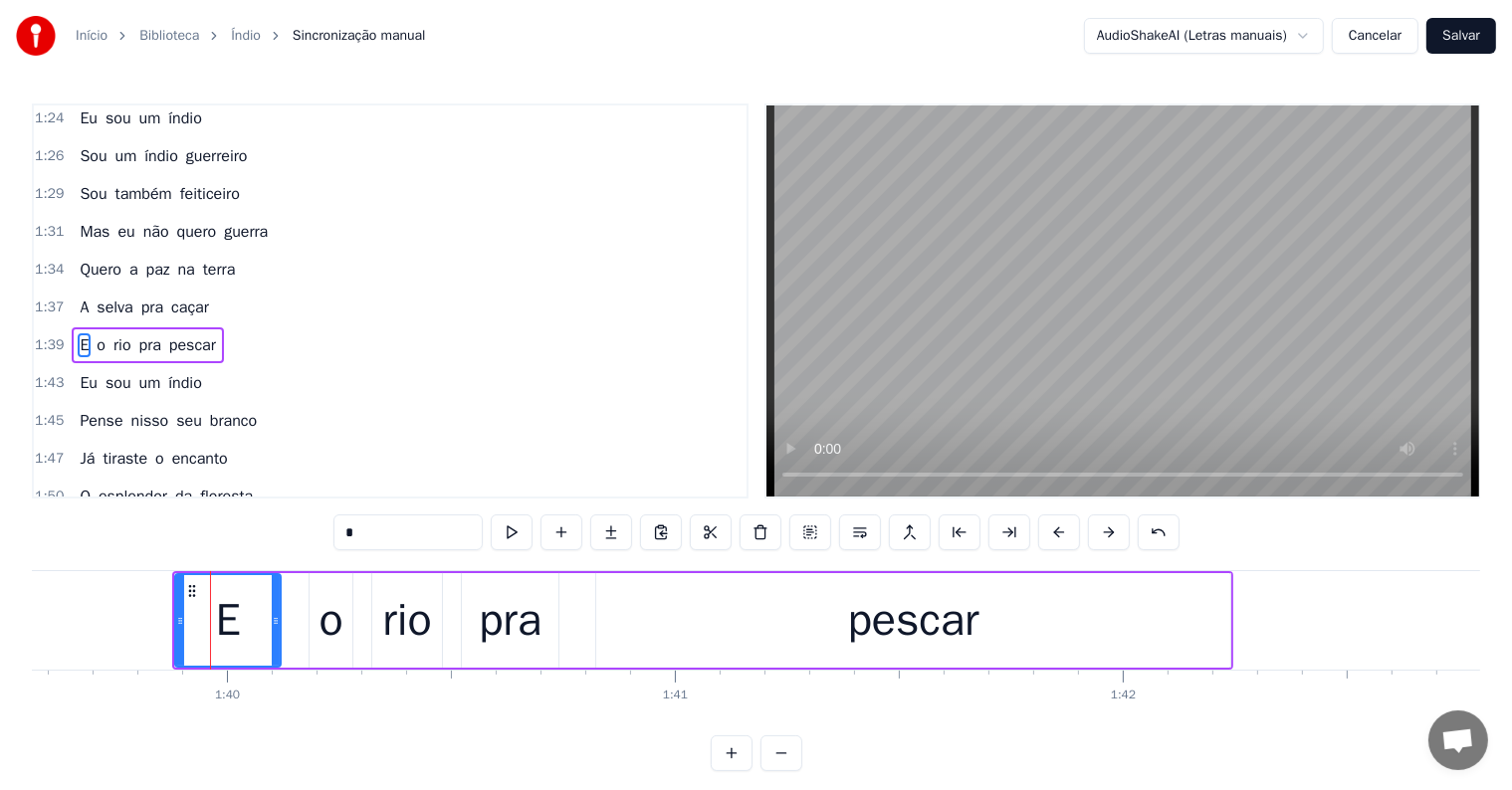 click on "E o rio pra pescar" at bounding box center (703, 620) 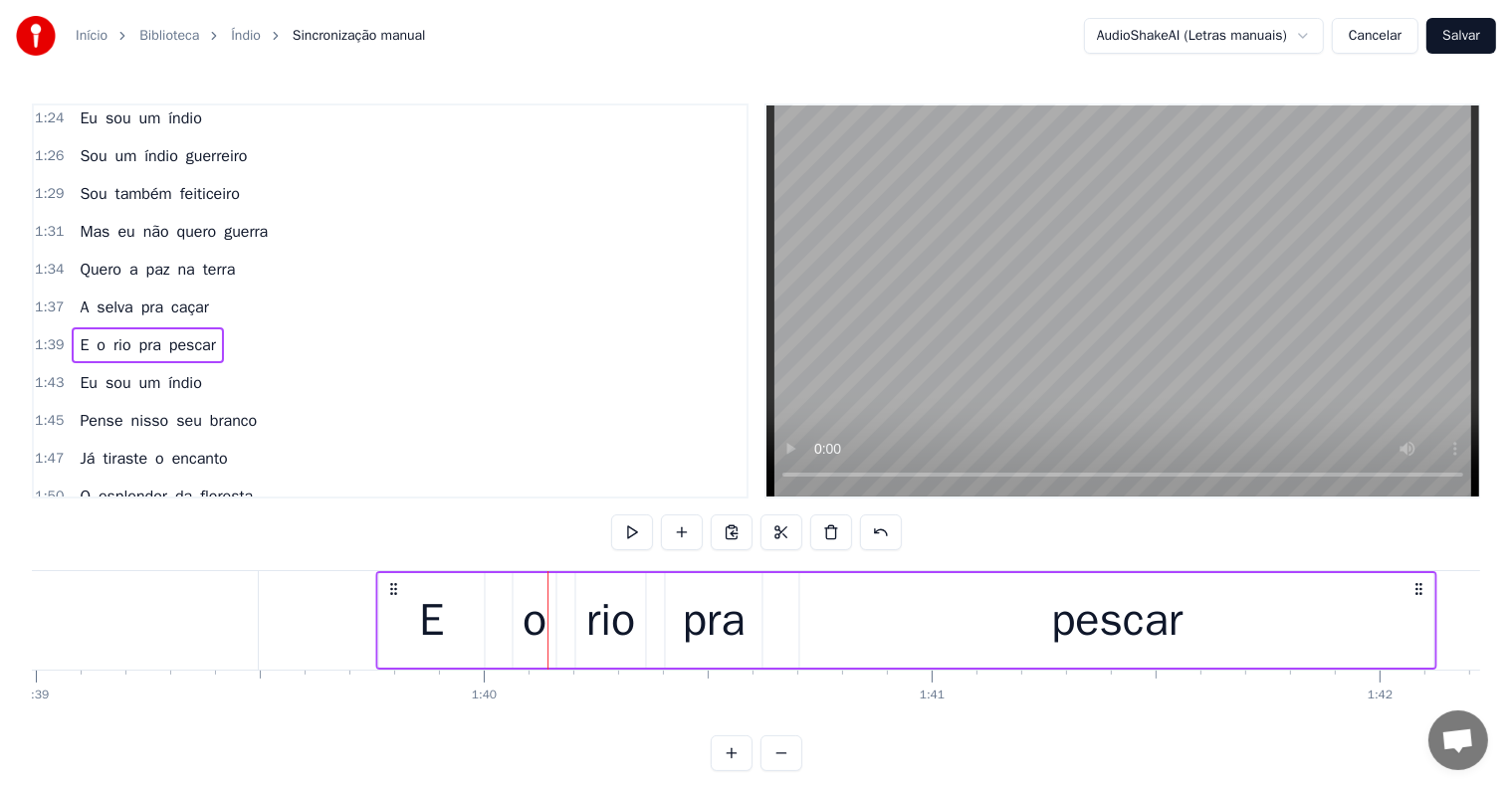 scroll, scrollTop: 0, scrollLeft: 44340, axis: horizontal 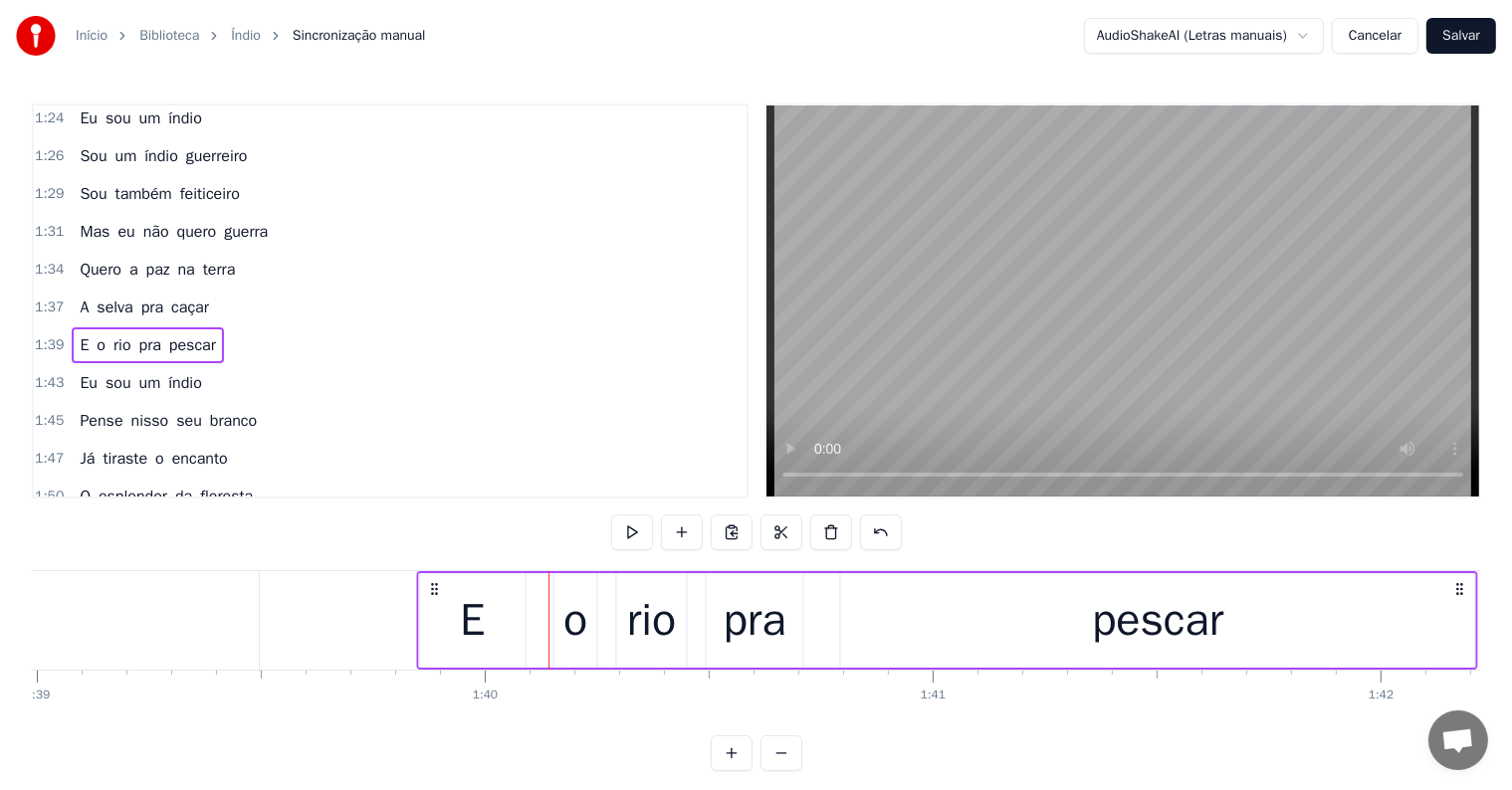 drag, startPoint x: 189, startPoint y: 584, endPoint x: 433, endPoint y: 592, distance: 244.13111 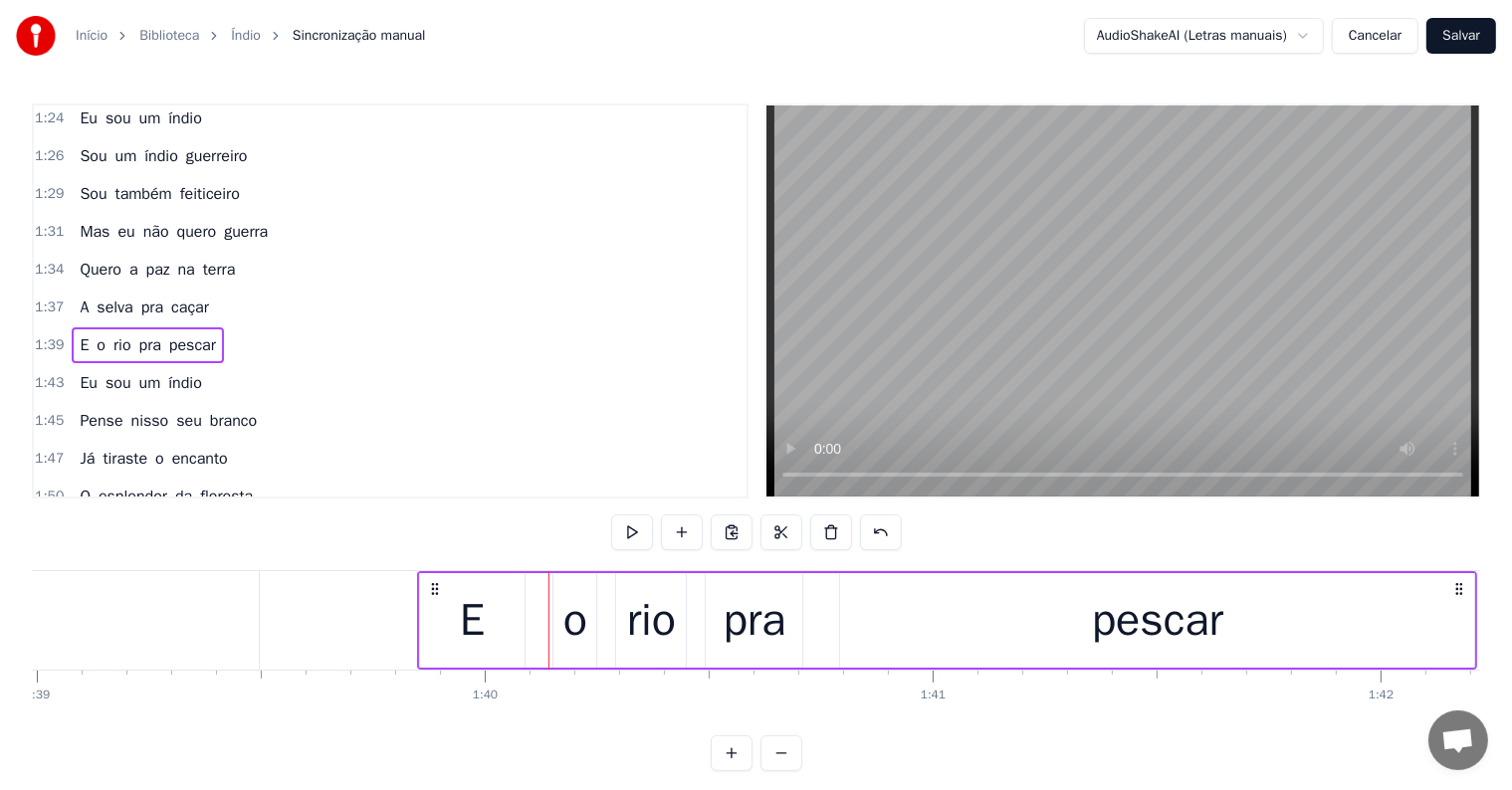 click on "caçar" at bounding box center (-50, 620) 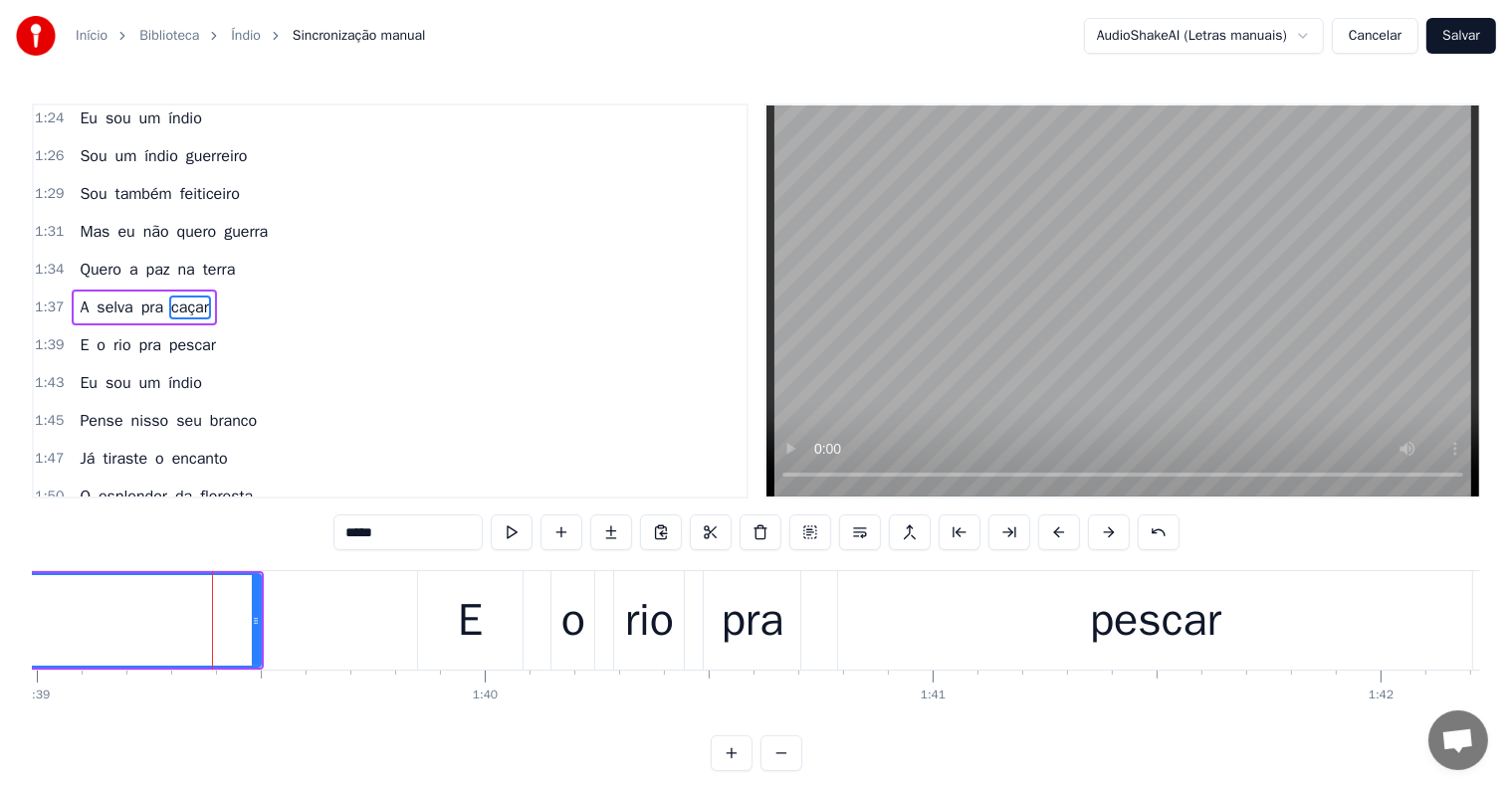 scroll, scrollTop: 1103, scrollLeft: 0, axis: vertical 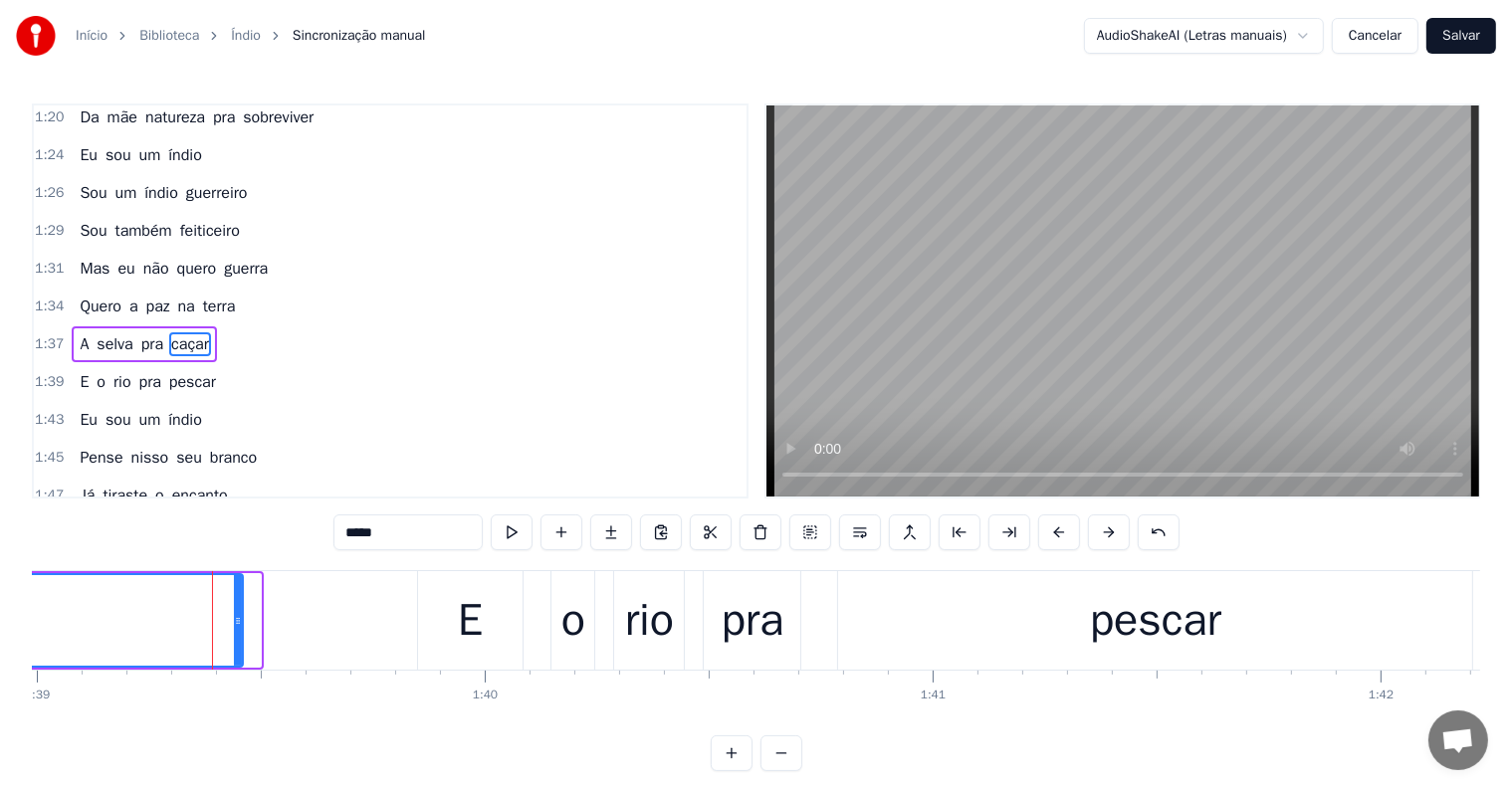drag, startPoint x: 257, startPoint y: 613, endPoint x: 239, endPoint y: 613, distance: 18 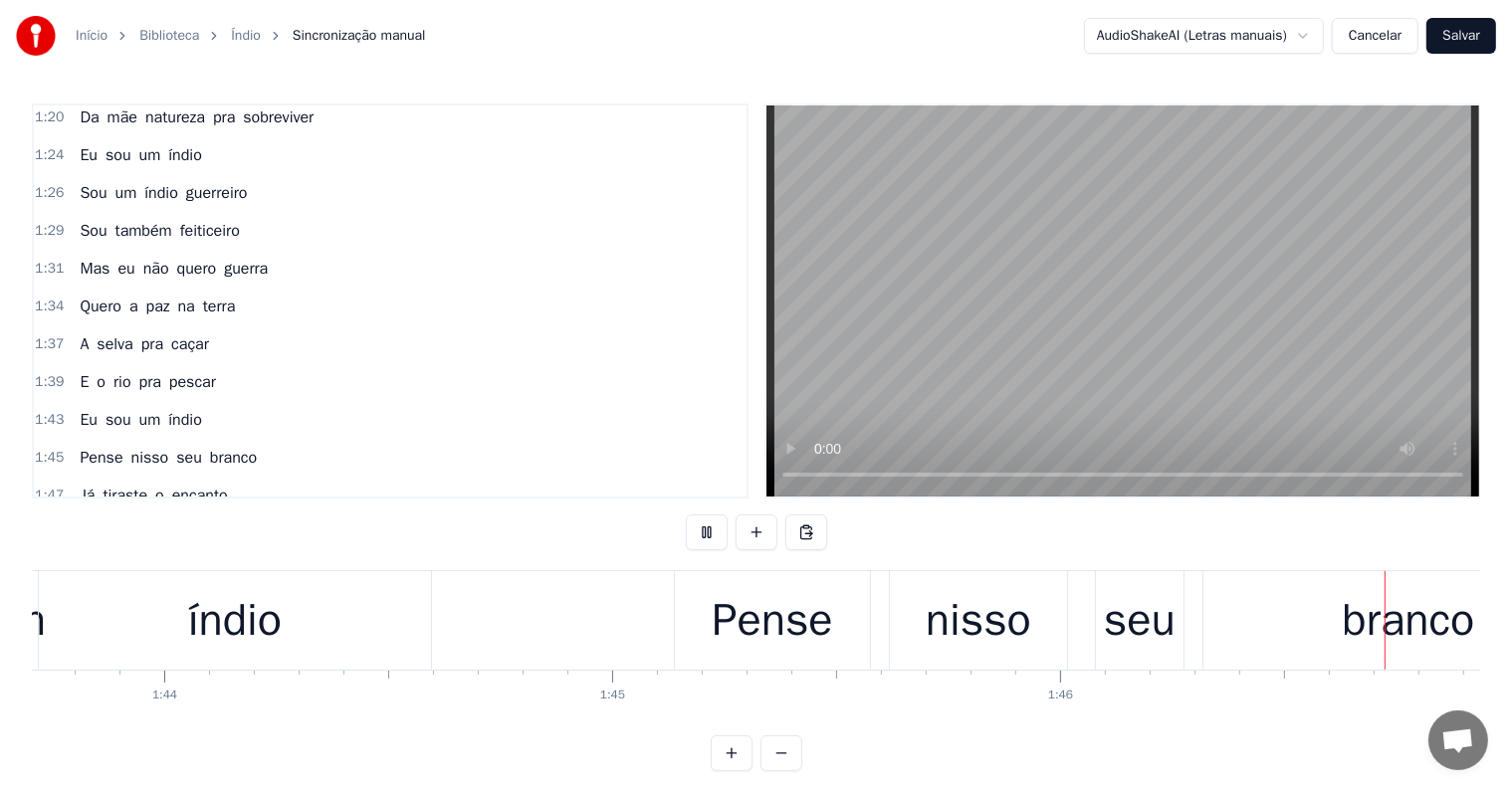 scroll, scrollTop: 0, scrollLeft: 47026, axis: horizontal 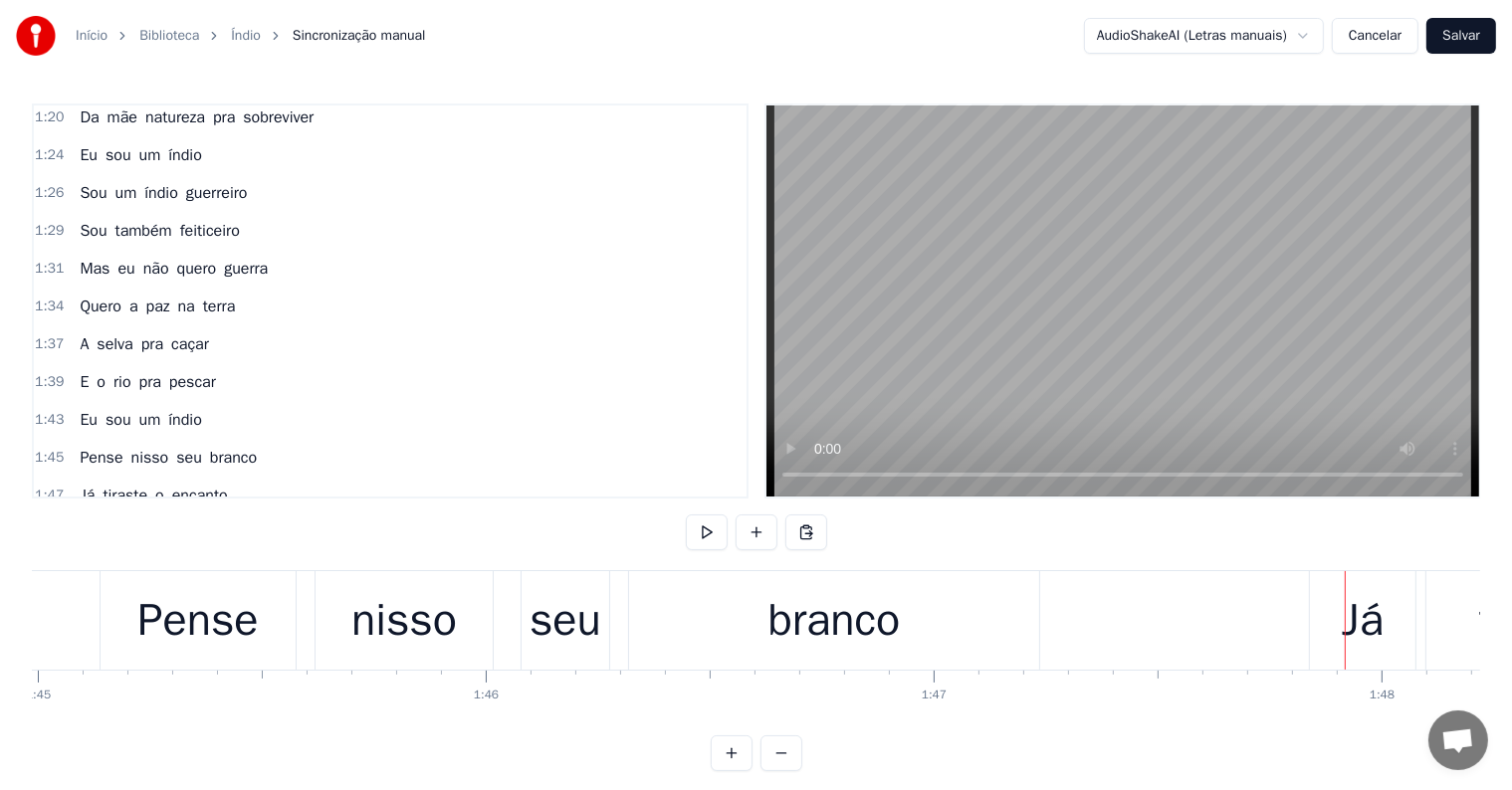 click on "branco" at bounding box center (834, 620) 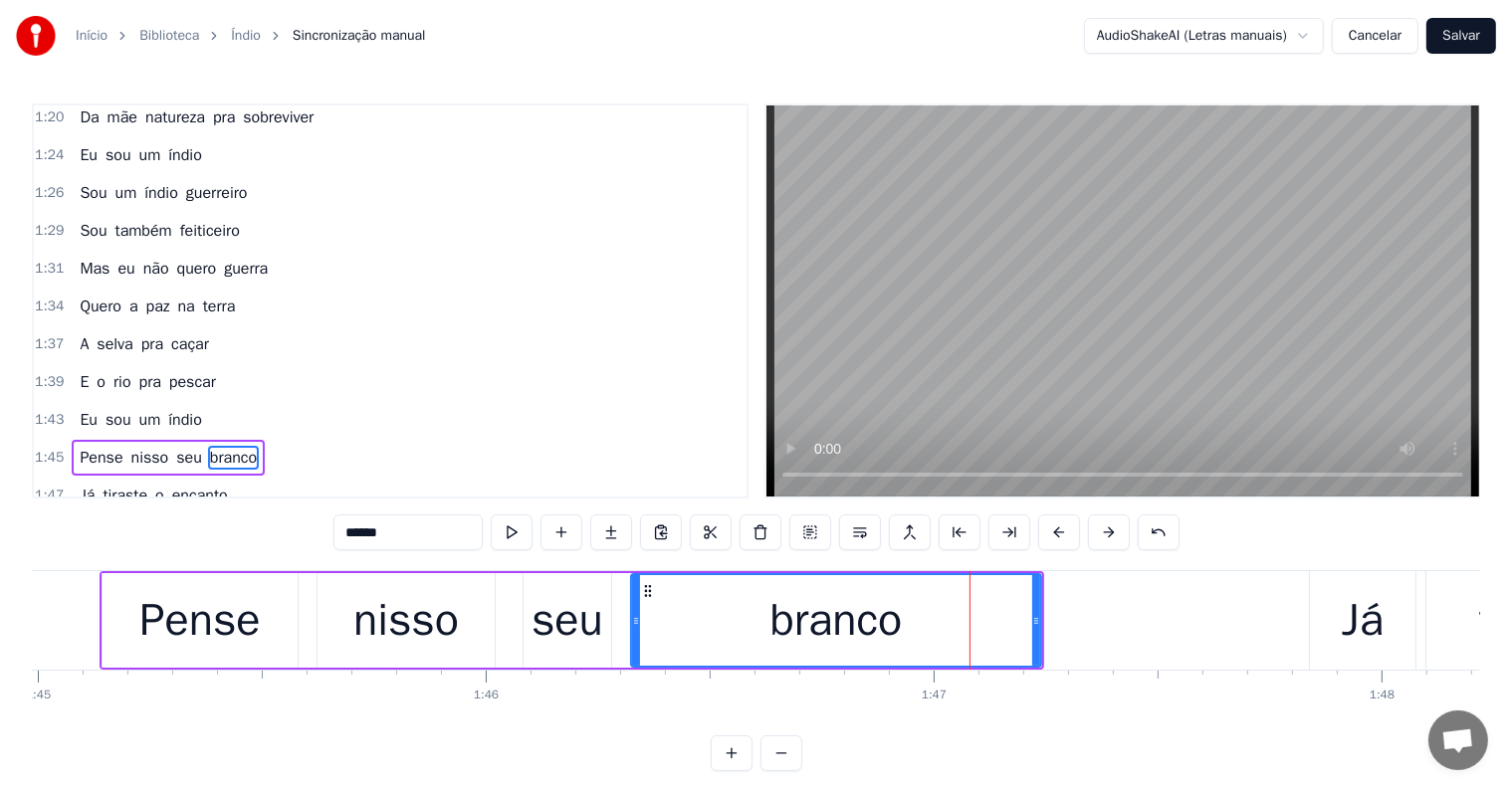 scroll, scrollTop: 1214, scrollLeft: 0, axis: vertical 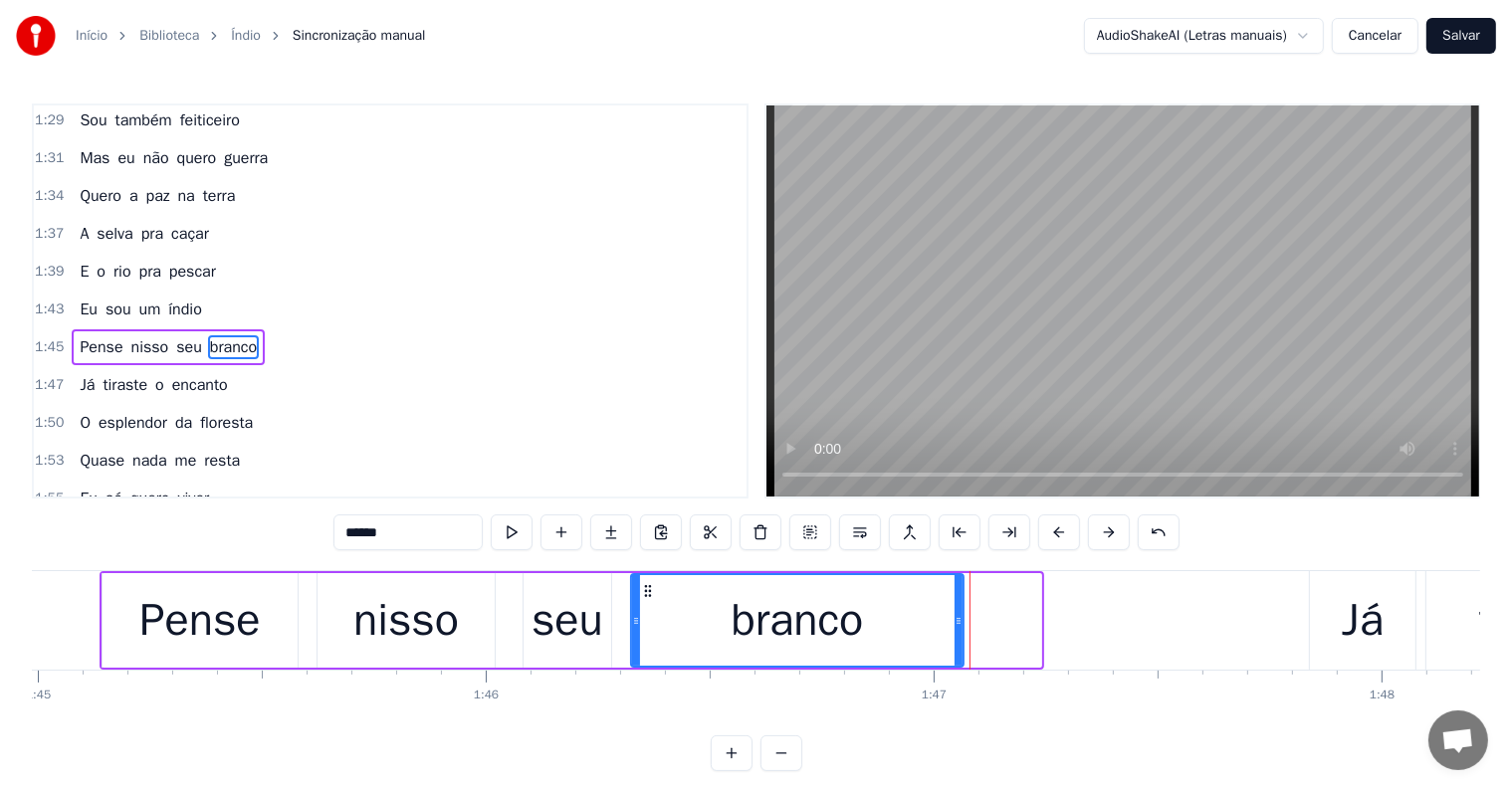 drag, startPoint x: 1037, startPoint y: 618, endPoint x: 960, endPoint y: 618, distance: 77 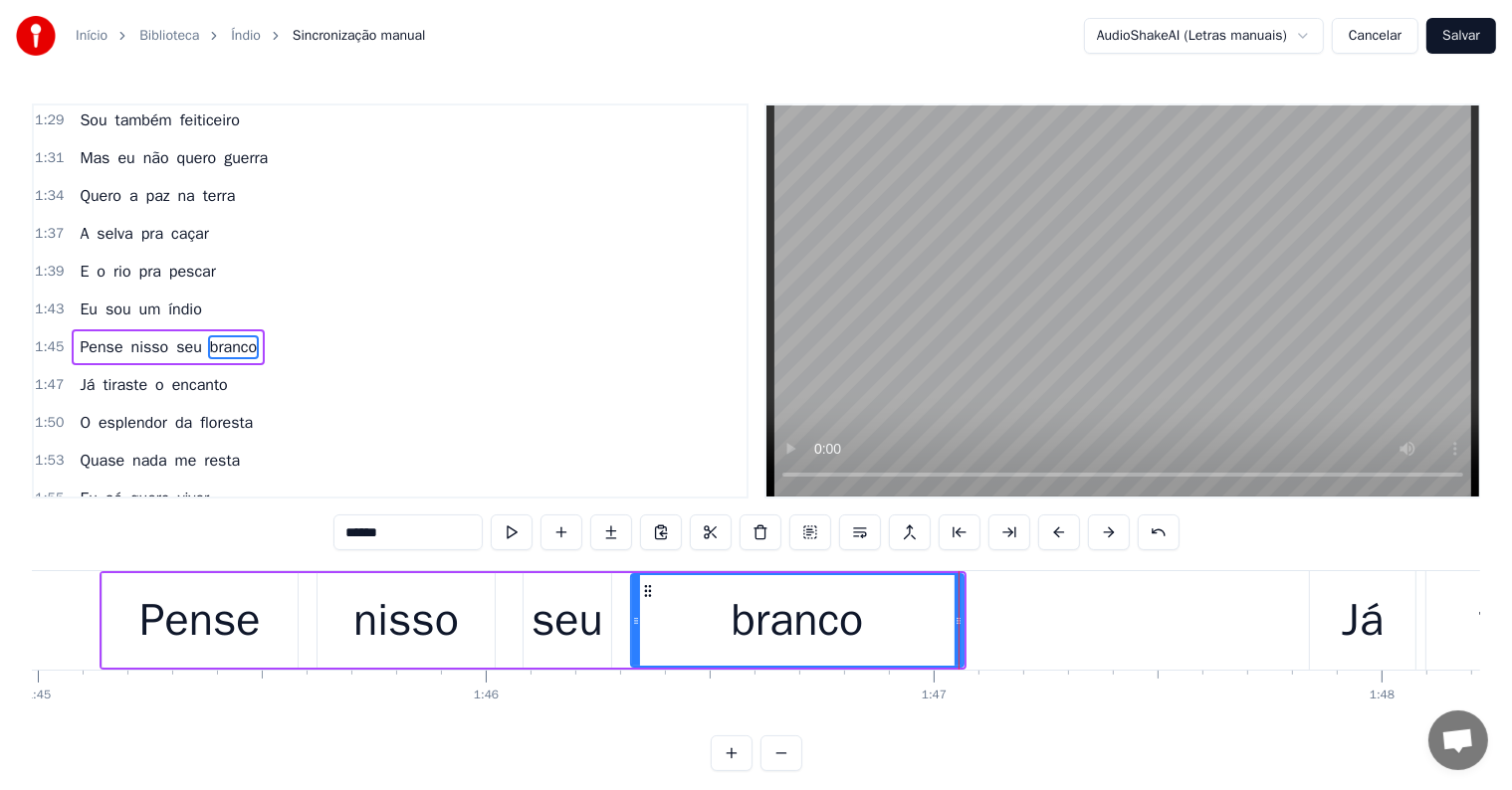 click on "branco" at bounding box center (797, 620) 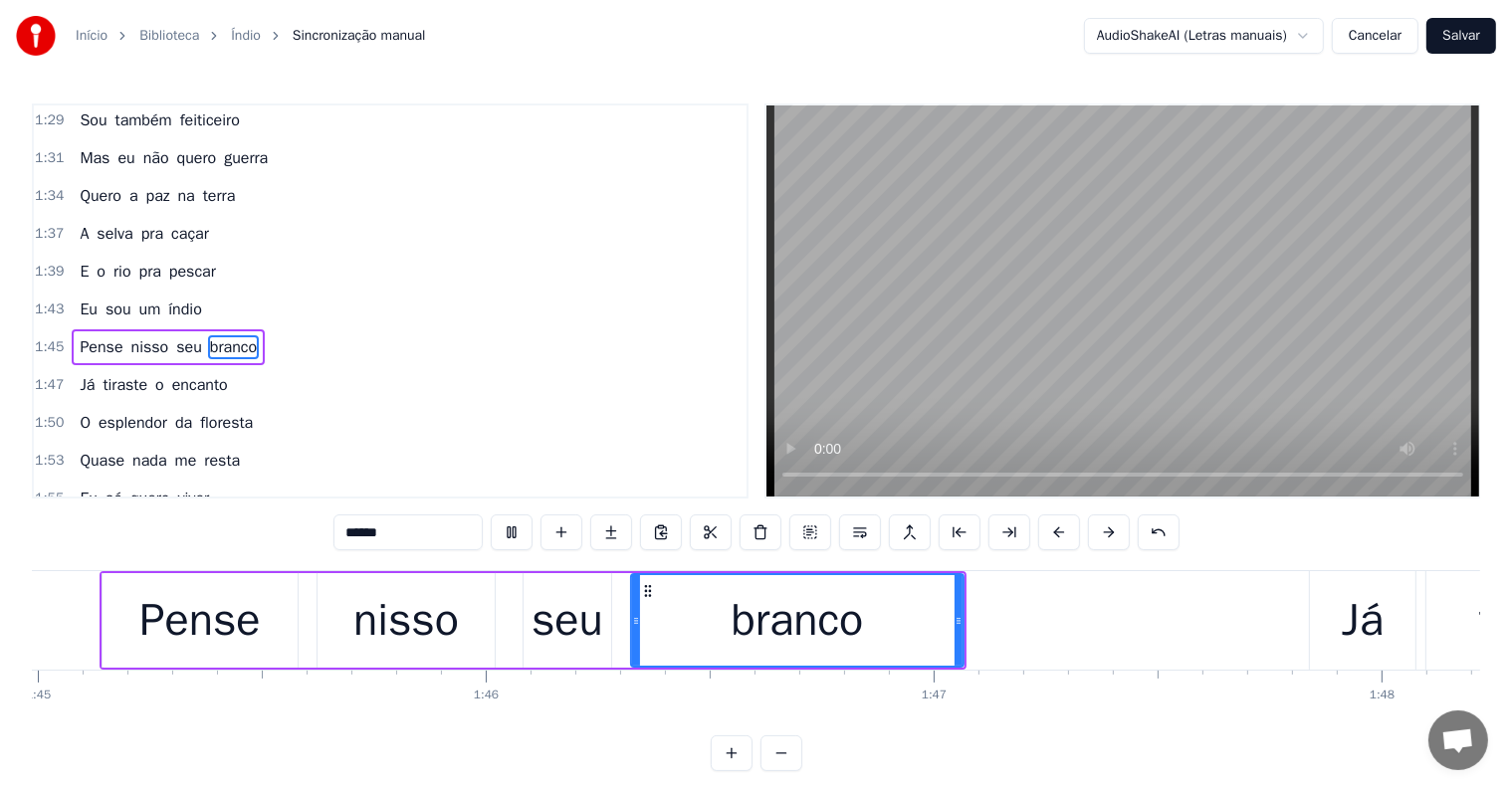 scroll, scrollTop: 0, scrollLeft: 48405, axis: horizontal 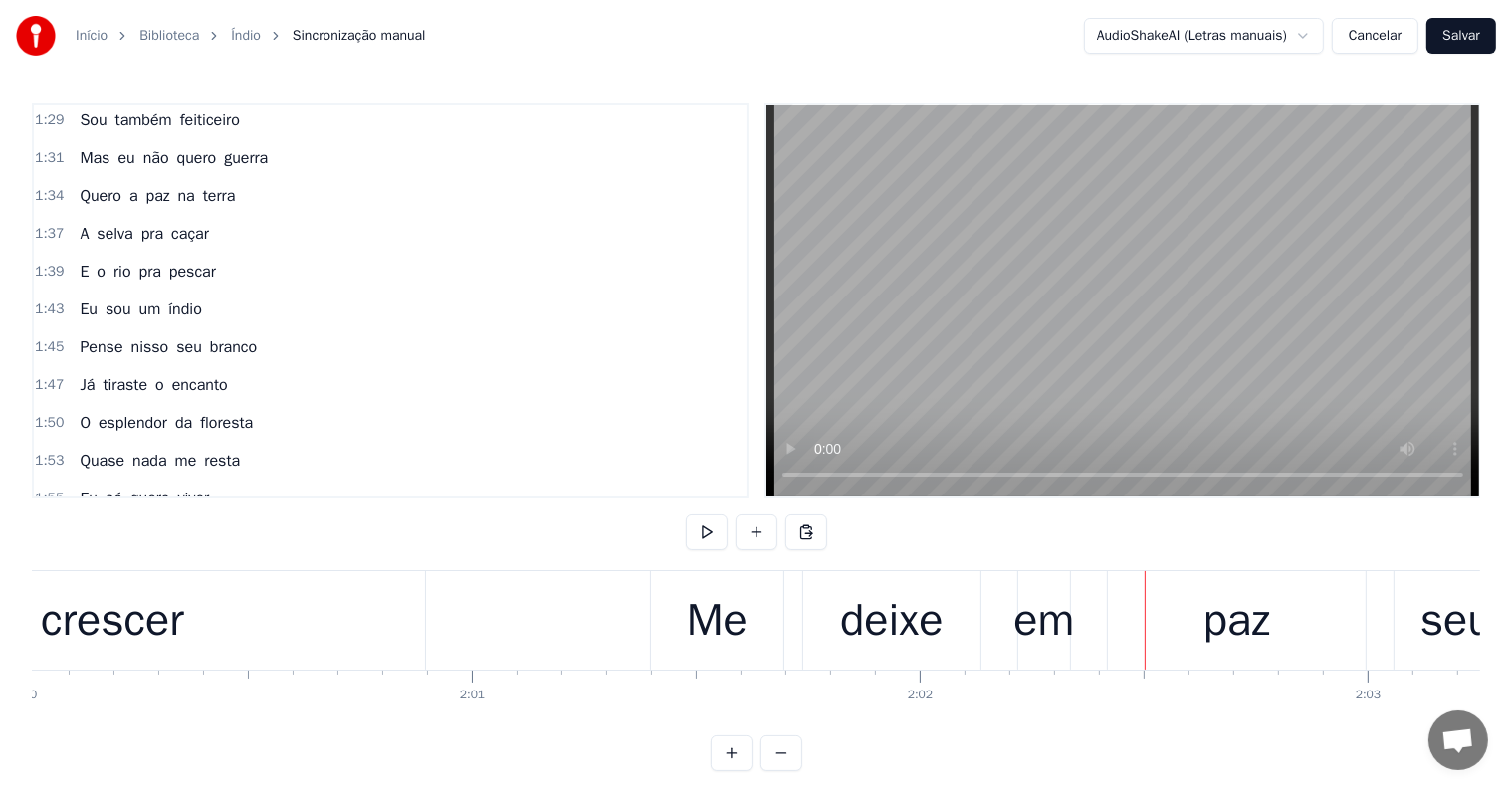 click on "Me" at bounding box center (717, 621) 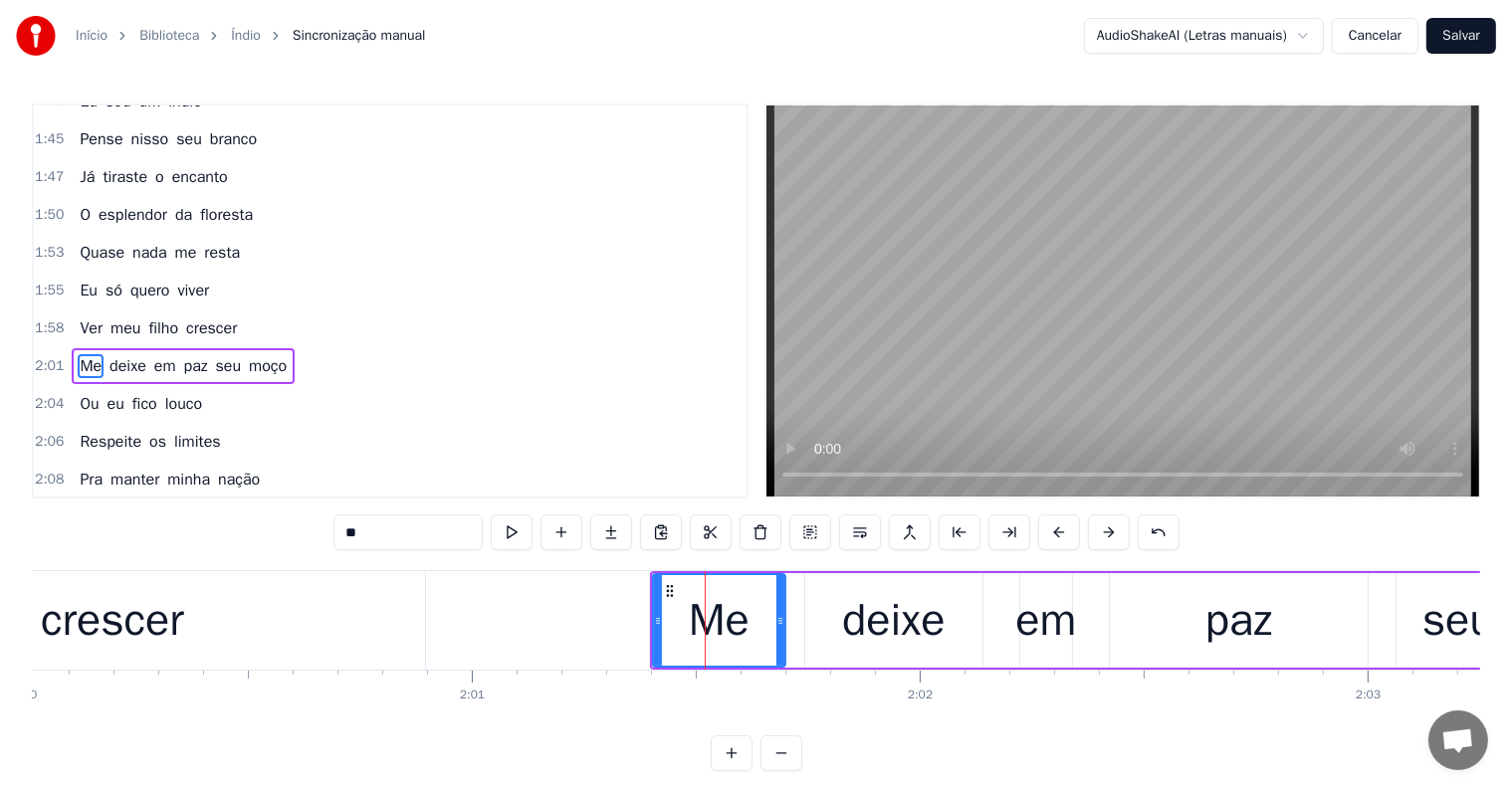 scroll, scrollTop: 1433, scrollLeft: 0, axis: vertical 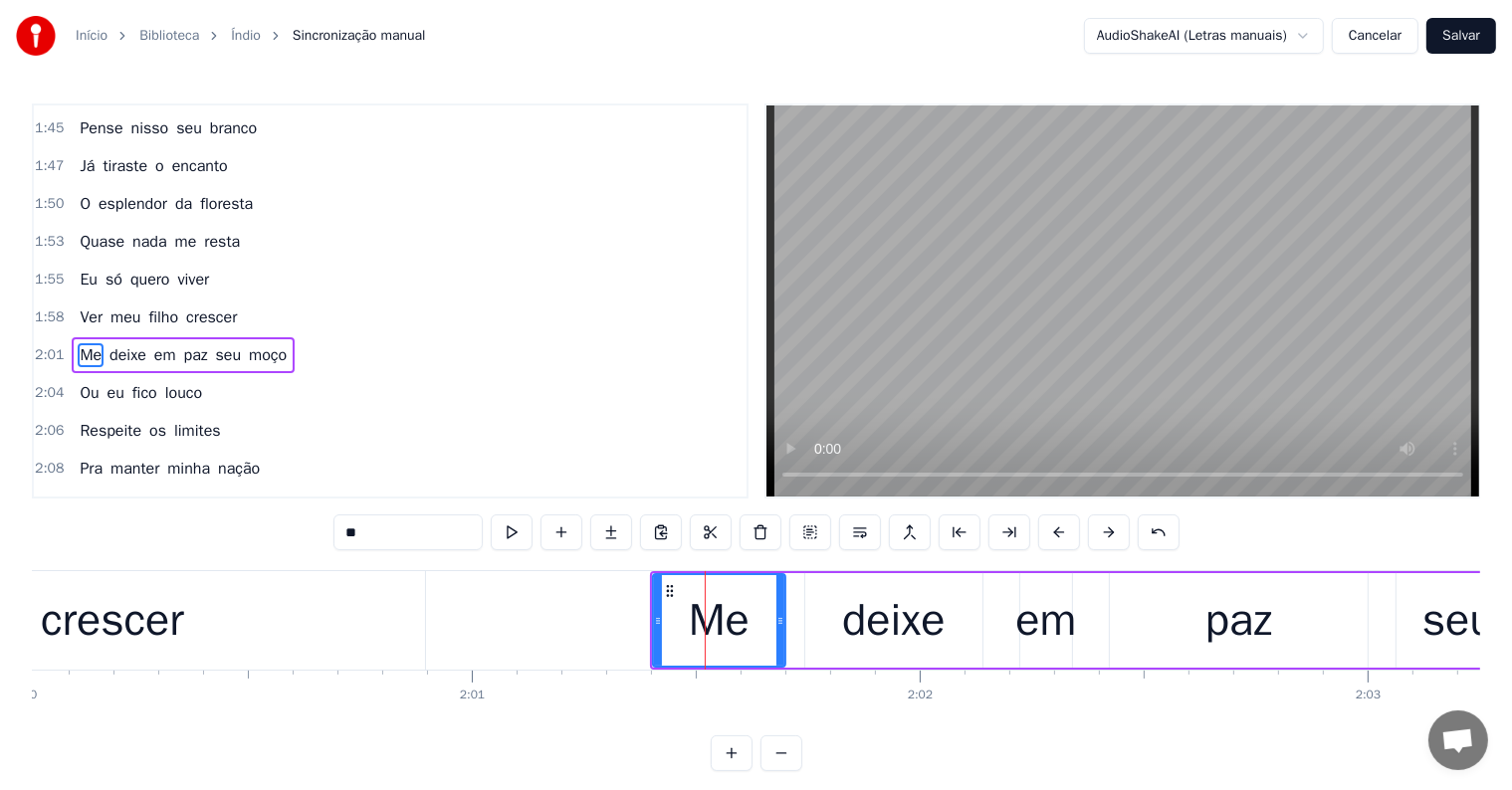 click on "Me deixe em paz seu moço" at bounding box center [1247, 620] 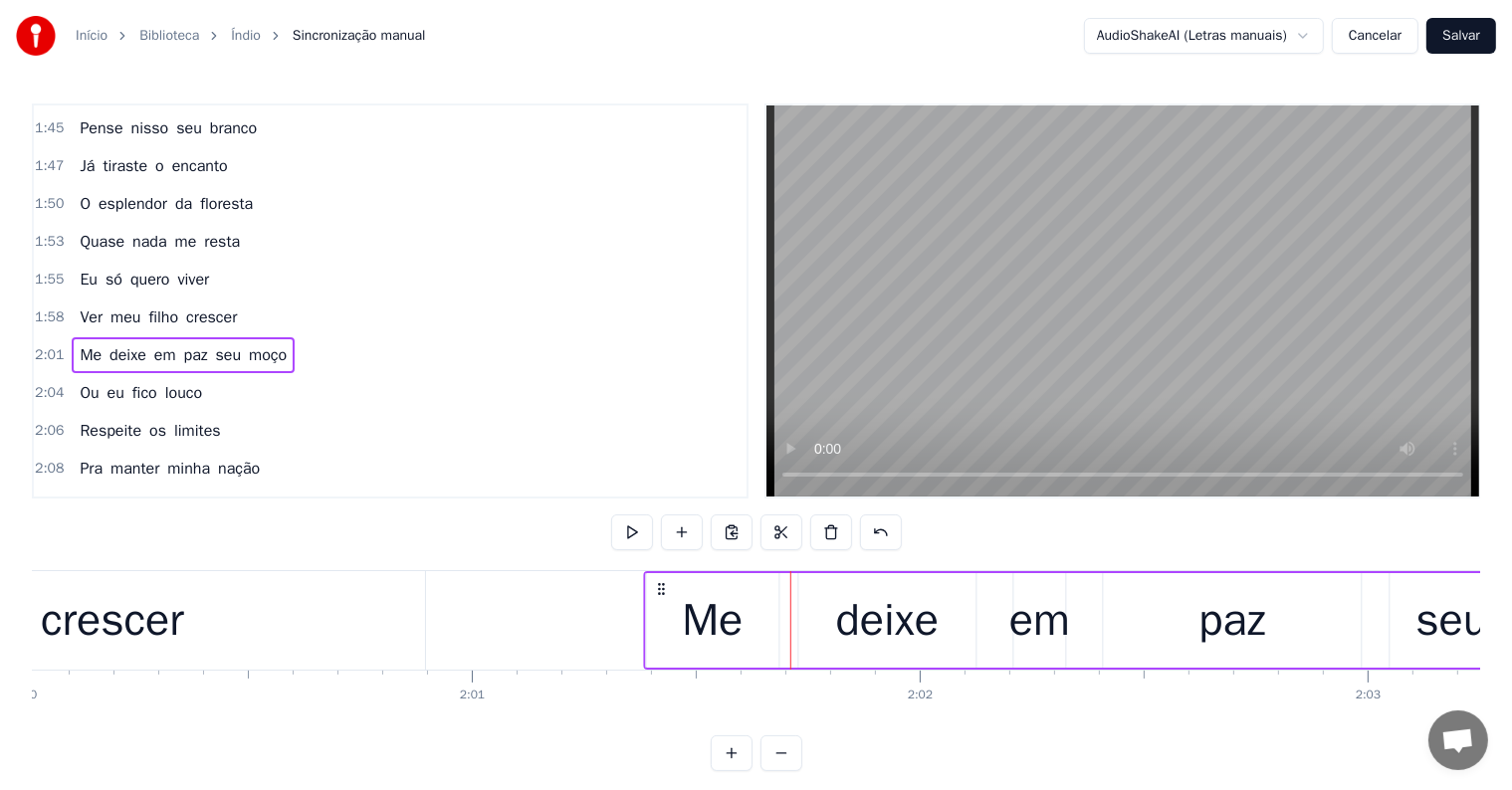 click 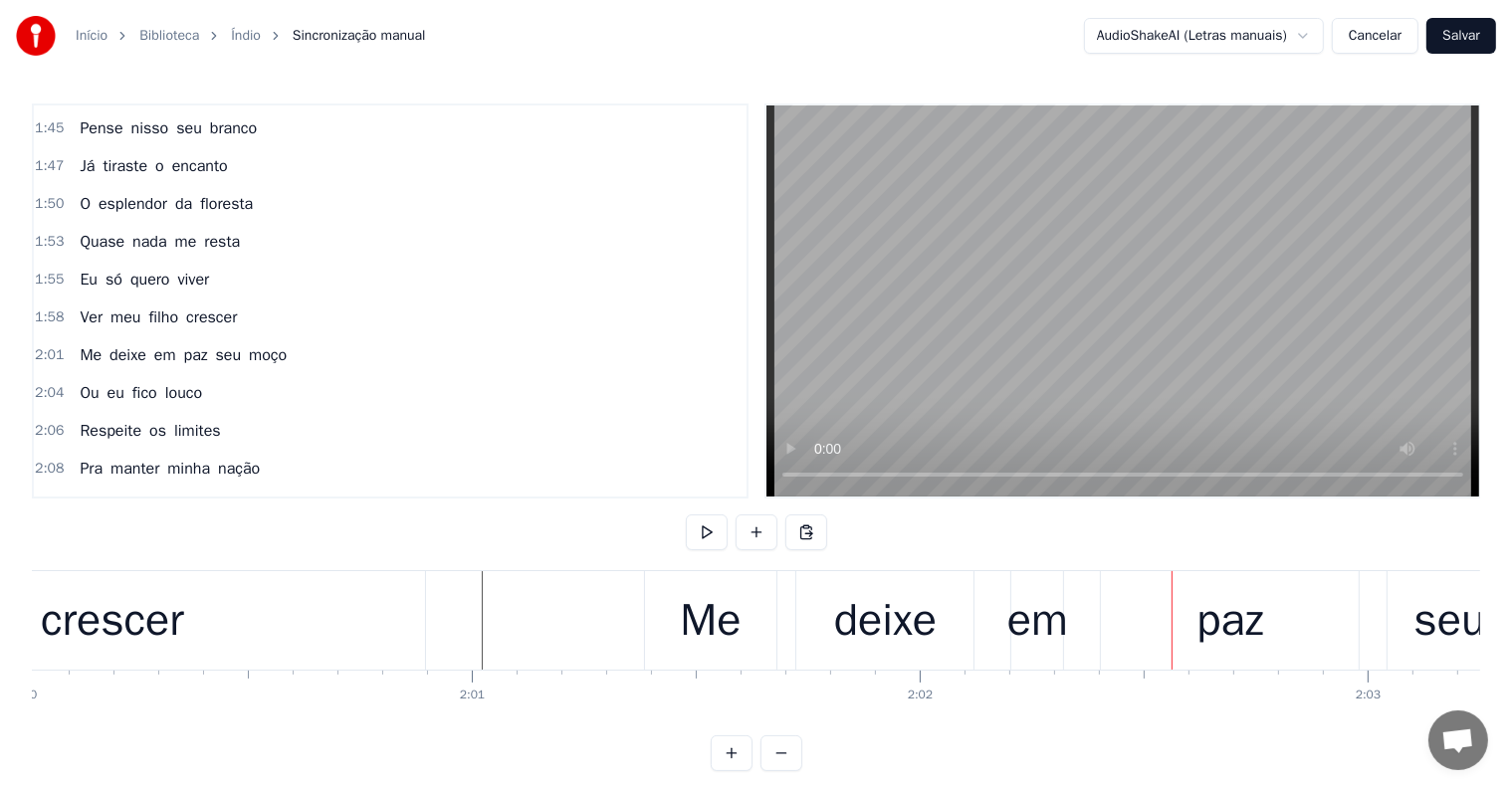 click at bounding box center (-11063, 620) 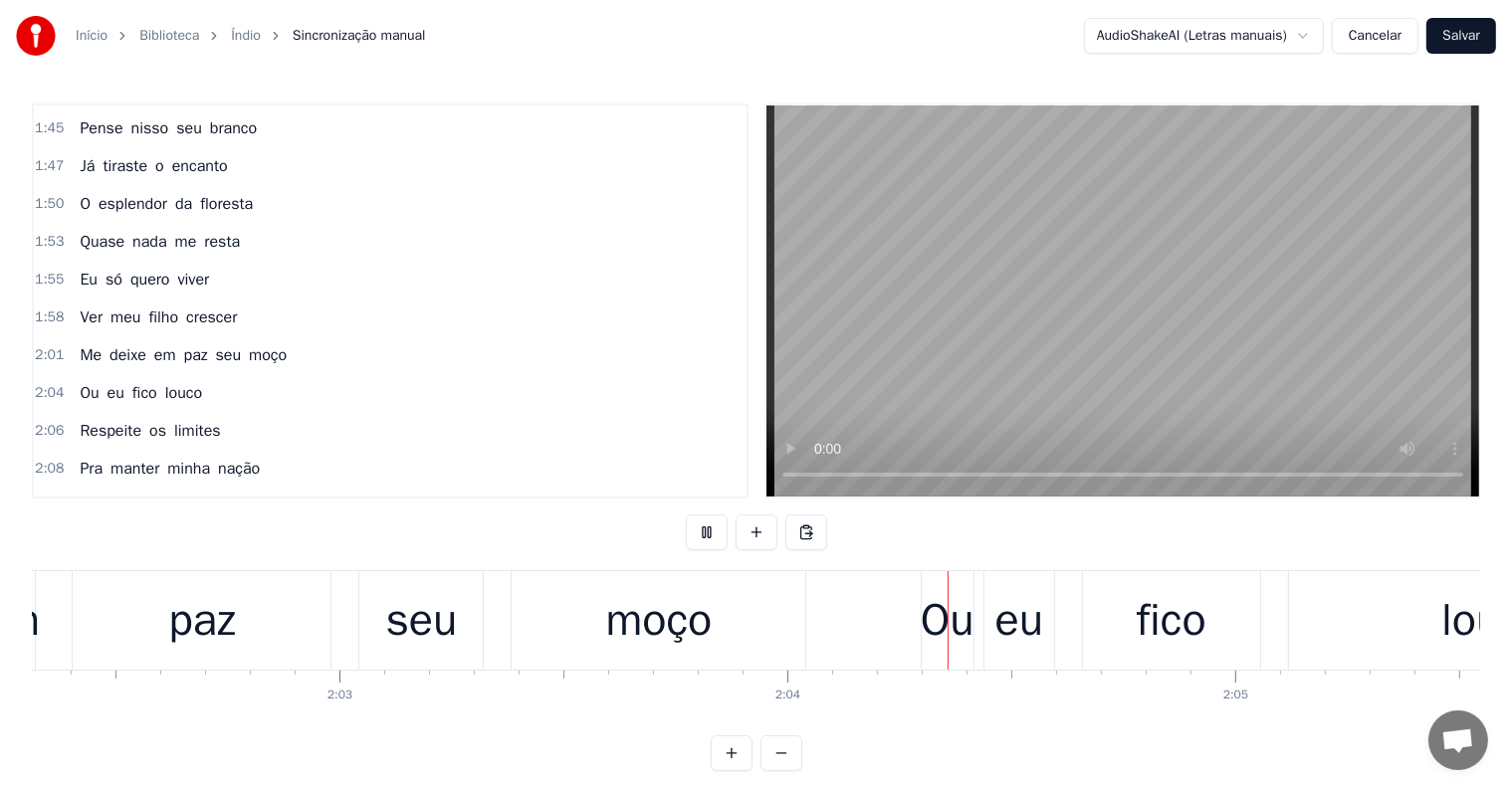 scroll, scrollTop: 0, scrollLeft: 55219, axis: horizontal 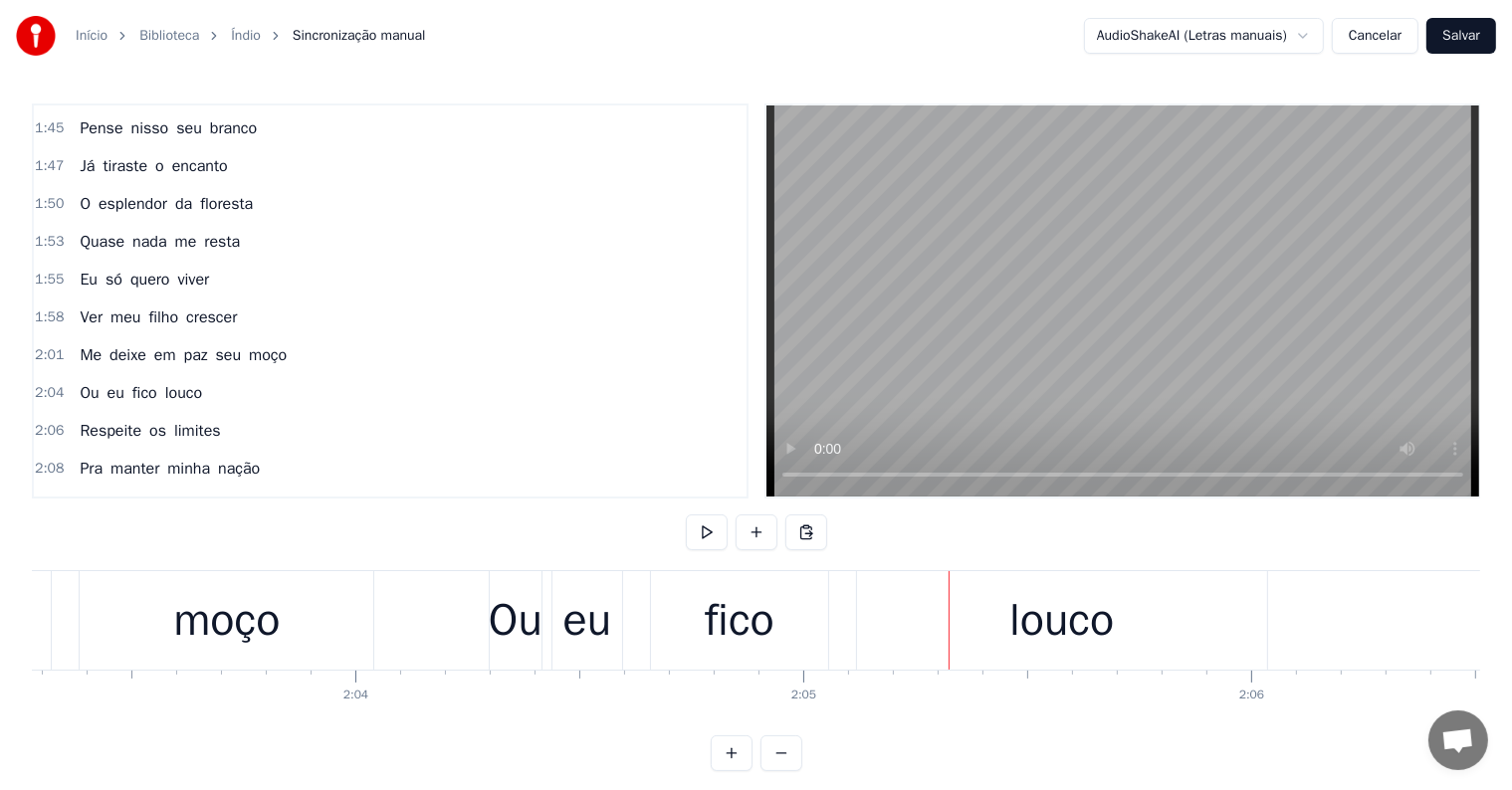 click on "Ou eu fico louco" at bounding box center (880, 620) 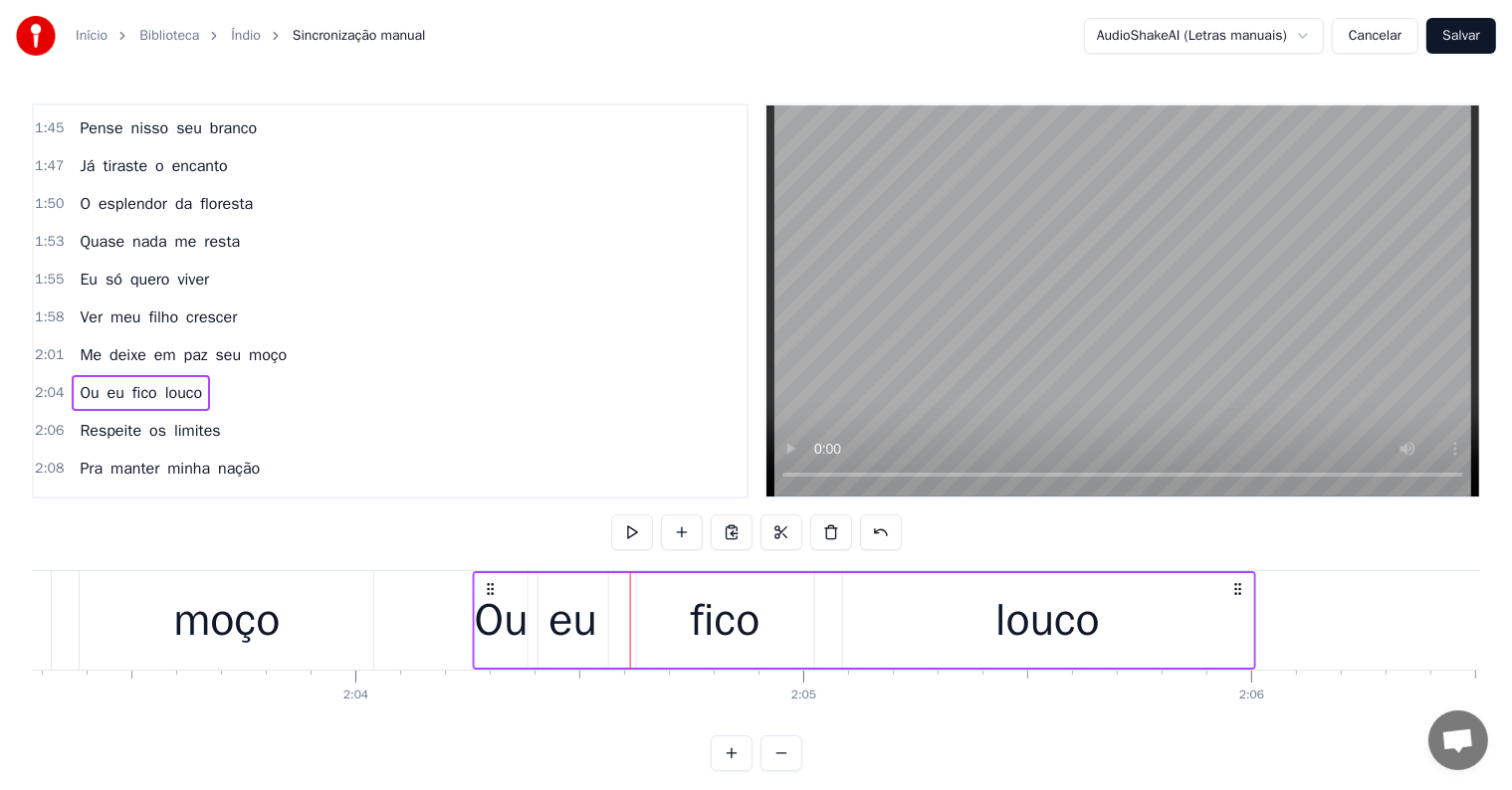 drag, startPoint x: 503, startPoint y: 582, endPoint x: 487, endPoint y: 584, distance: 16.124515 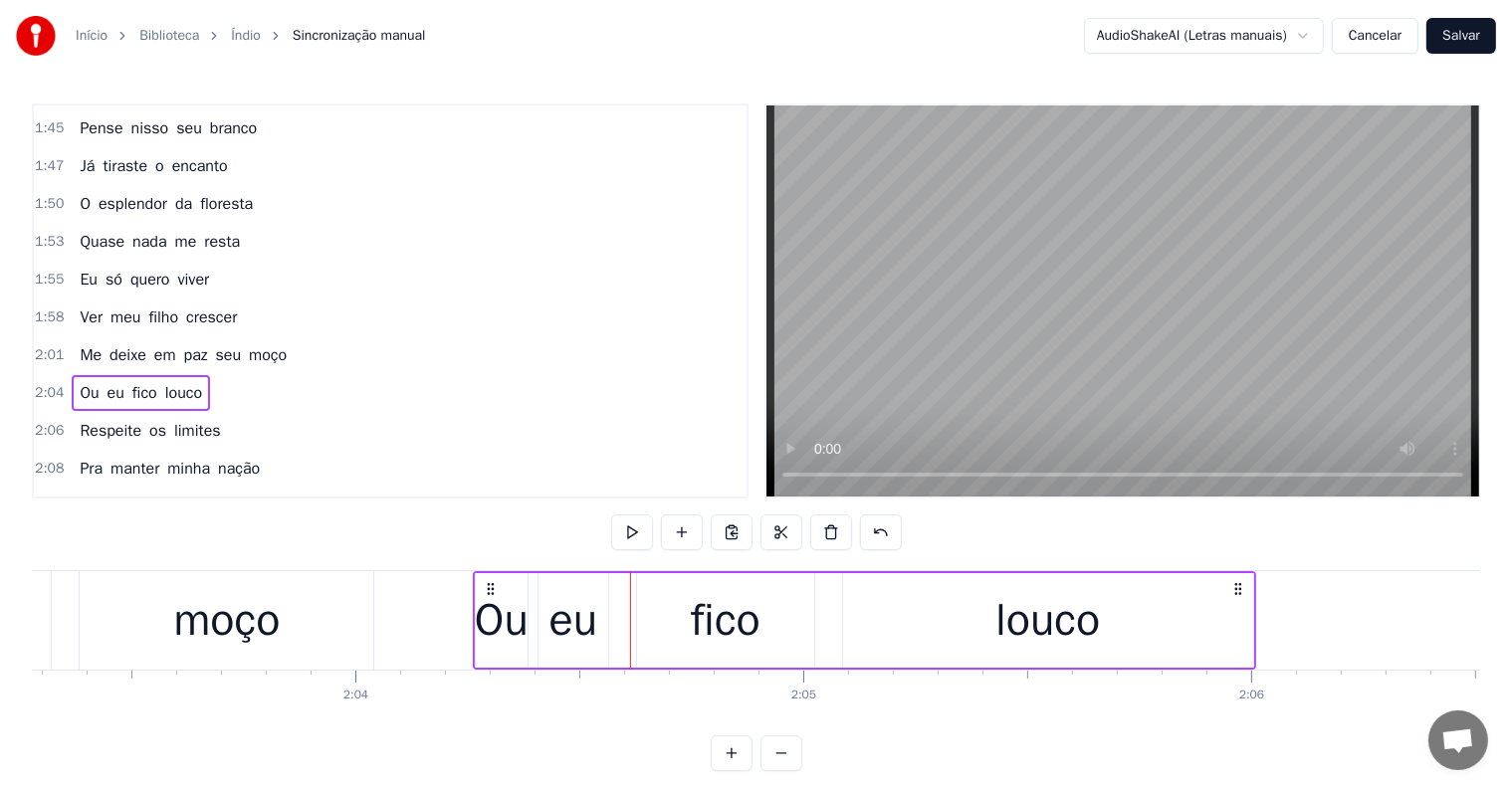 click on "moço" at bounding box center (226, 620) 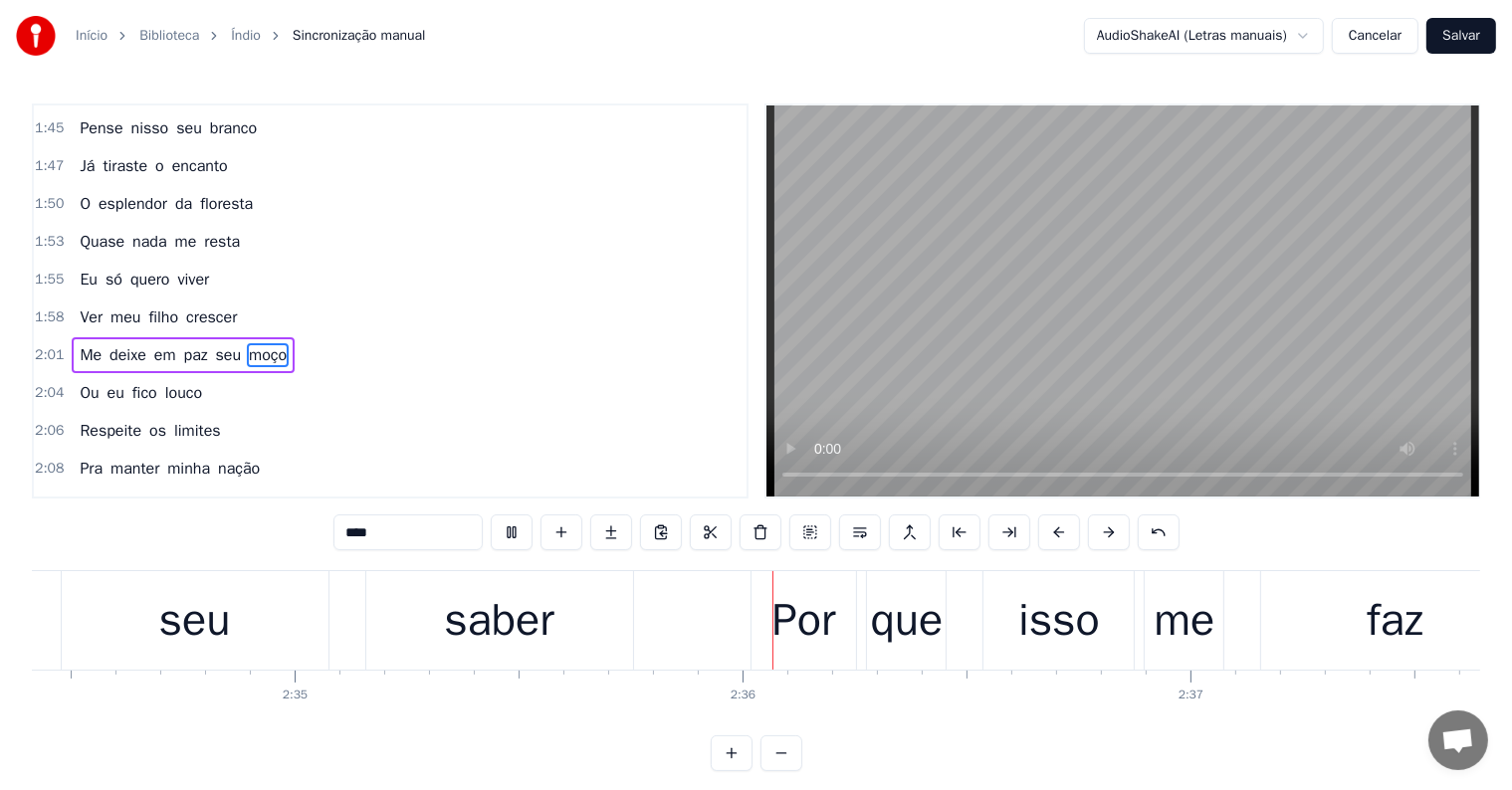 scroll, scrollTop: 0, scrollLeft: 69239, axis: horizontal 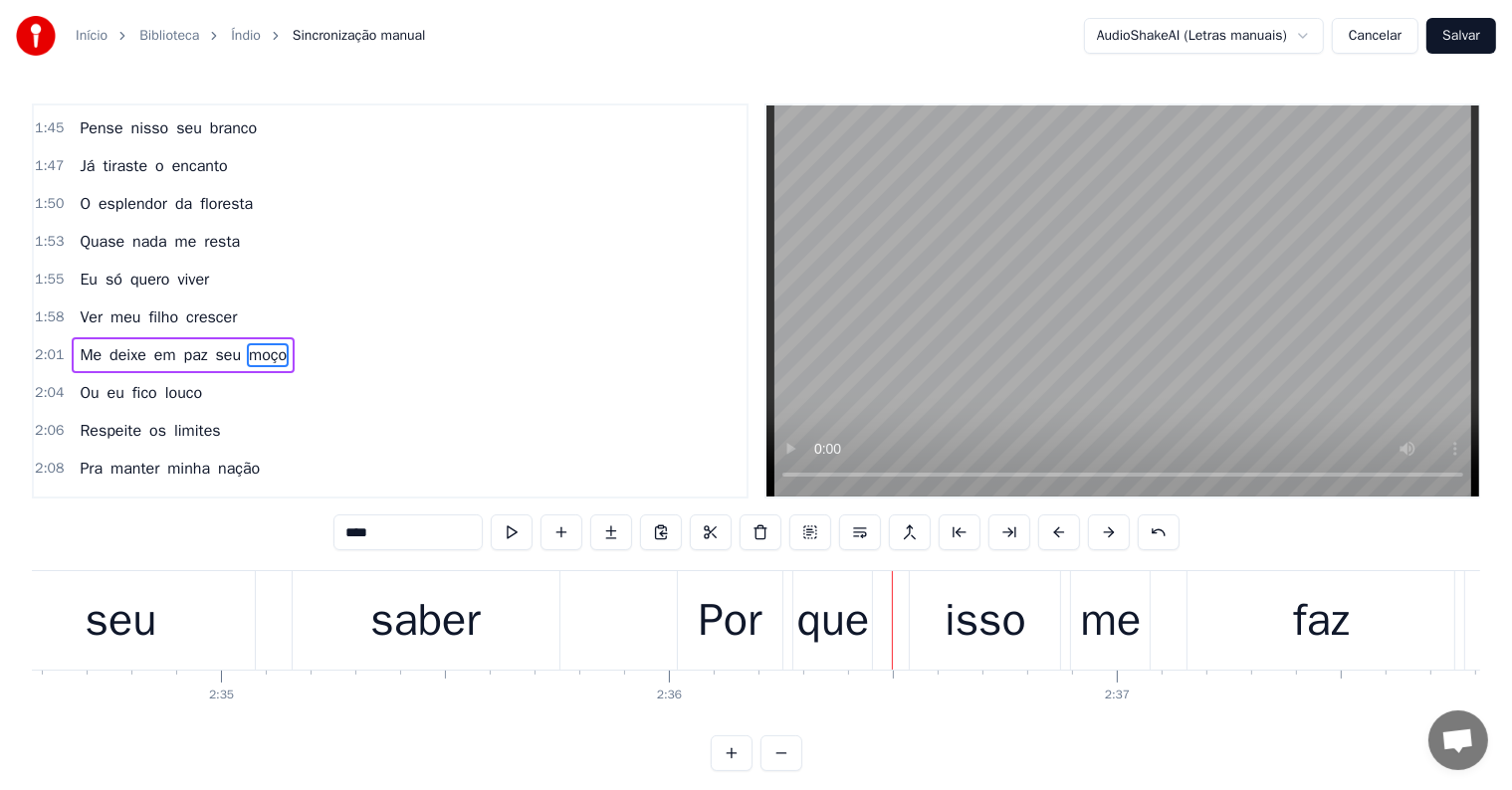 click on "saber" at bounding box center (425, 621) 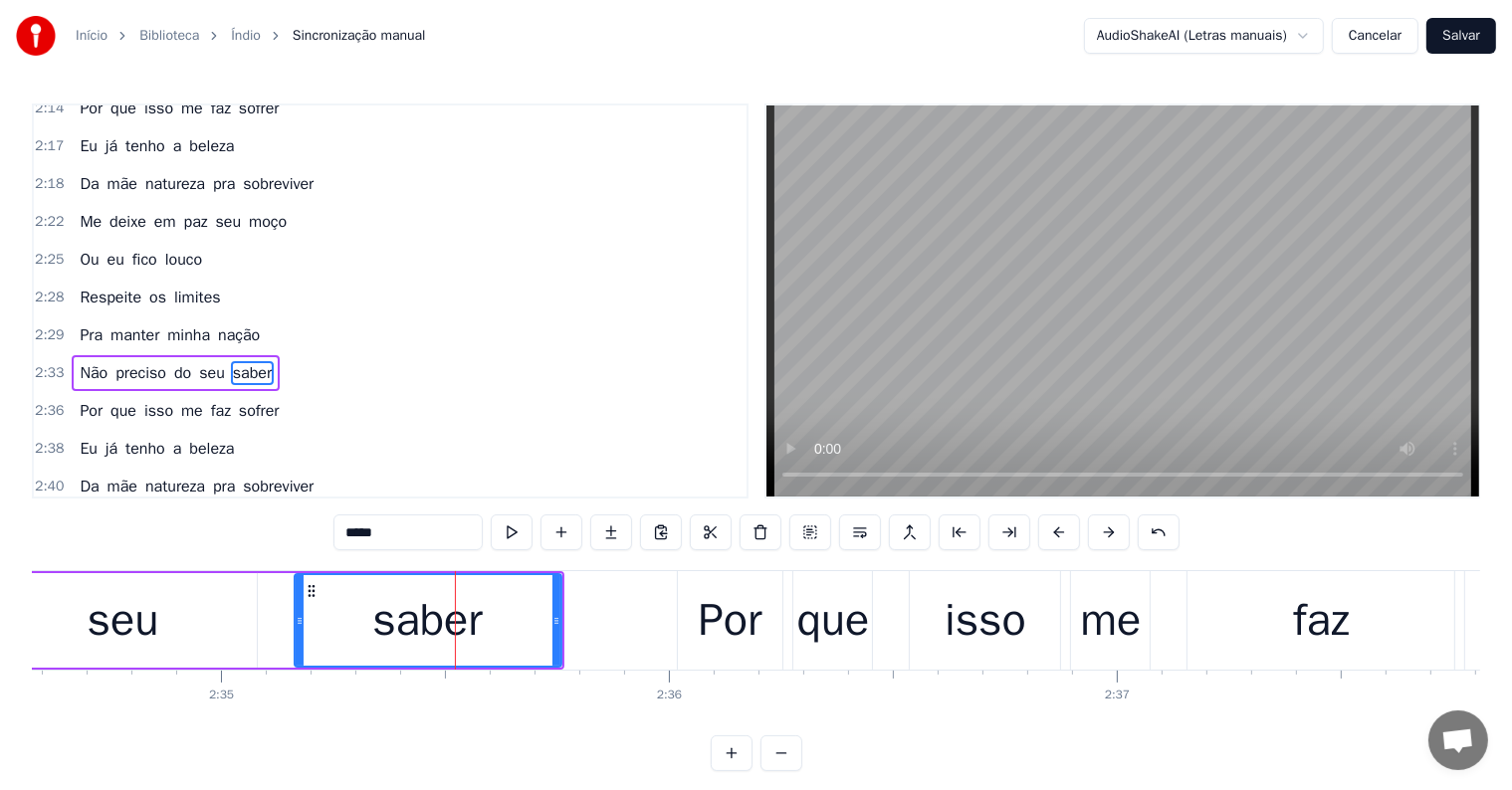 scroll, scrollTop: 1873, scrollLeft: 0, axis: vertical 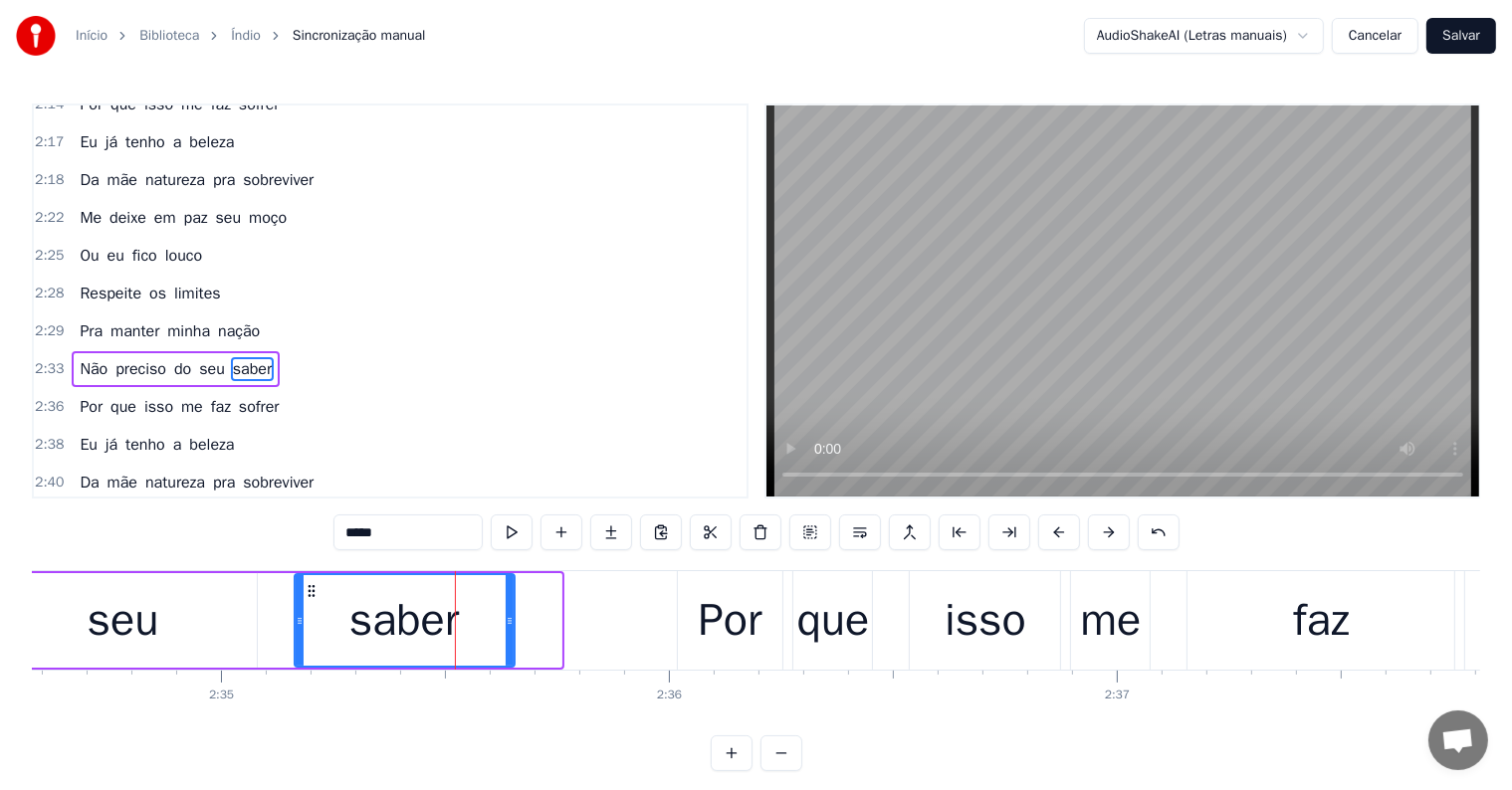drag, startPoint x: 552, startPoint y: 617, endPoint x: 502, endPoint y: 617, distance: 50 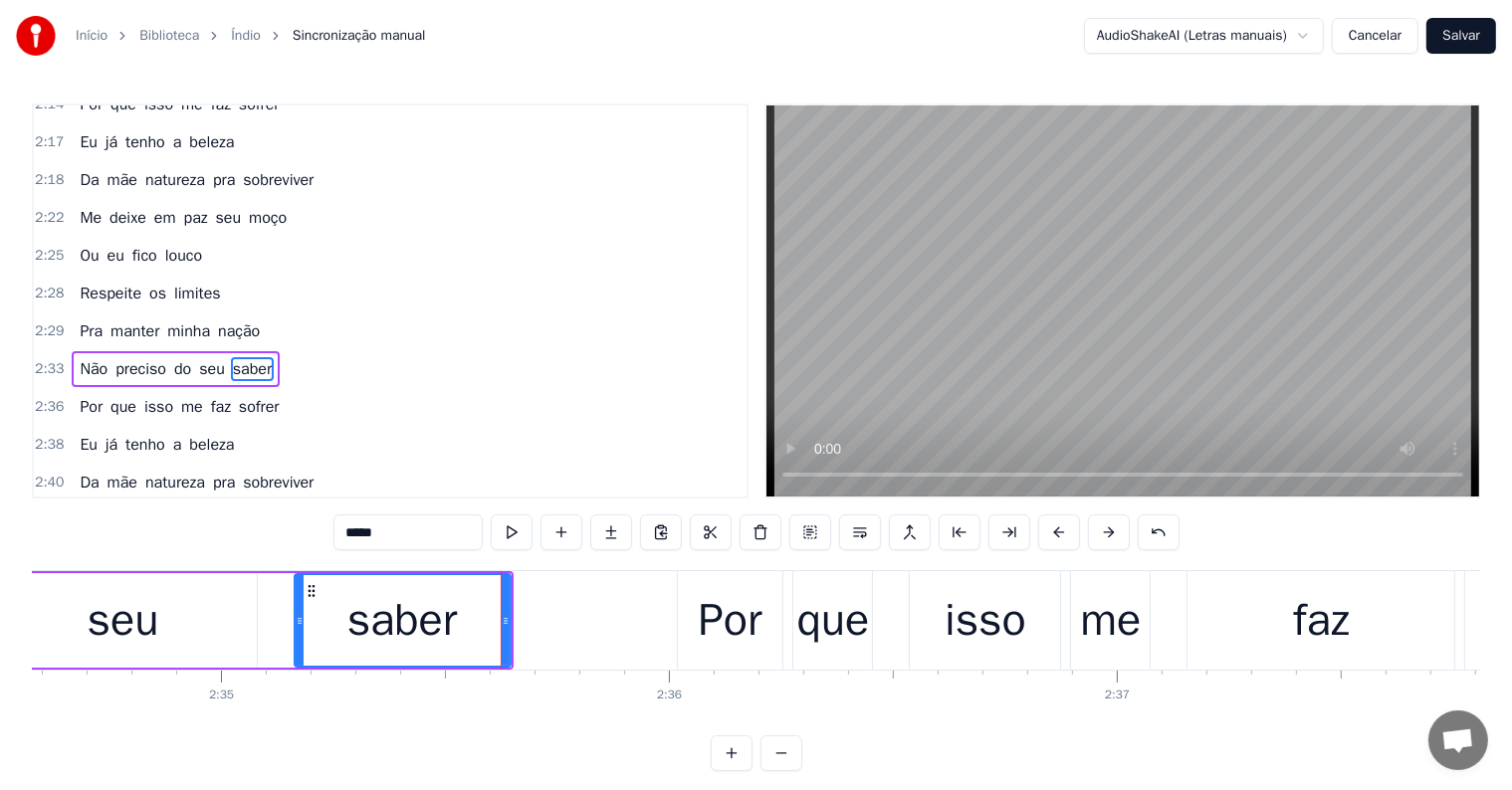 click on "Não preciso do seu saber" at bounding box center (-1, 620) 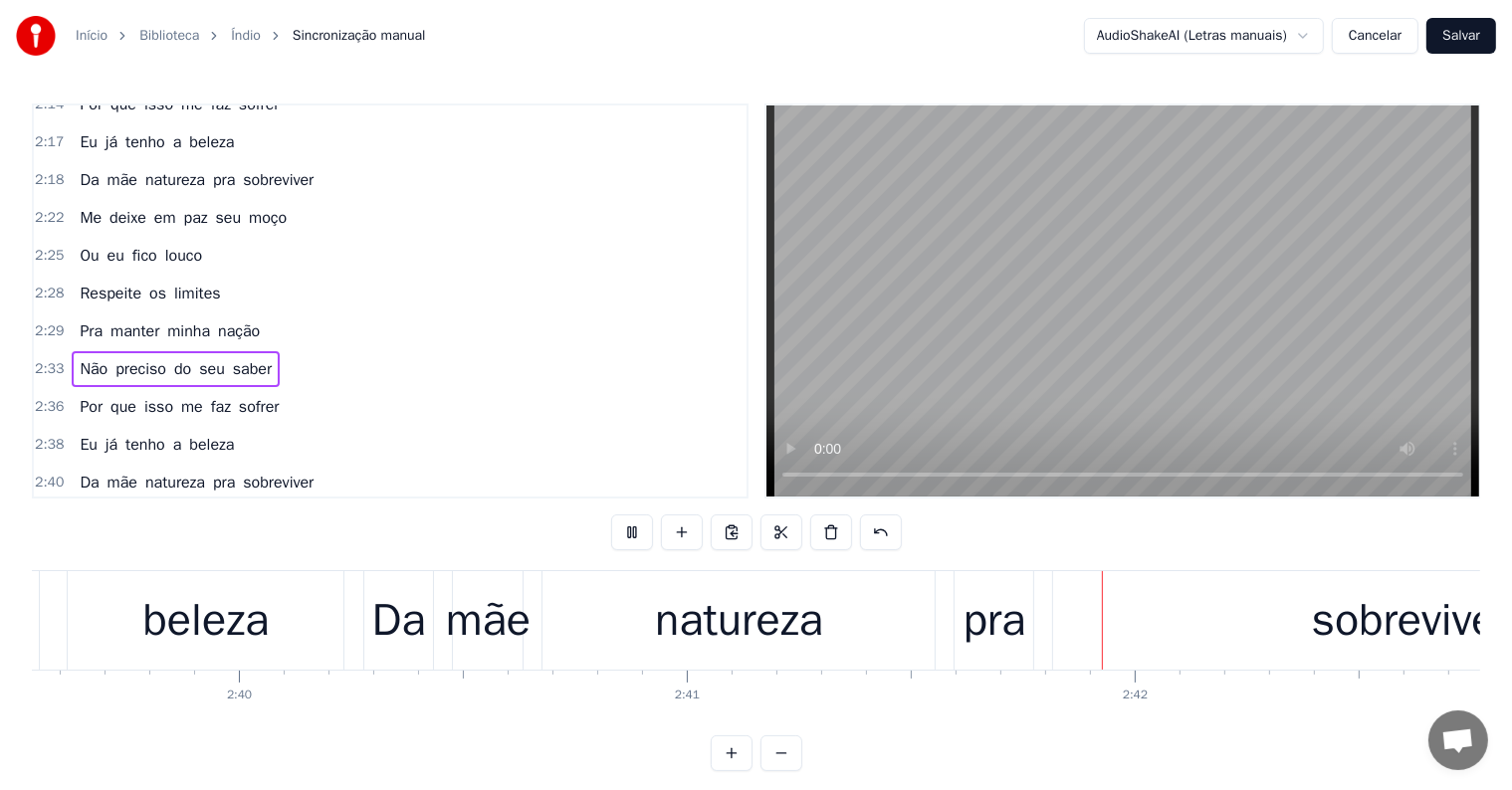 scroll, scrollTop: 0, scrollLeft: 71837, axis: horizontal 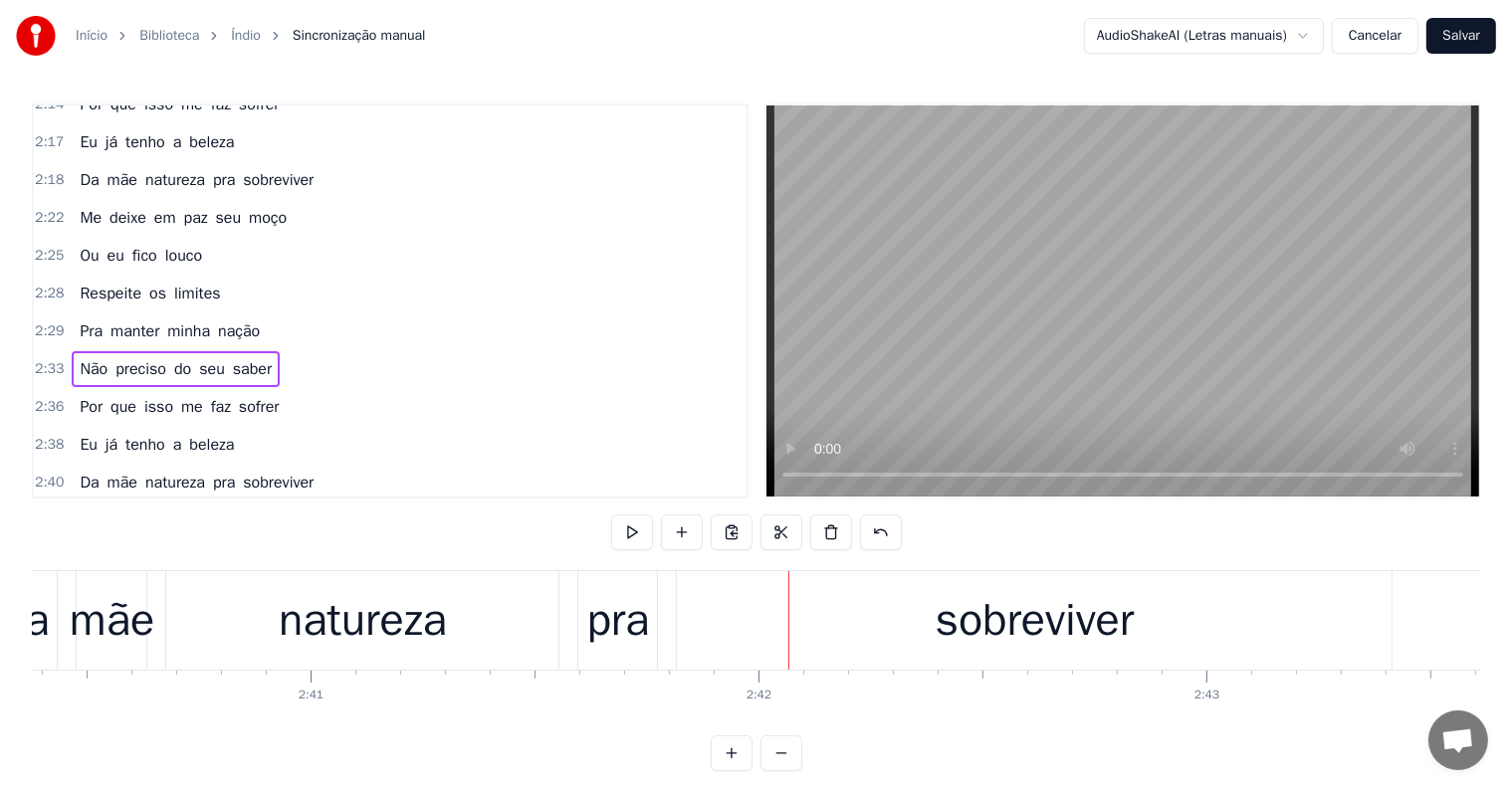 click on "natureza" at bounding box center [362, 621] 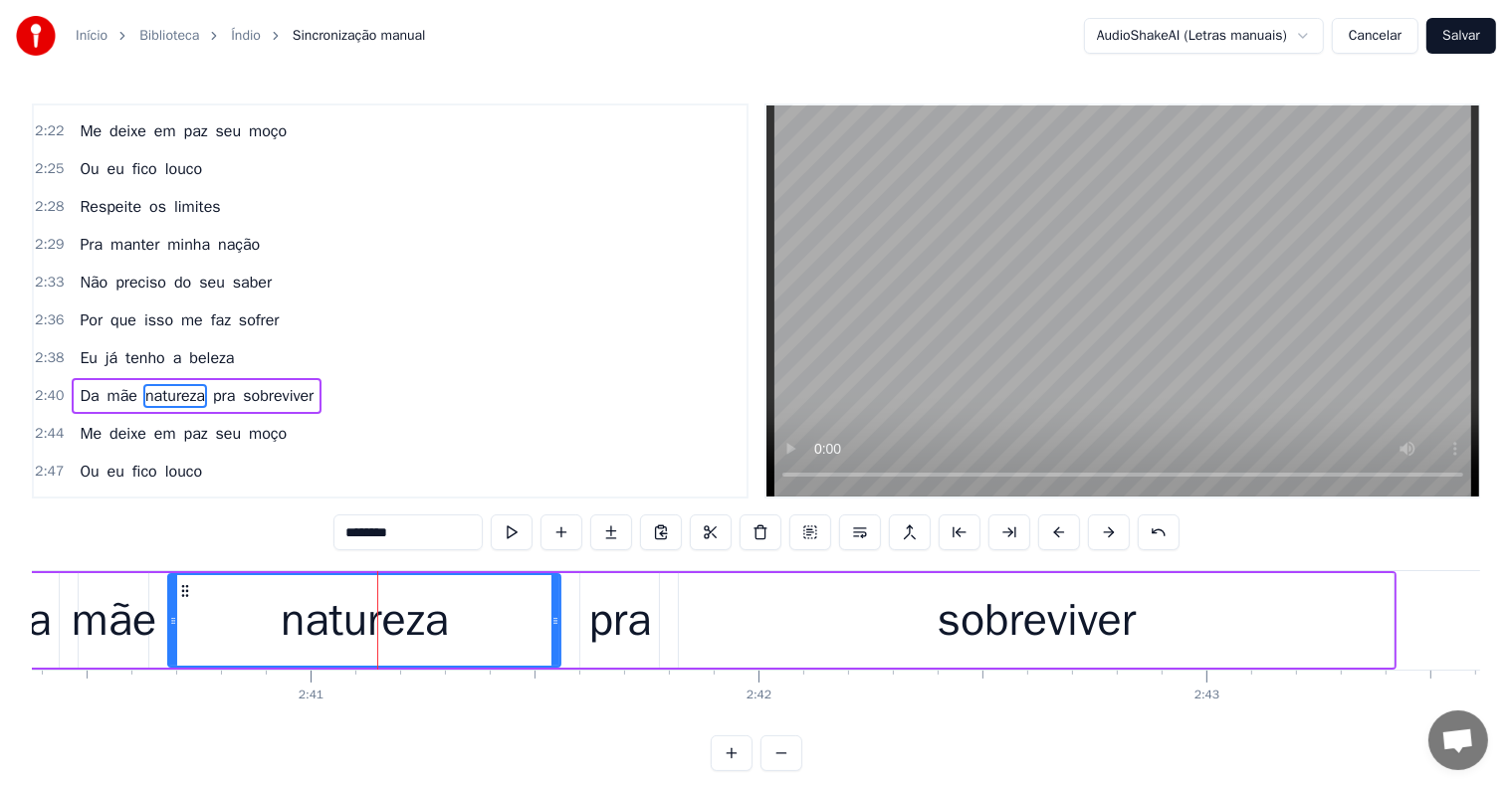 scroll, scrollTop: 1982, scrollLeft: 0, axis: vertical 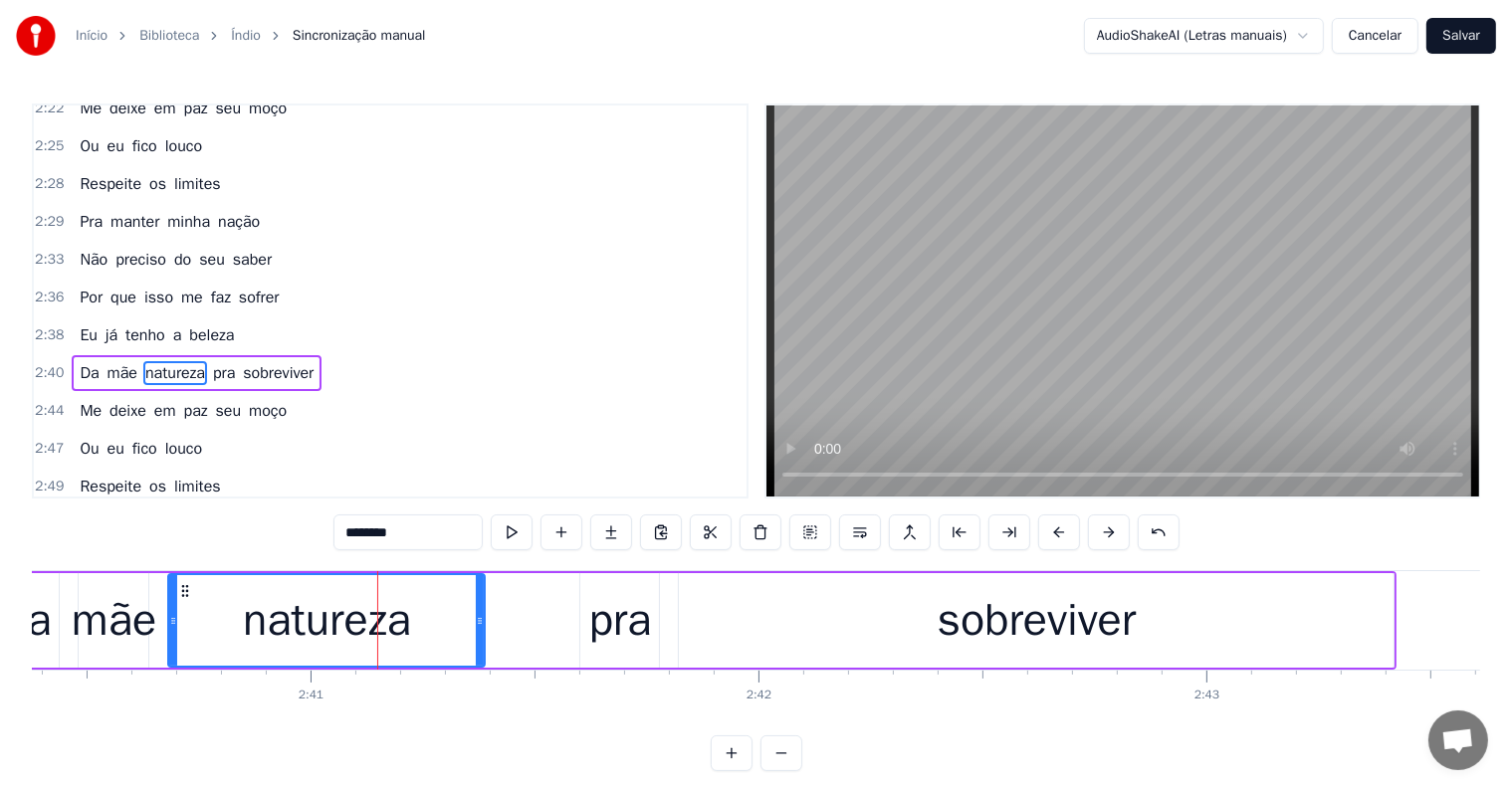 drag, startPoint x: 553, startPoint y: 618, endPoint x: 478, endPoint y: 624, distance: 75.23962 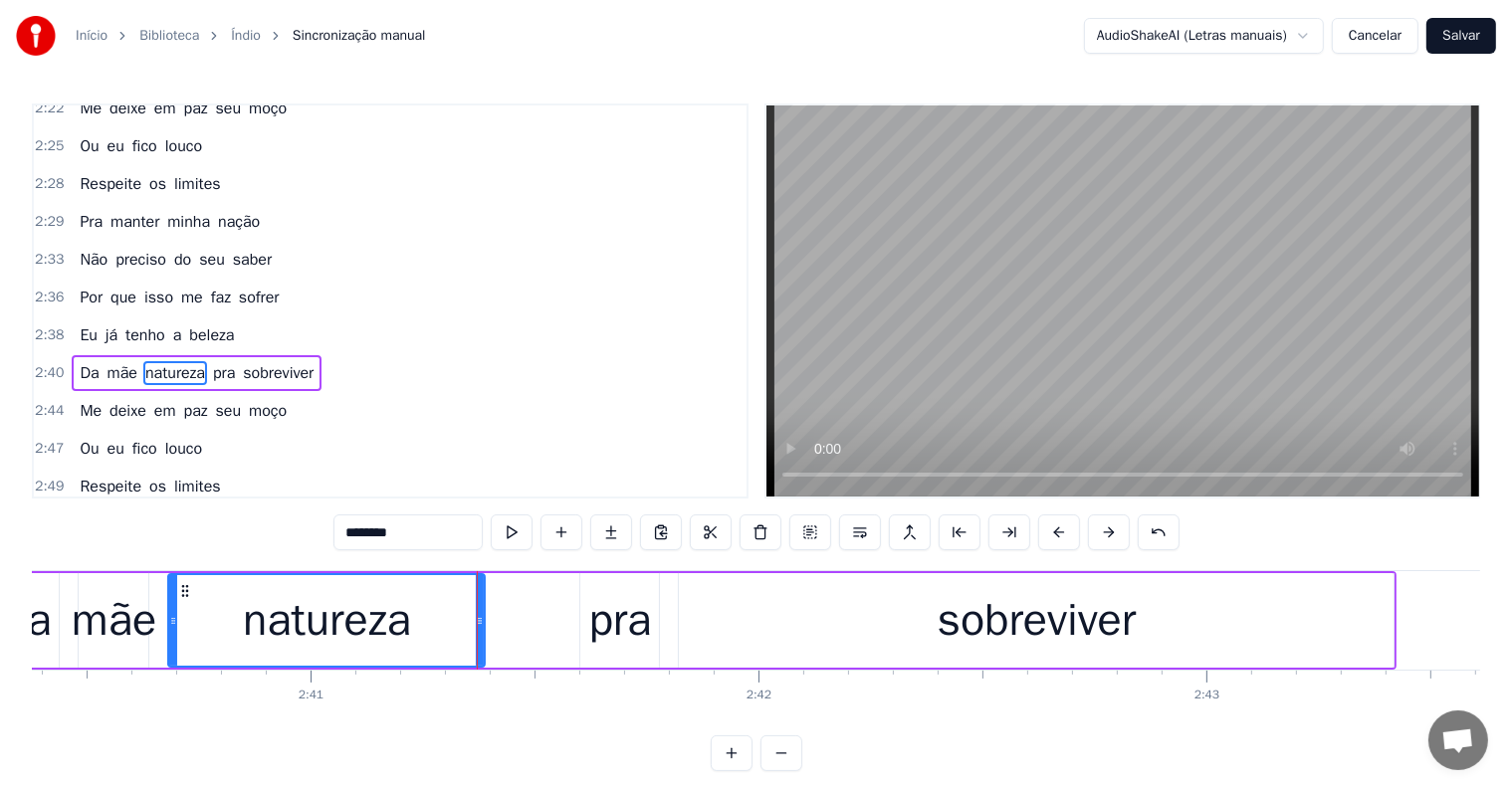 click on "mãe" at bounding box center [113, 621] 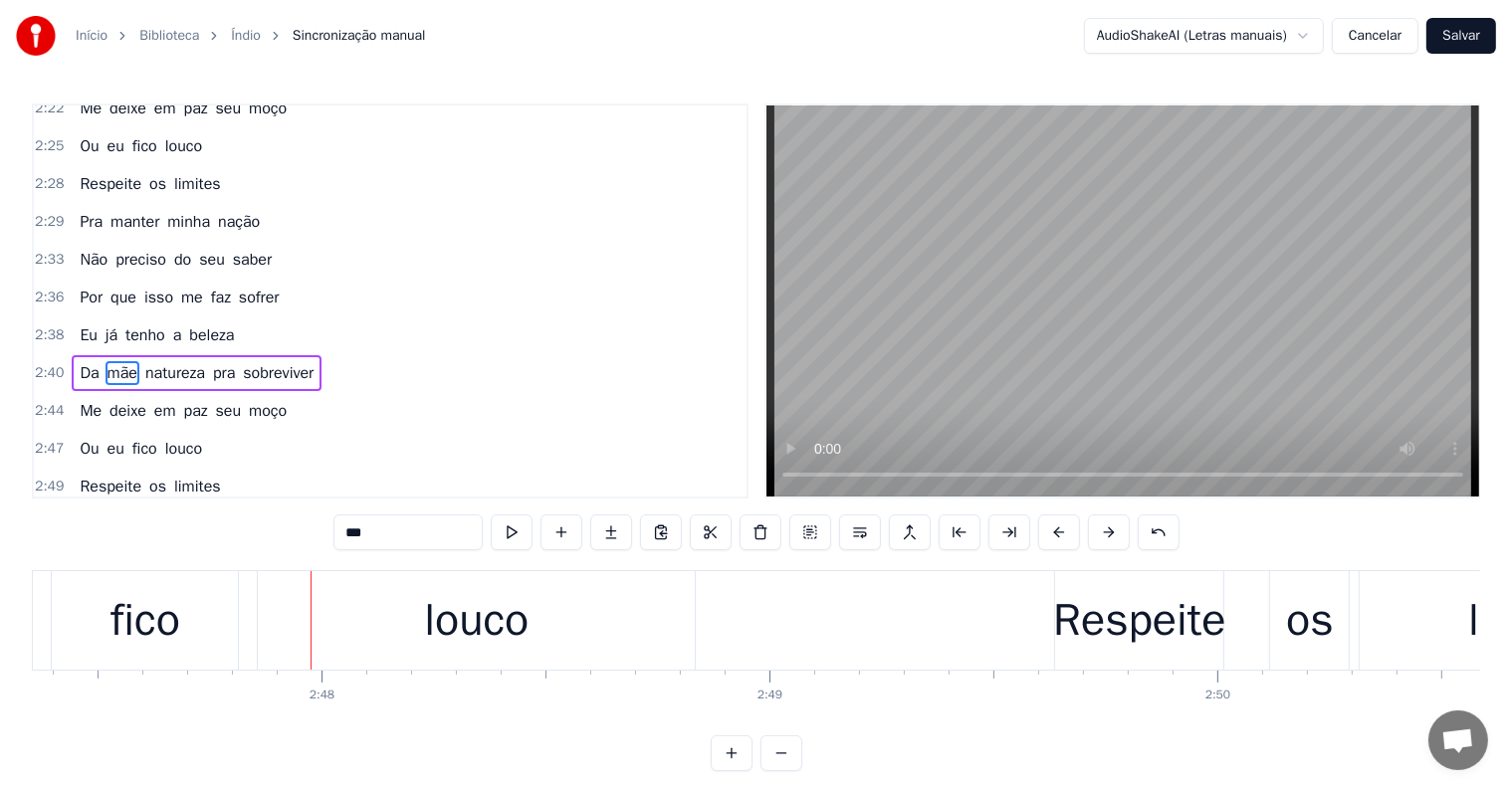 scroll, scrollTop: 0, scrollLeft: 74988, axis: horizontal 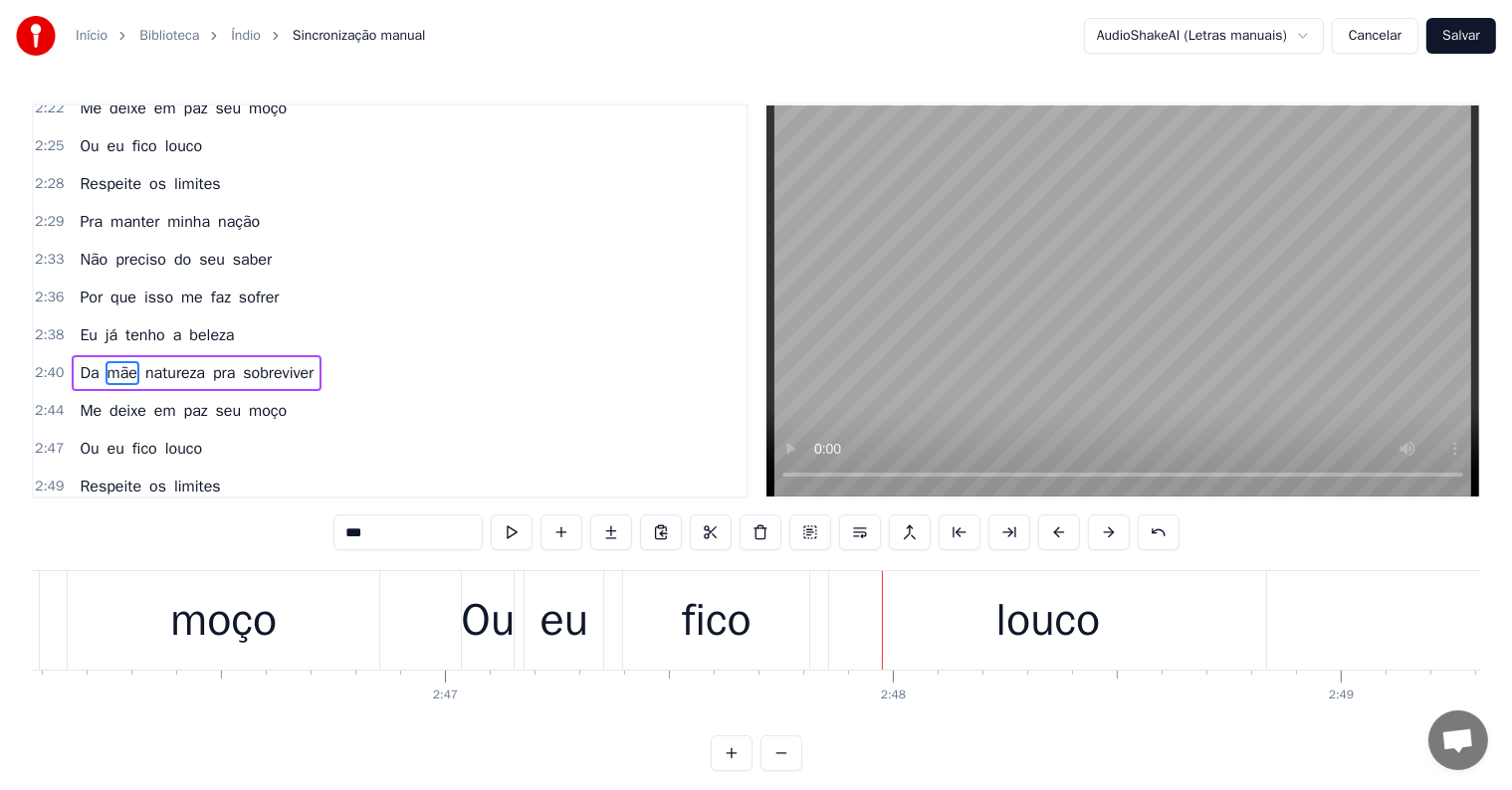 click on "Ou" at bounding box center (488, 621) 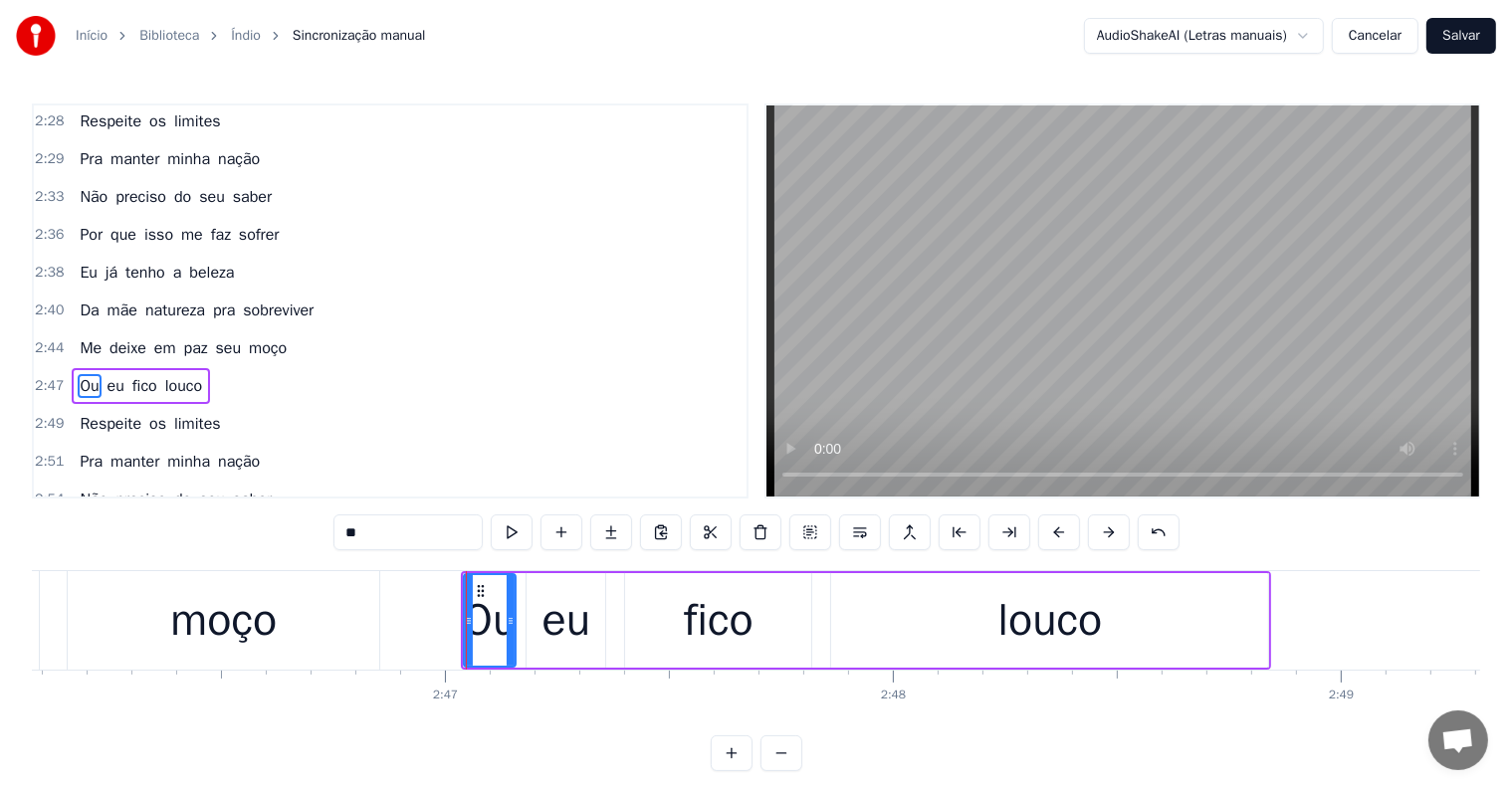 scroll, scrollTop: 2056, scrollLeft: 0, axis: vertical 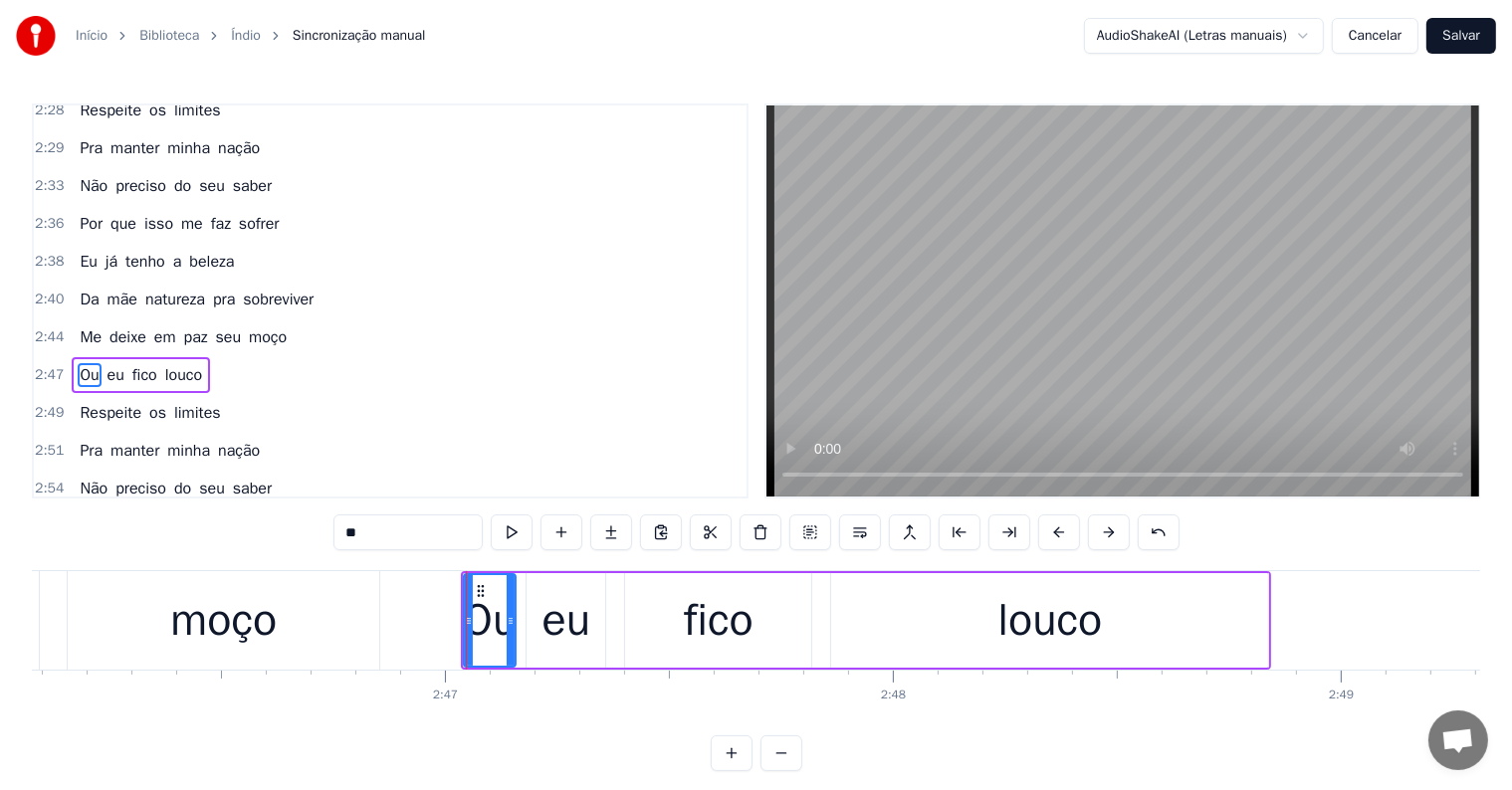 click on "Ou eu fico louco" at bounding box center [866, 620] 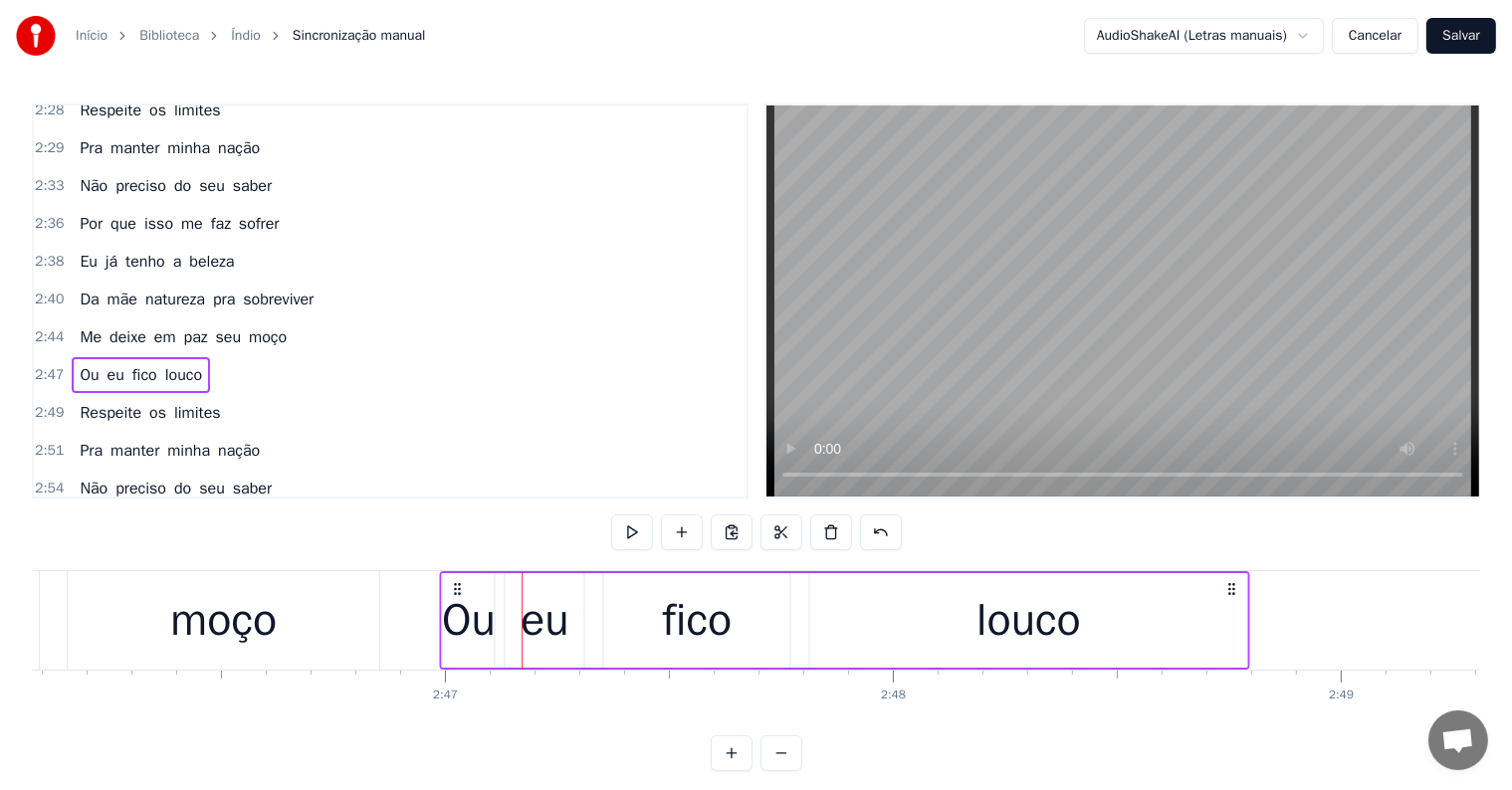drag, startPoint x: 474, startPoint y: 584, endPoint x: 453, endPoint y: 587, distance: 21.213203 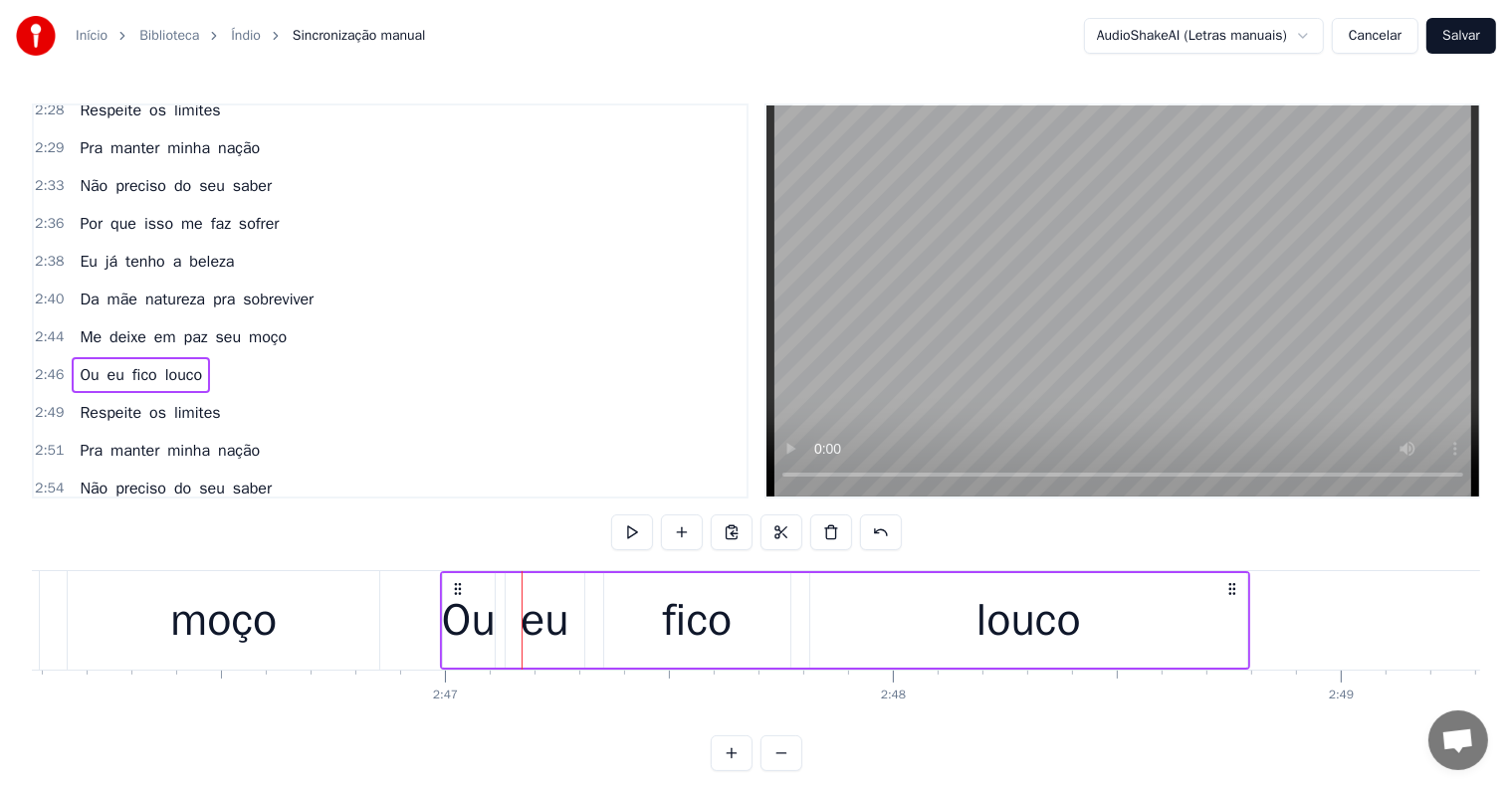 click on "moço" at bounding box center [223, 621] 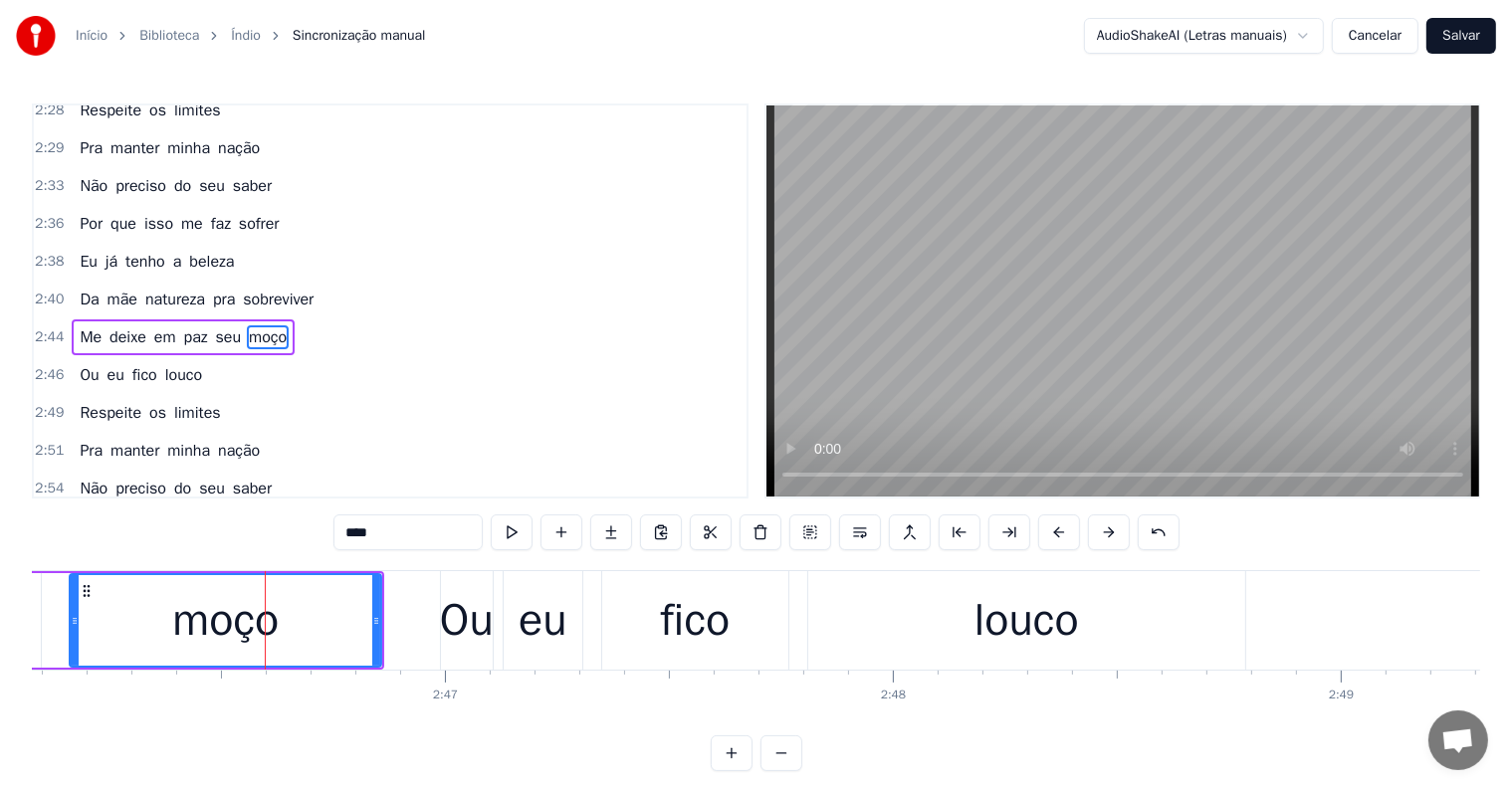 scroll, scrollTop: 2019, scrollLeft: 0, axis: vertical 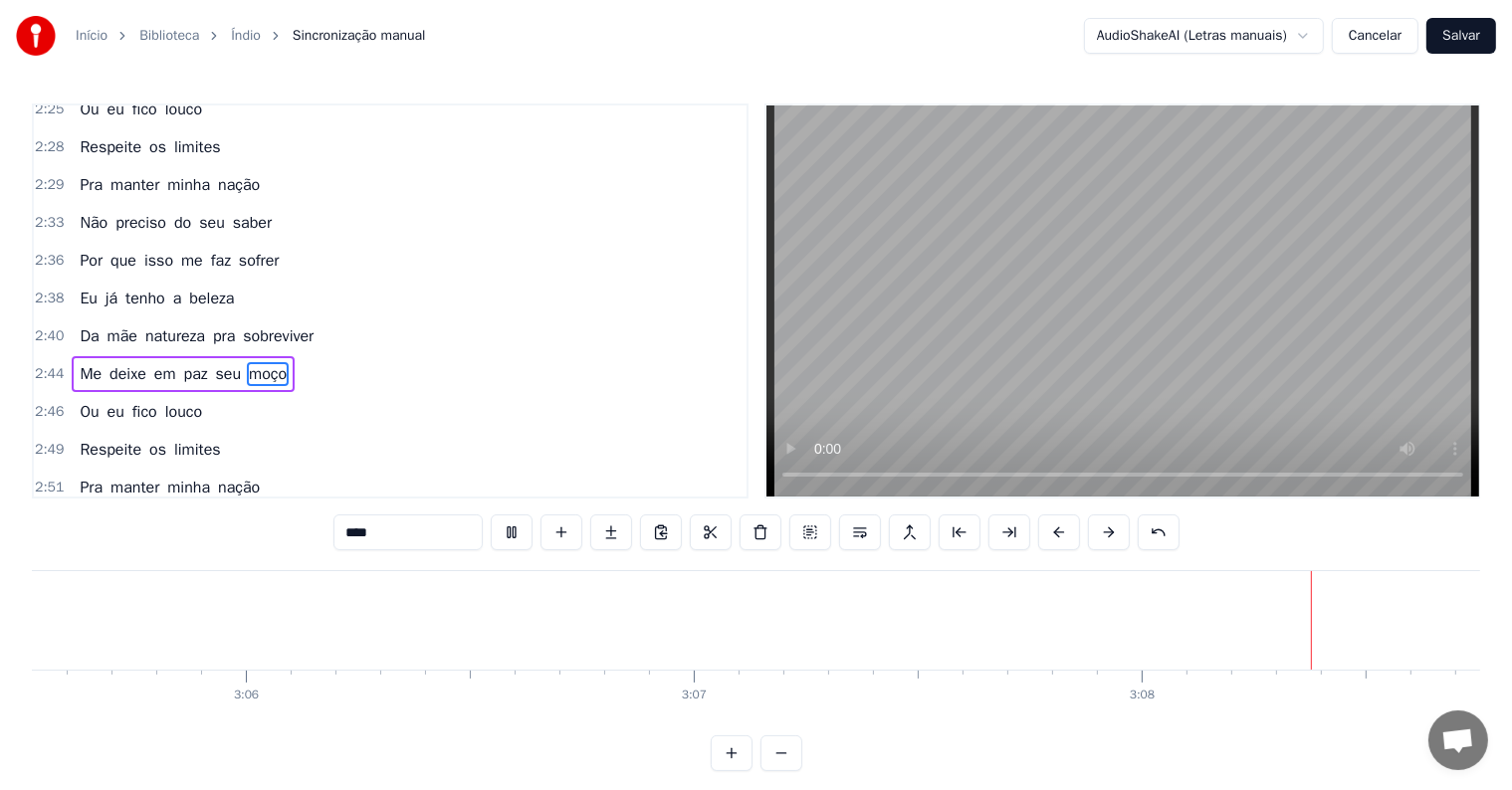 click on "Salvar" at bounding box center (1461, 36) 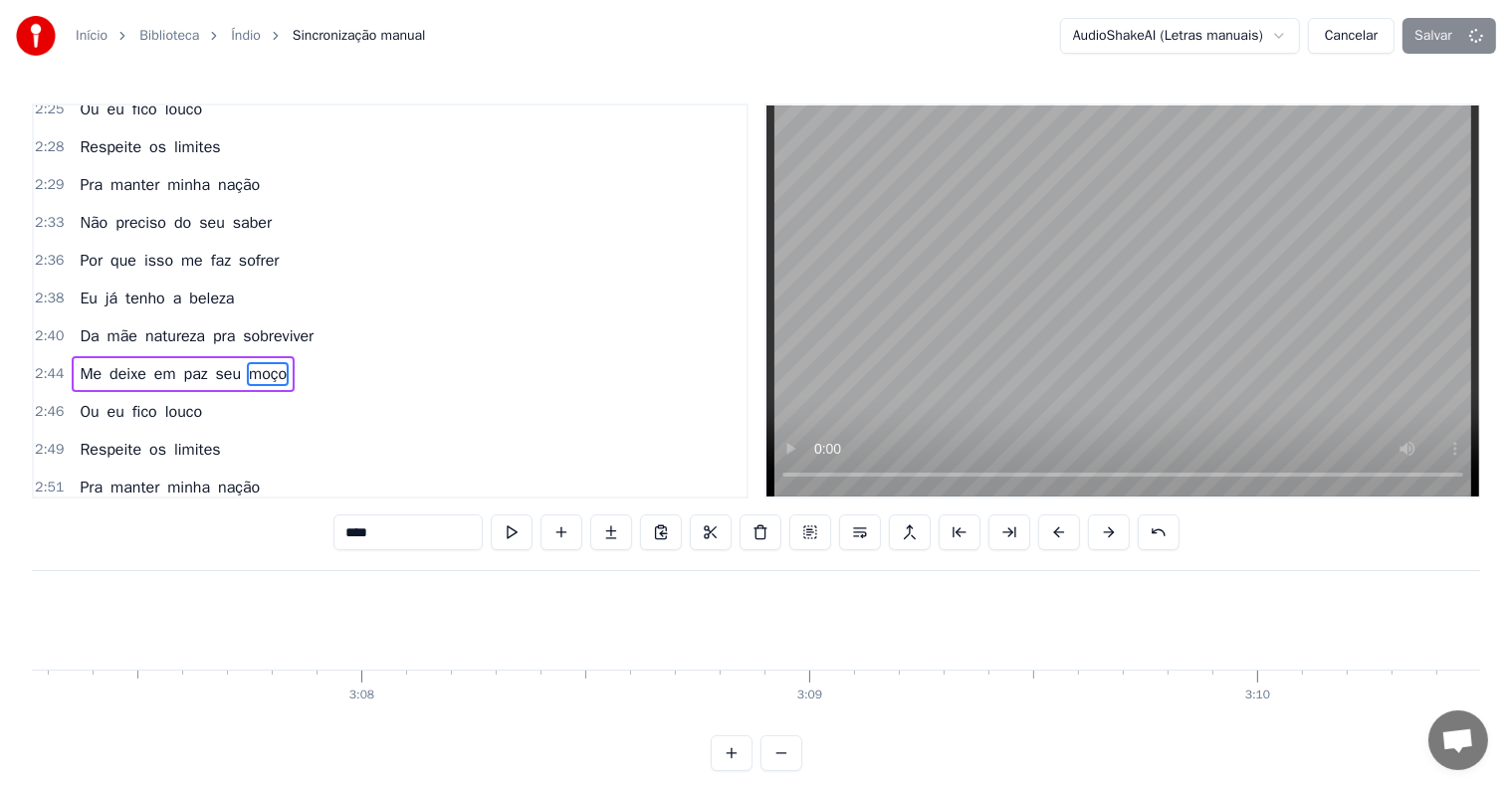 scroll, scrollTop: 0, scrollLeft: 83883, axis: horizontal 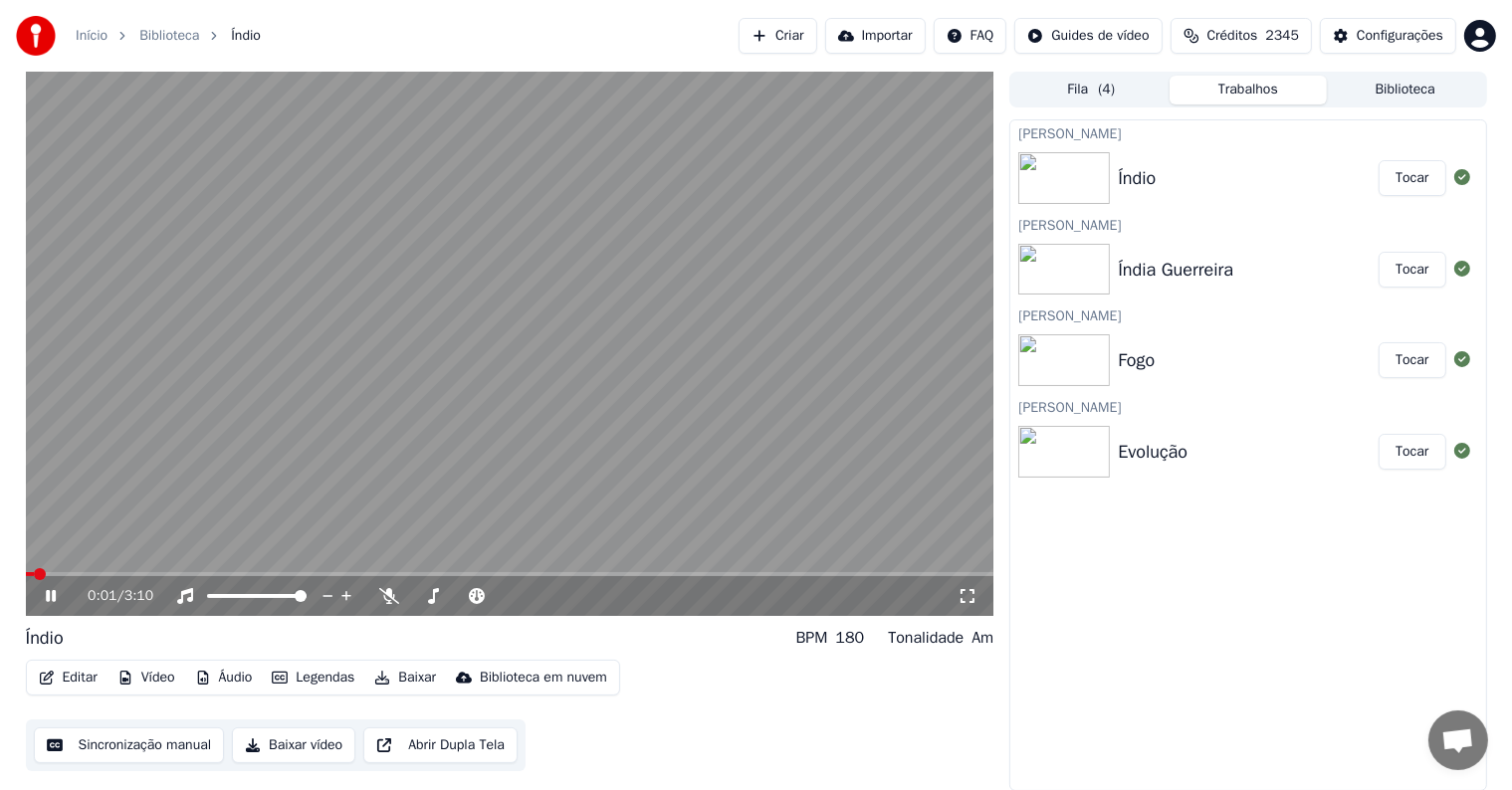 click at bounding box center (510, 343) 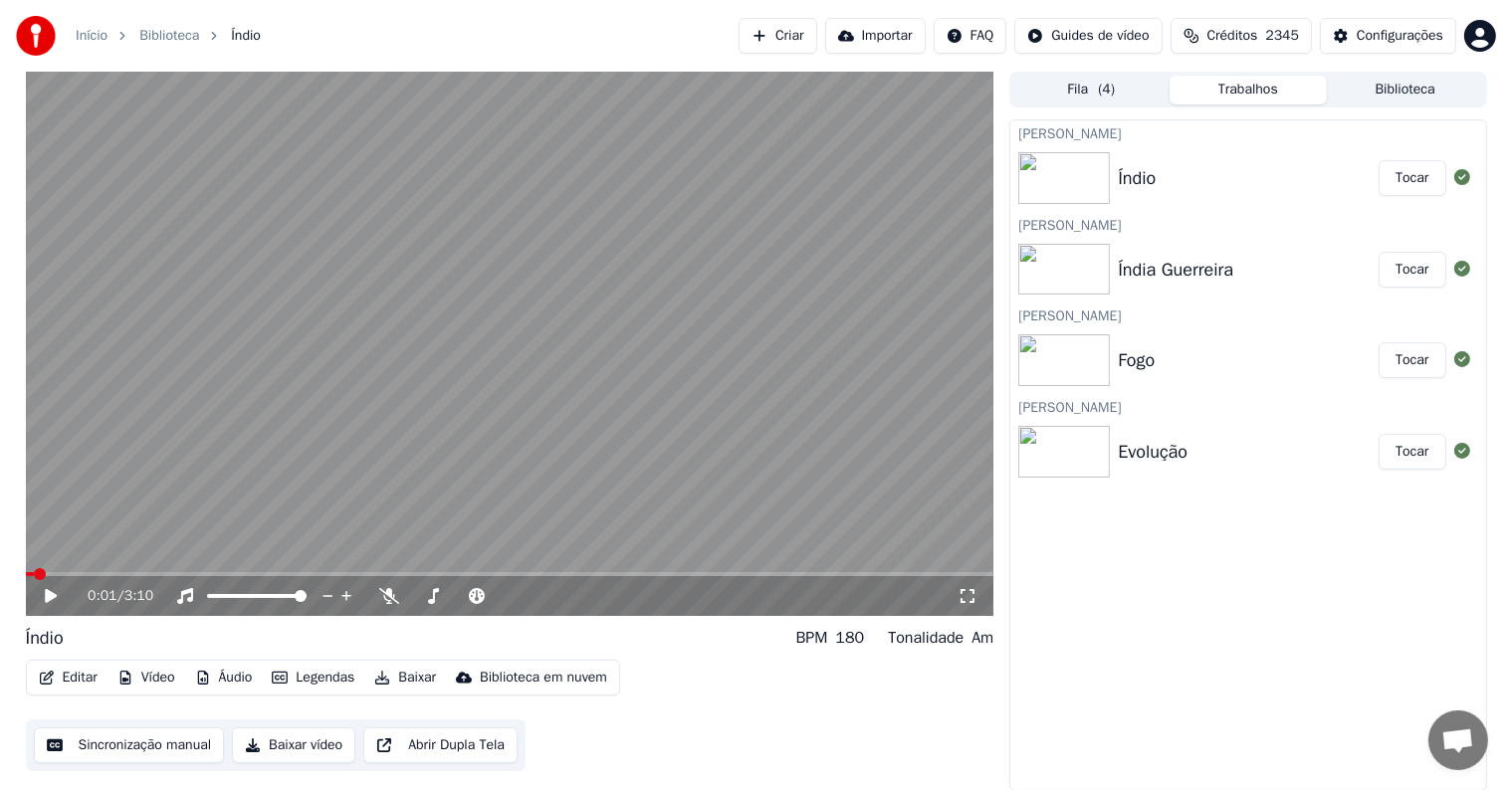 click on "Baixar" at bounding box center [405, 678] 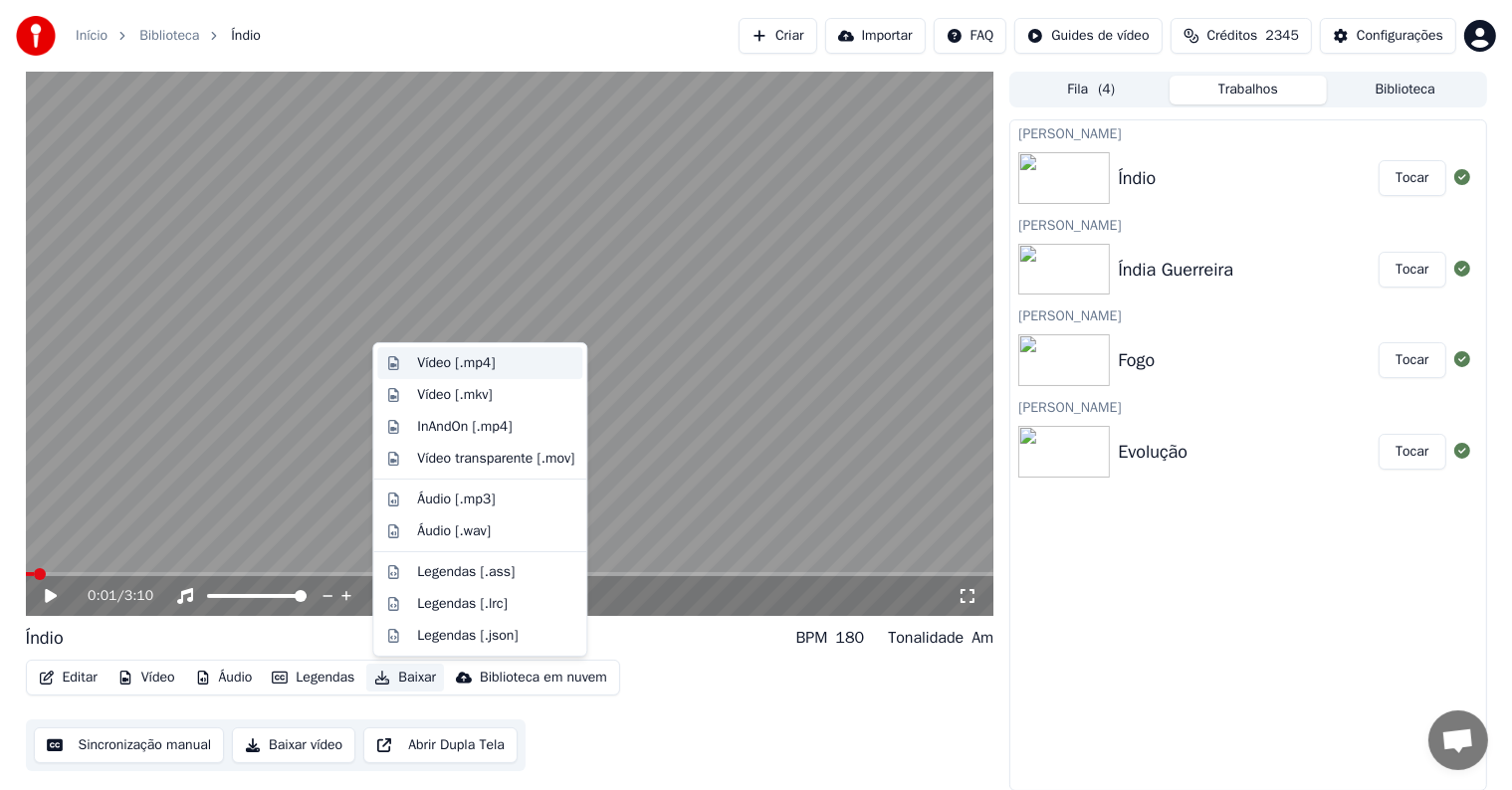 click on "Vídeo [.mp4]" at bounding box center [456, 363] 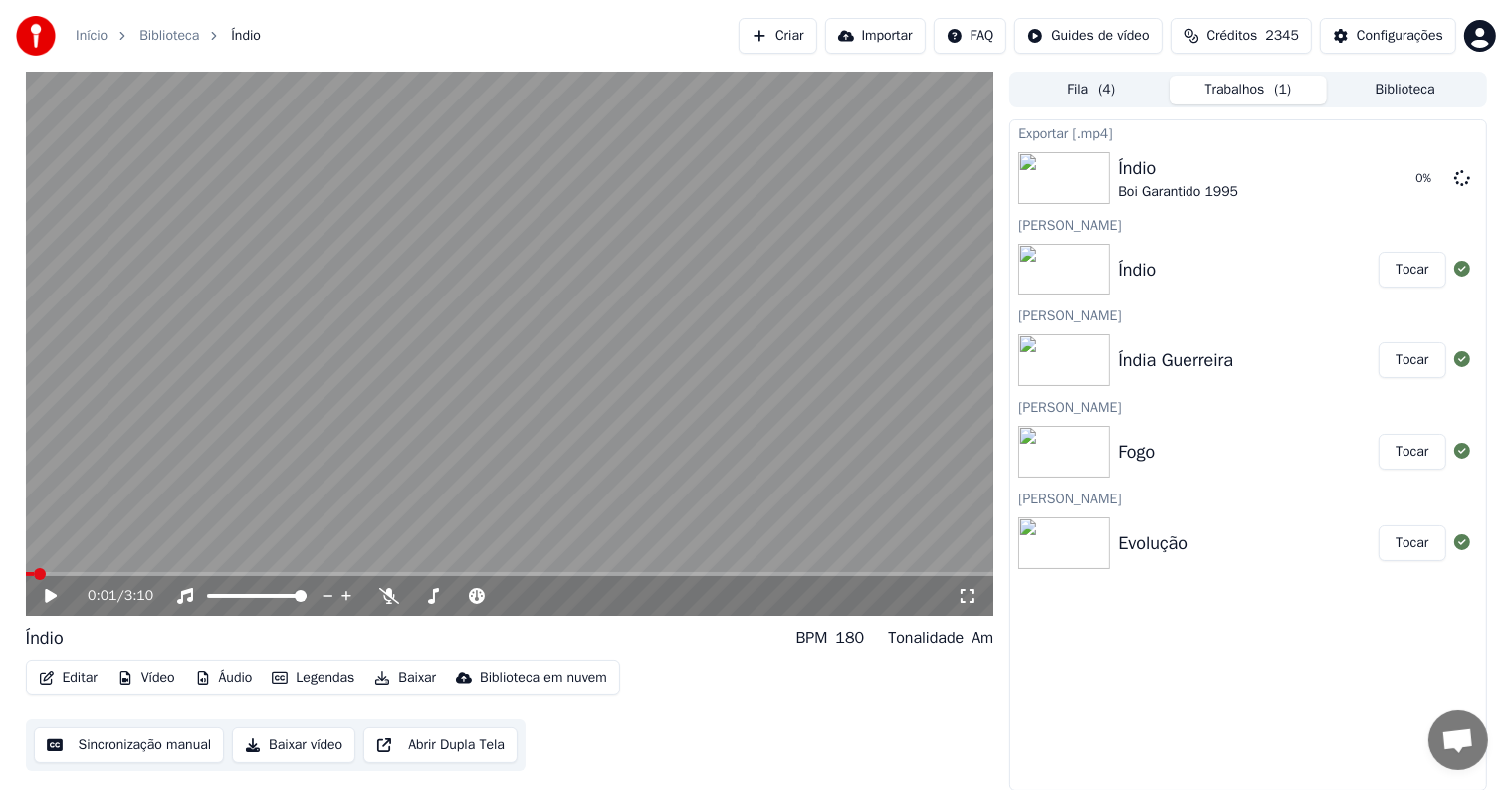 click on "Tocar" at bounding box center [1411, 360] 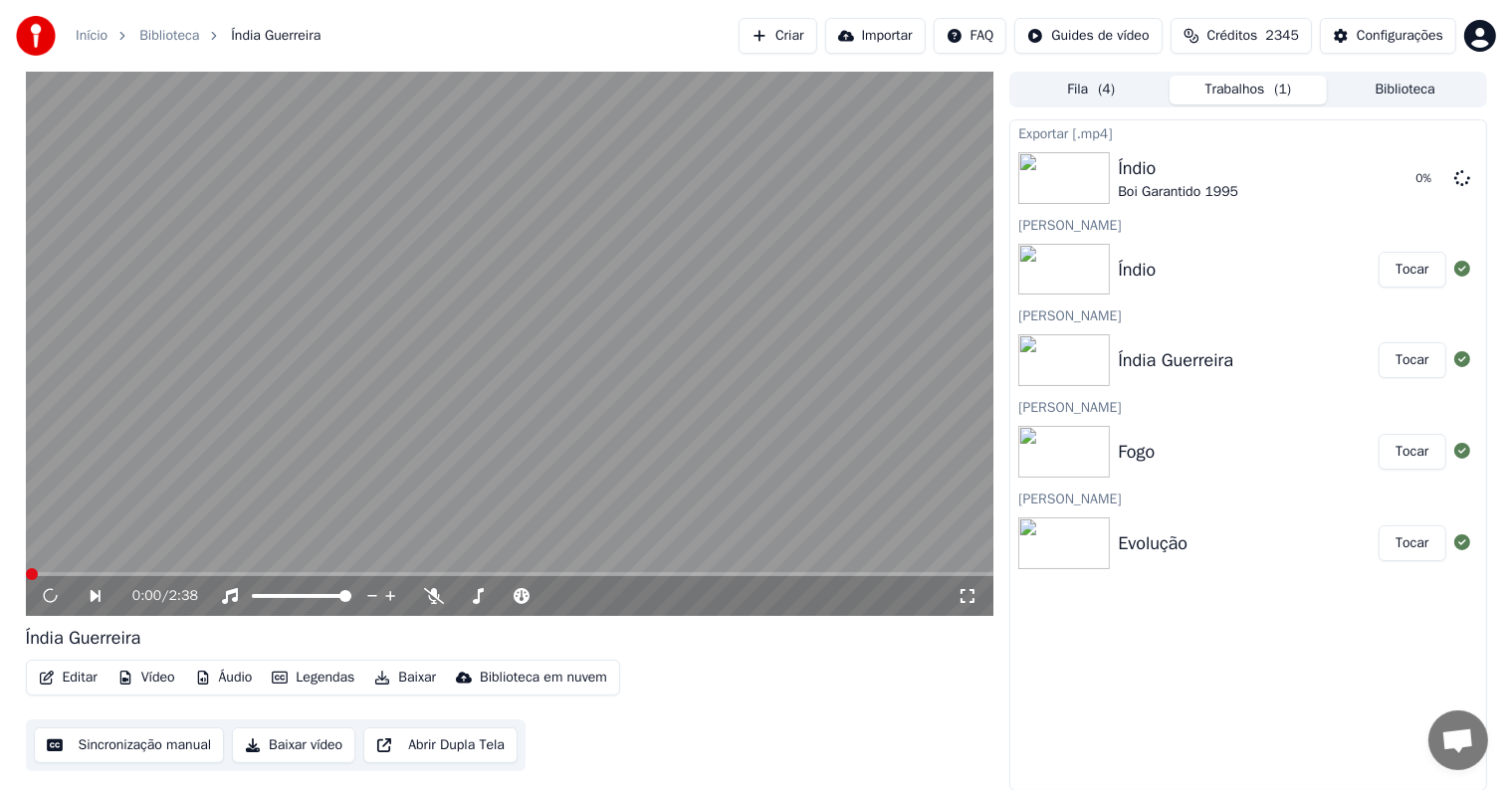 click on "Baixar" at bounding box center (405, 678) 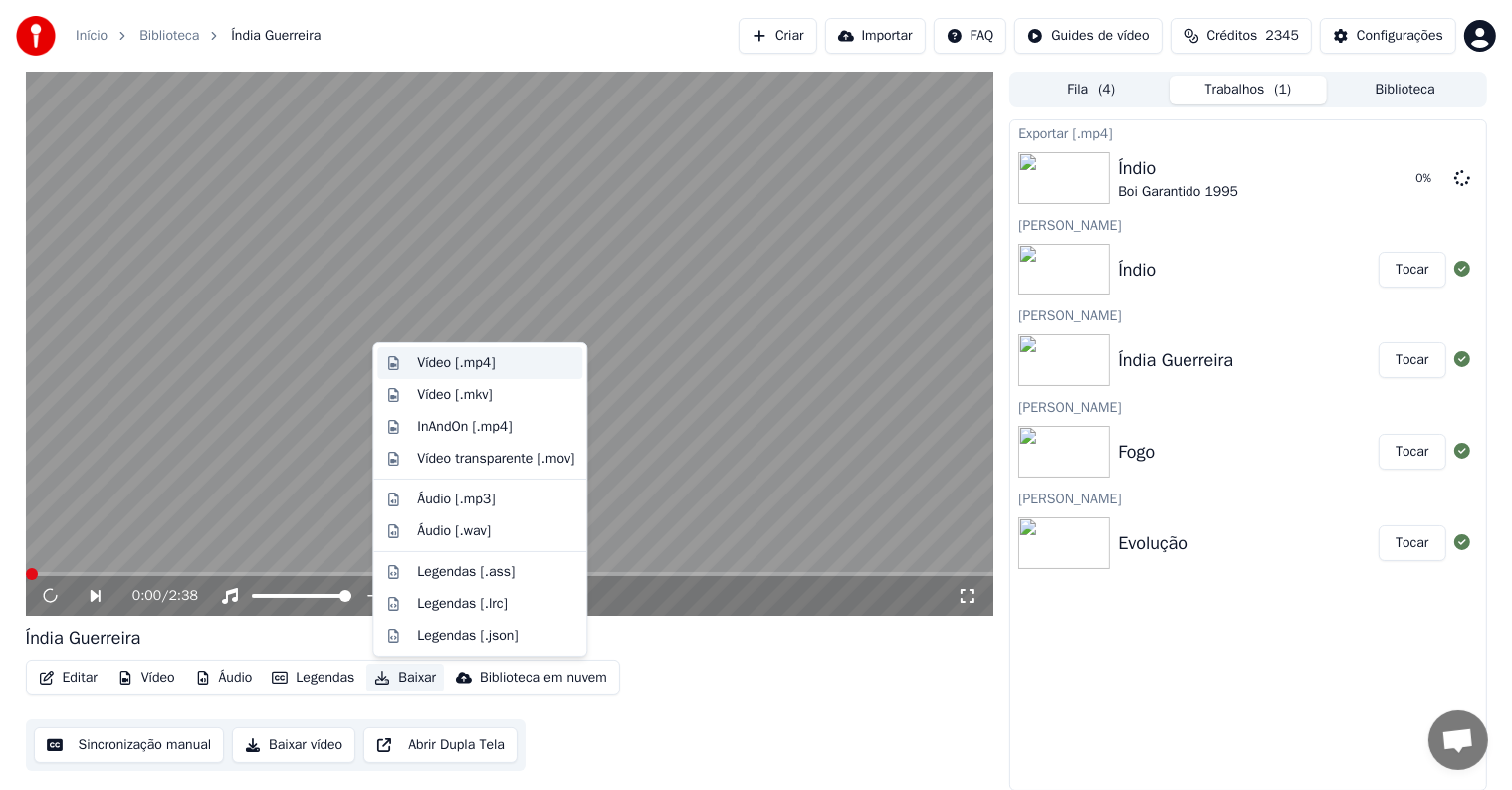 click on "Vídeo [.mp4]" at bounding box center [456, 363] 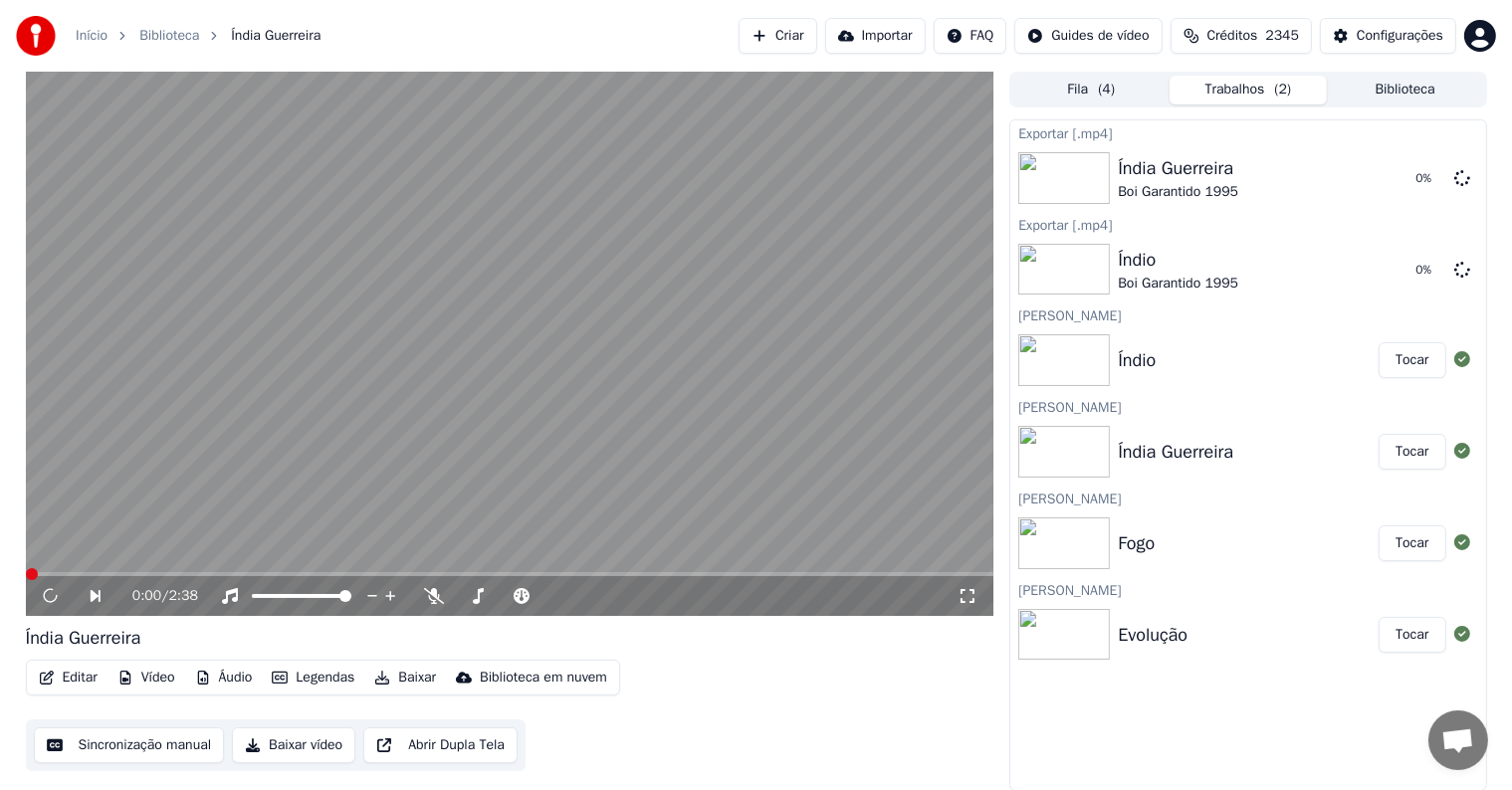 click on "Tocar" at bounding box center (1411, 635) 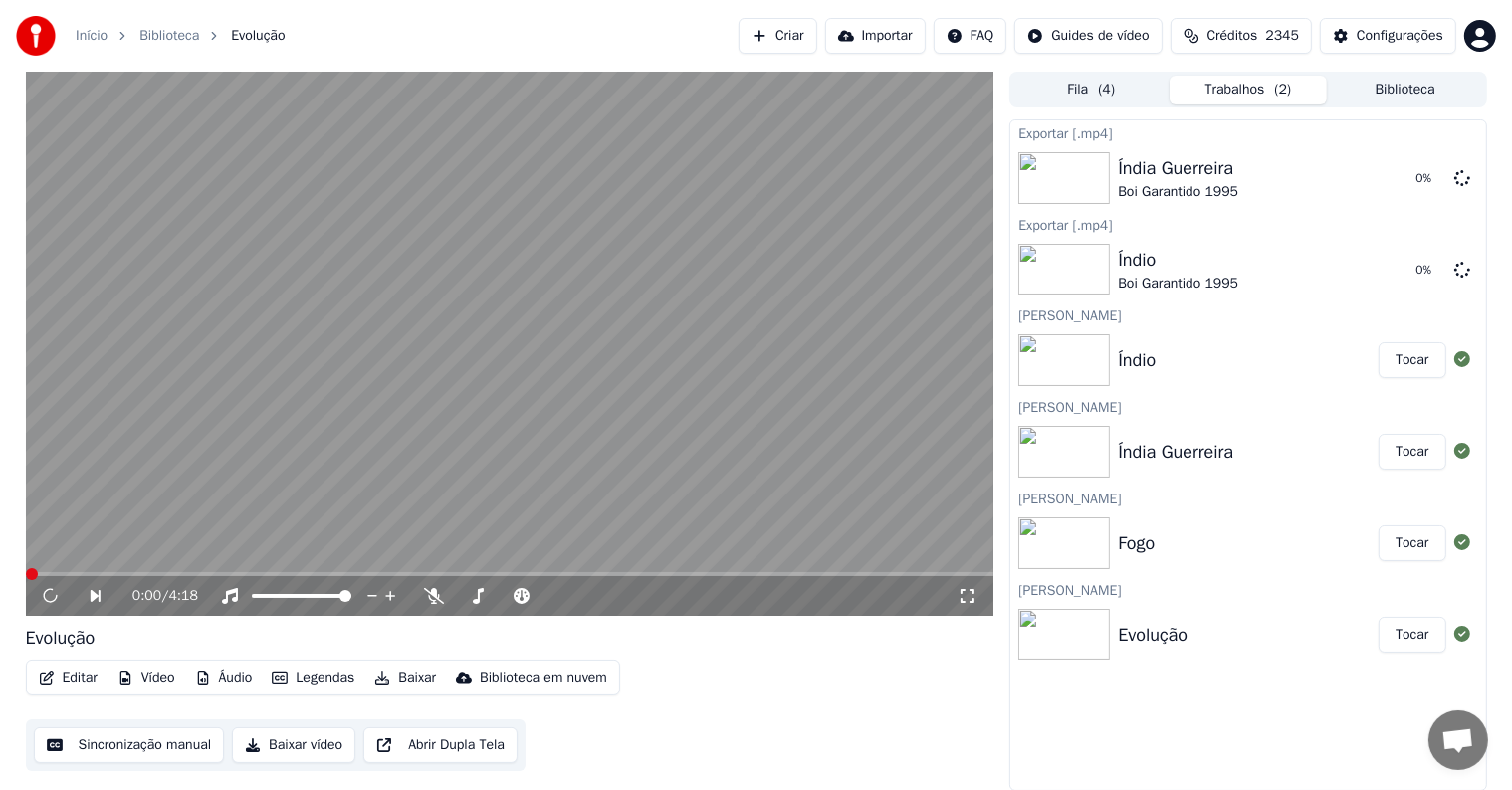 click on "Baixar" at bounding box center (405, 678) 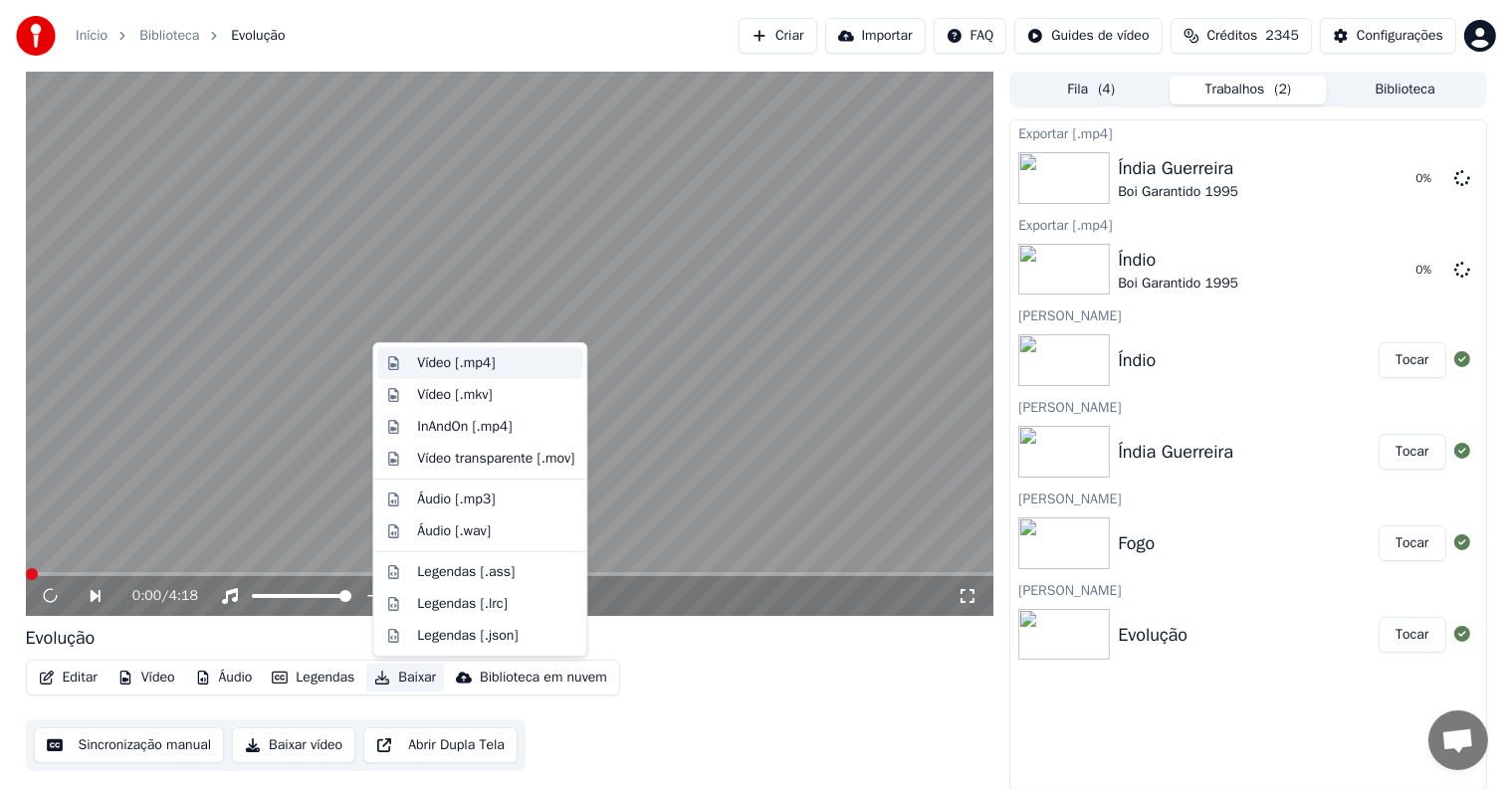 click on "Vídeo [.mp4]" at bounding box center (456, 363) 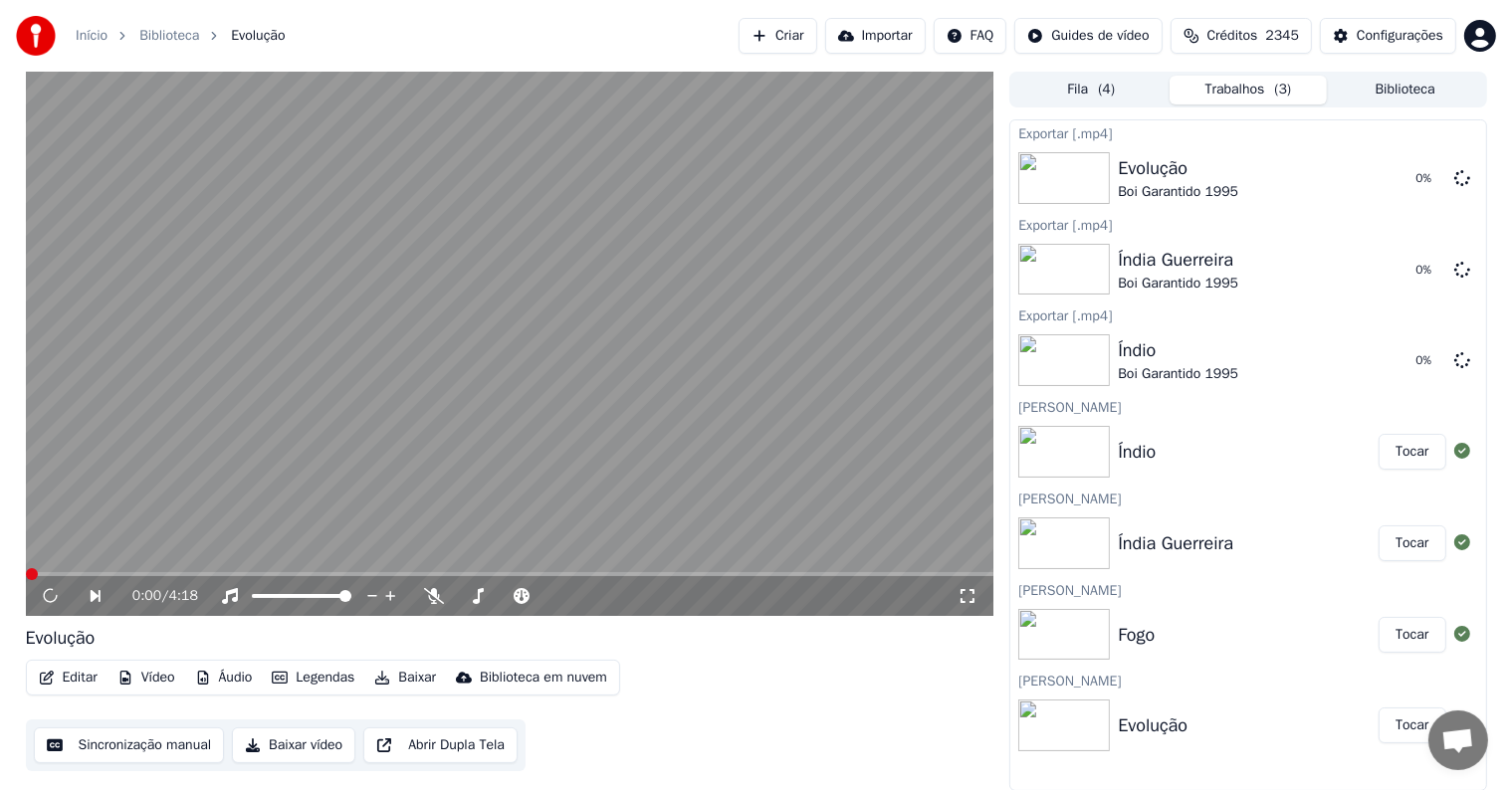 click on "Tocar" at bounding box center (1411, 635) 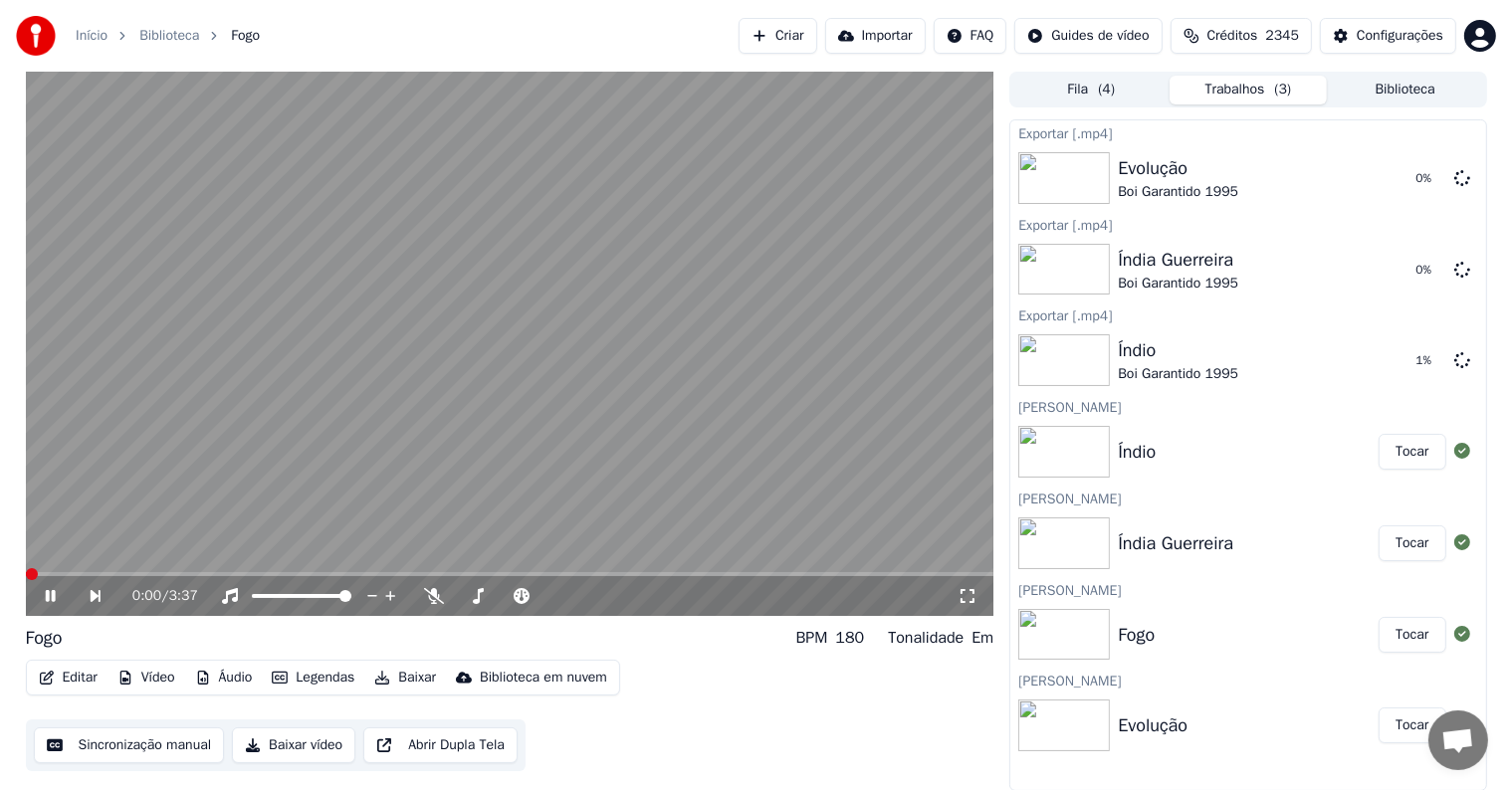 click on "Baixar" at bounding box center (405, 678) 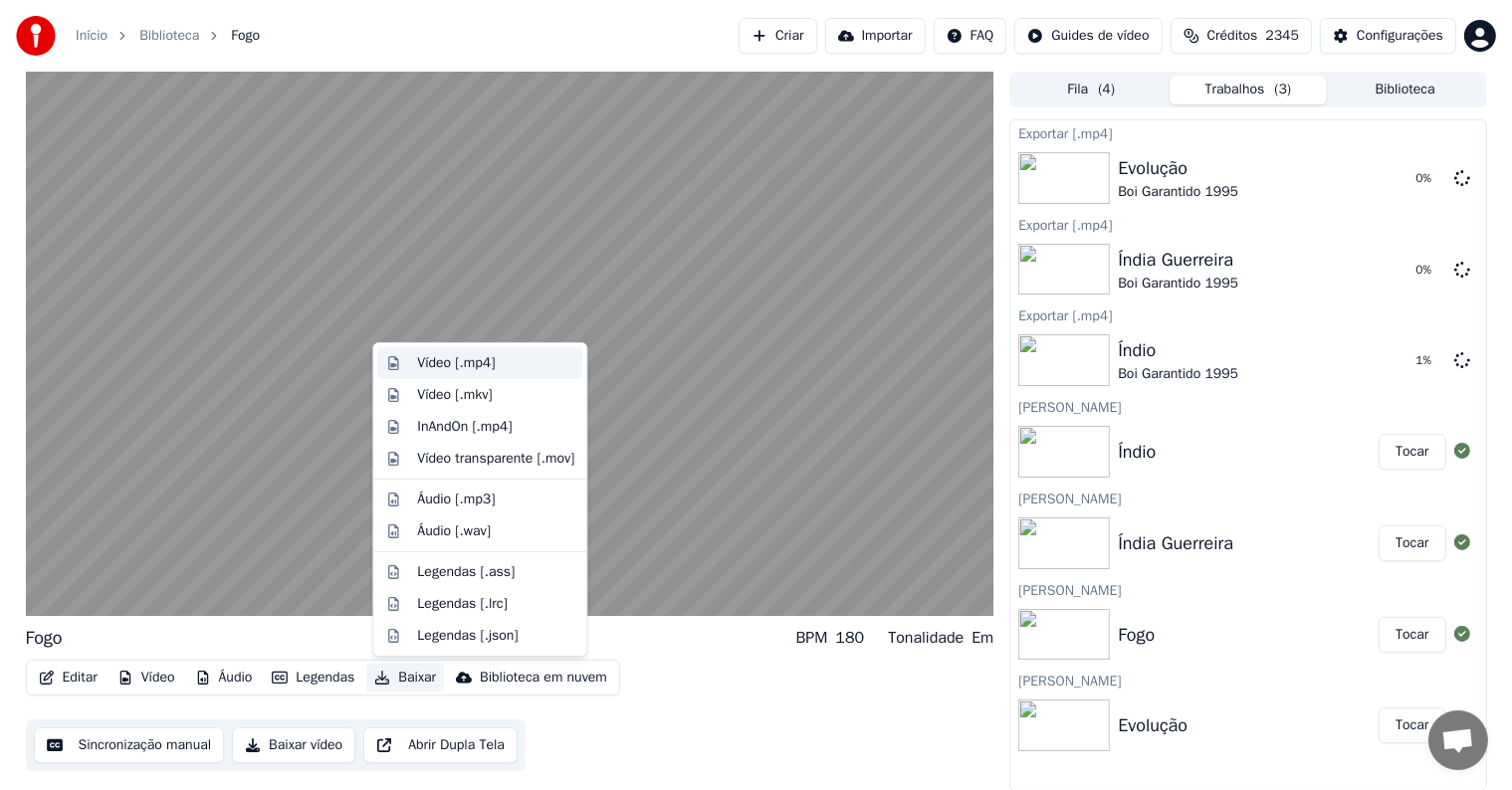 click on "Vídeo [.mp4]" at bounding box center [456, 363] 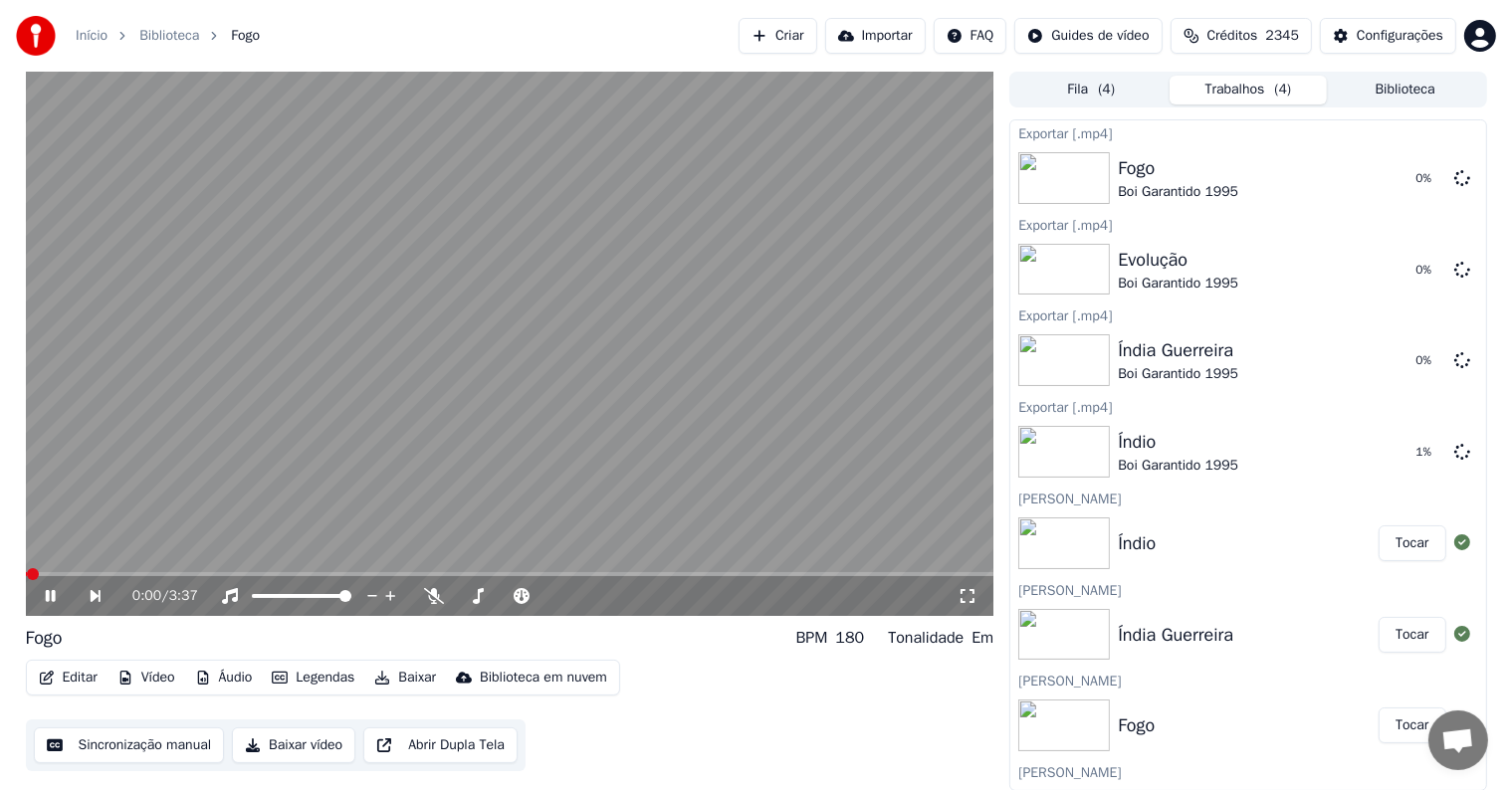 click on "Fila ( 4 )" at bounding box center (1091, 90) 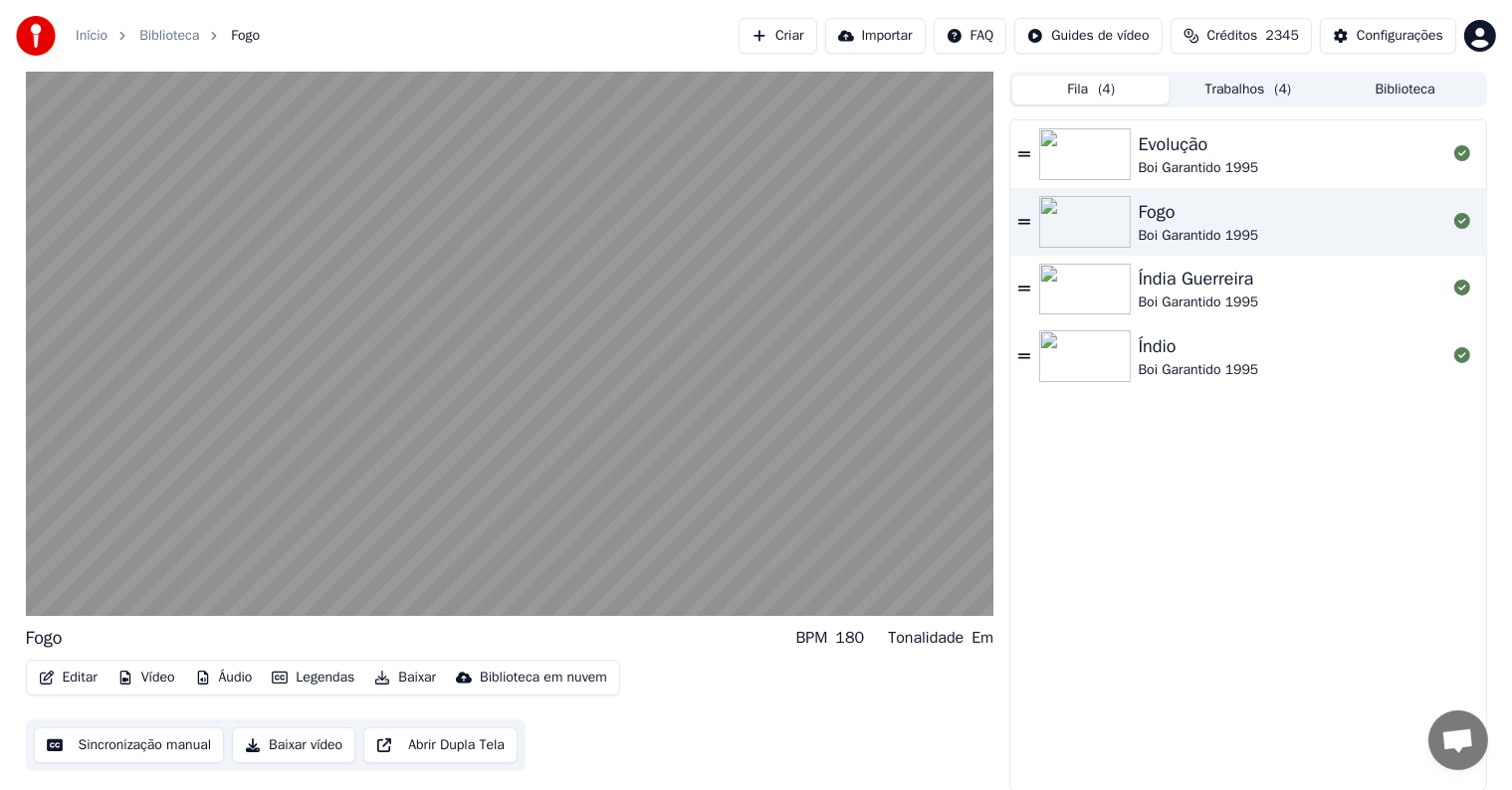 click on "Trabalhos ( 4 )" at bounding box center (1248, 90) 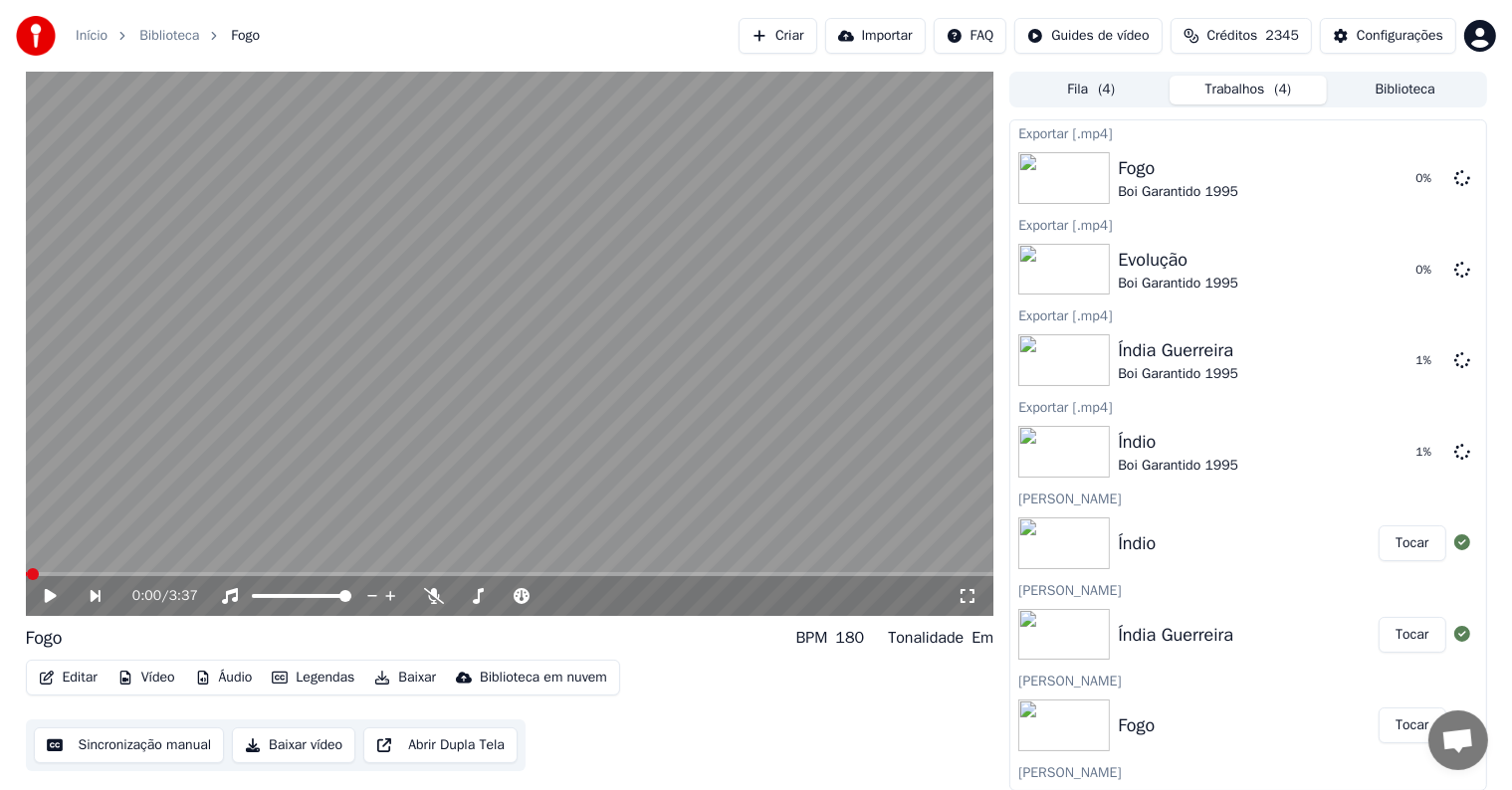click at bounding box center [510, 343] 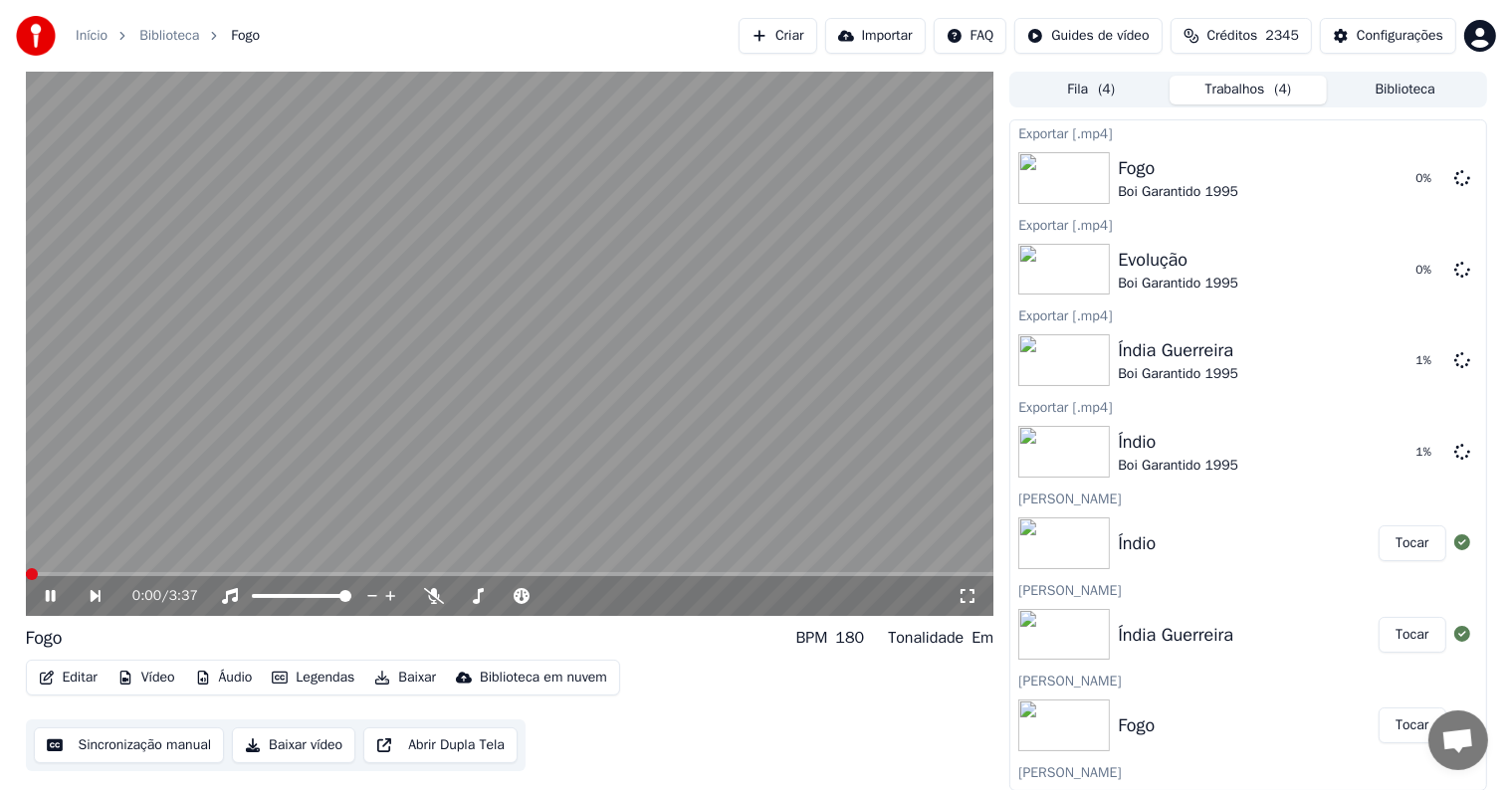 click at bounding box center [510, 343] 